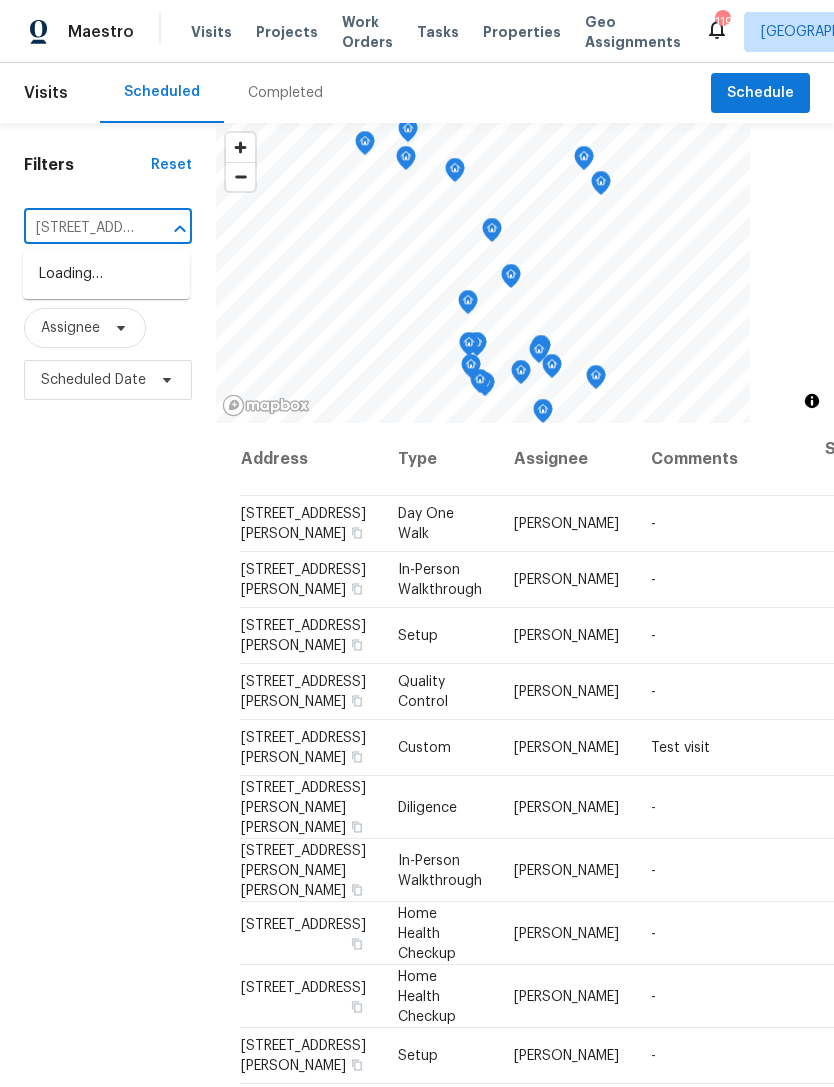 scroll, scrollTop: 0, scrollLeft: 0, axis: both 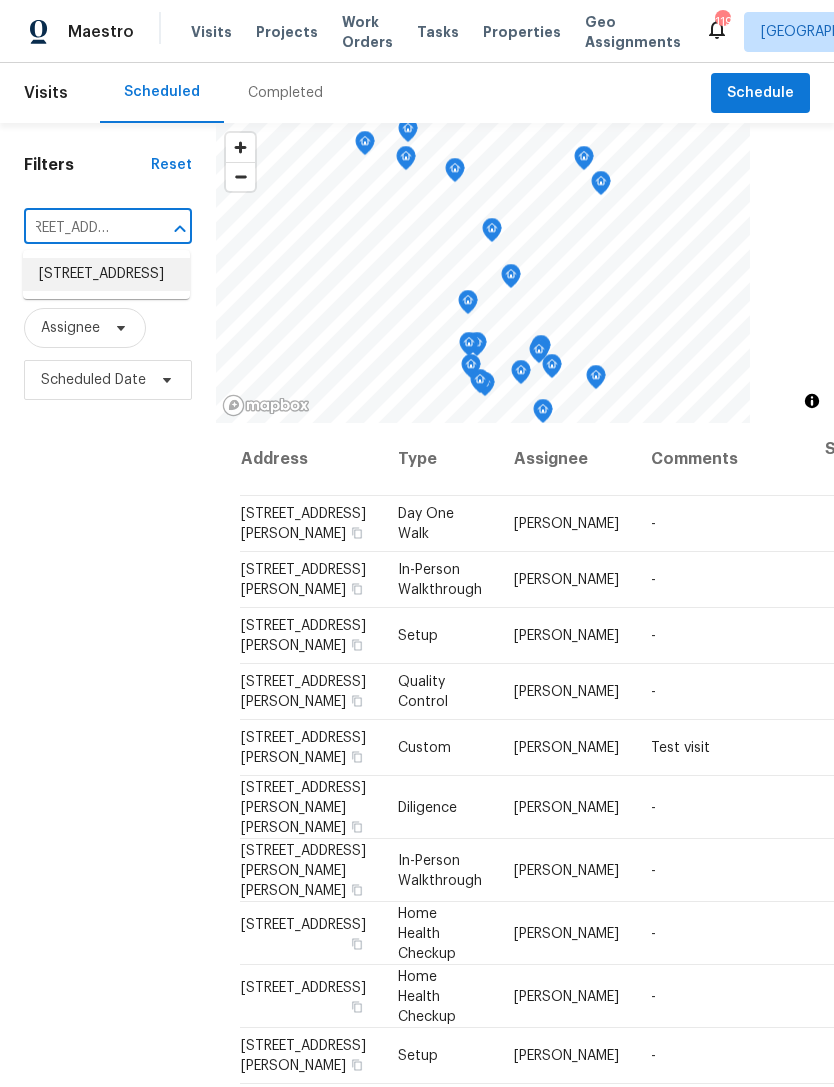 click on "[STREET_ADDRESS]" at bounding box center [106, 274] 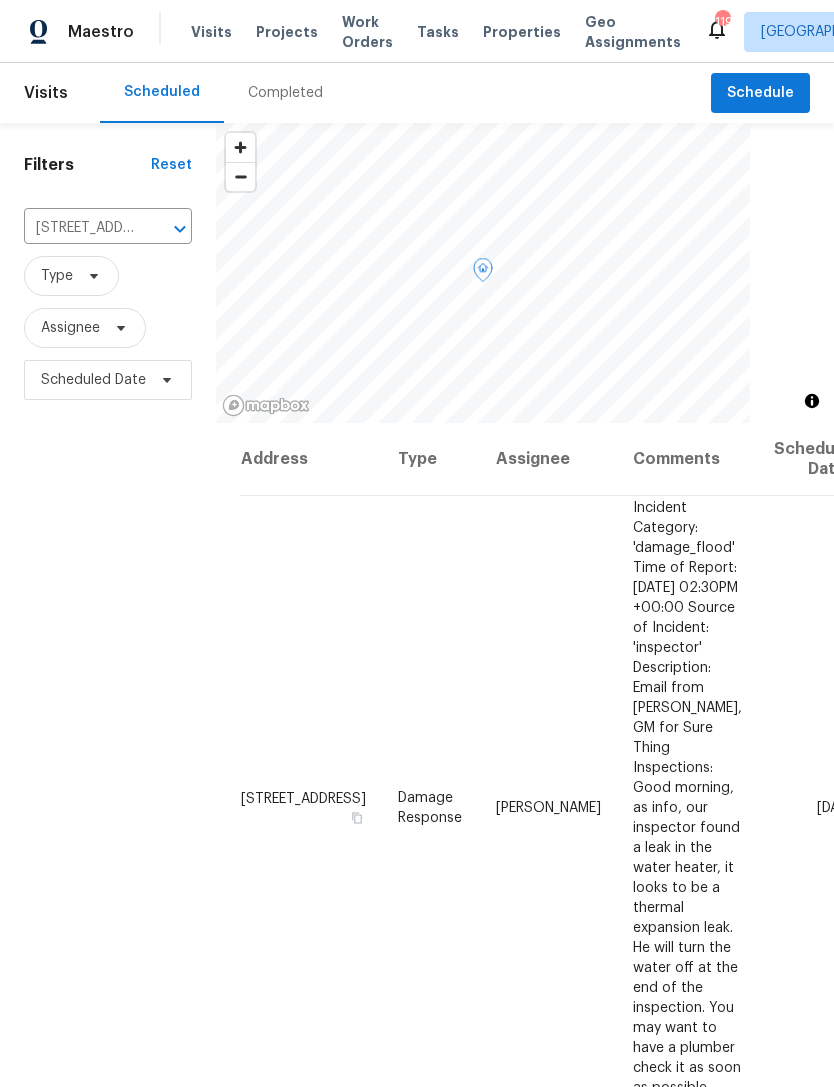 click 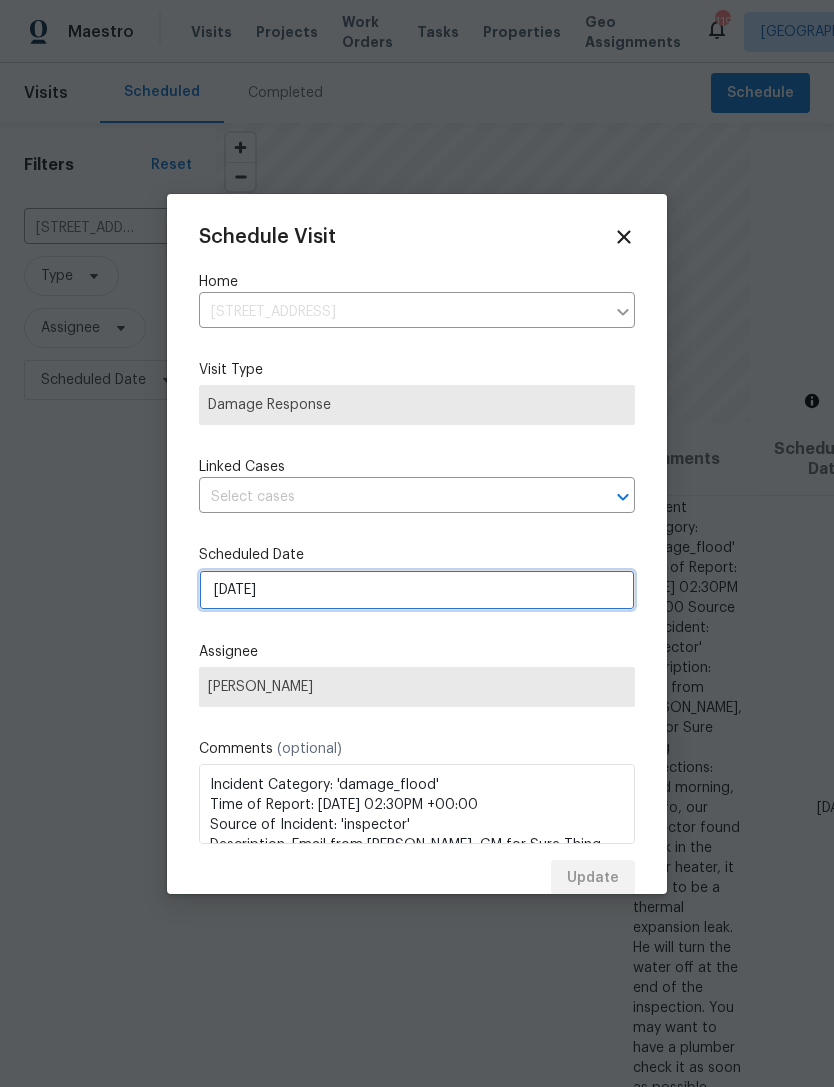 click on "[DATE]" at bounding box center (417, 590) 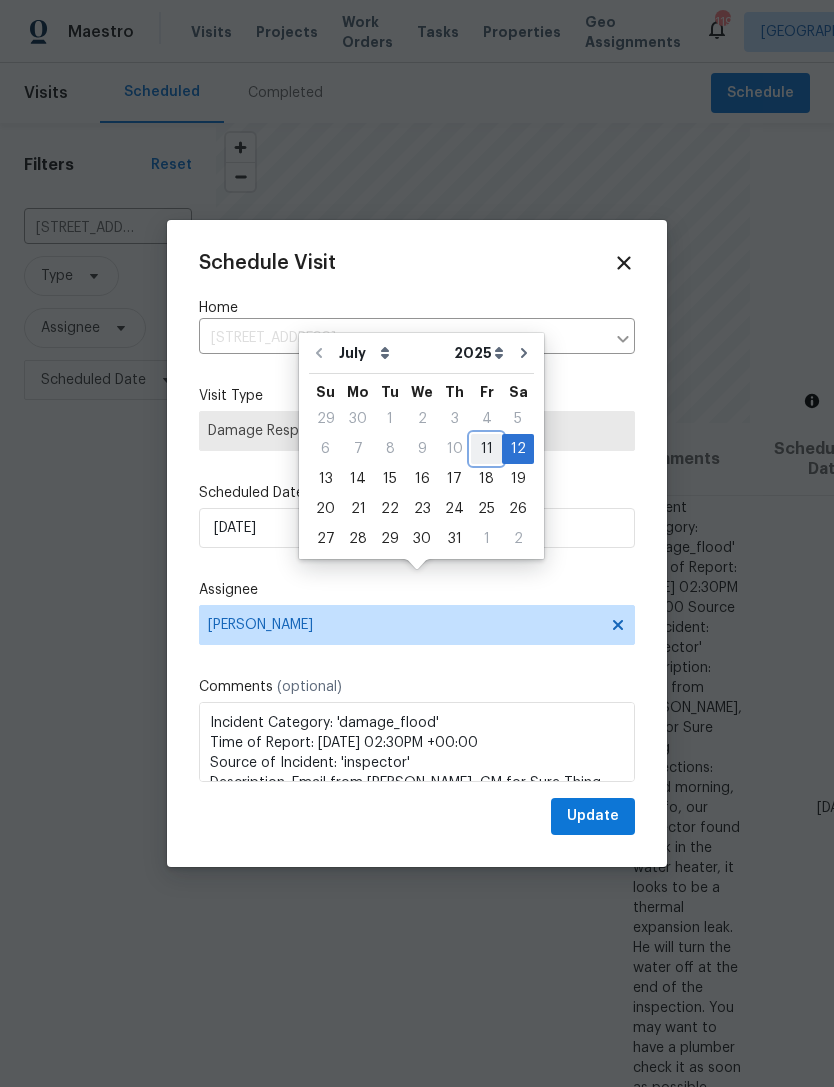 click on "11" at bounding box center [486, 449] 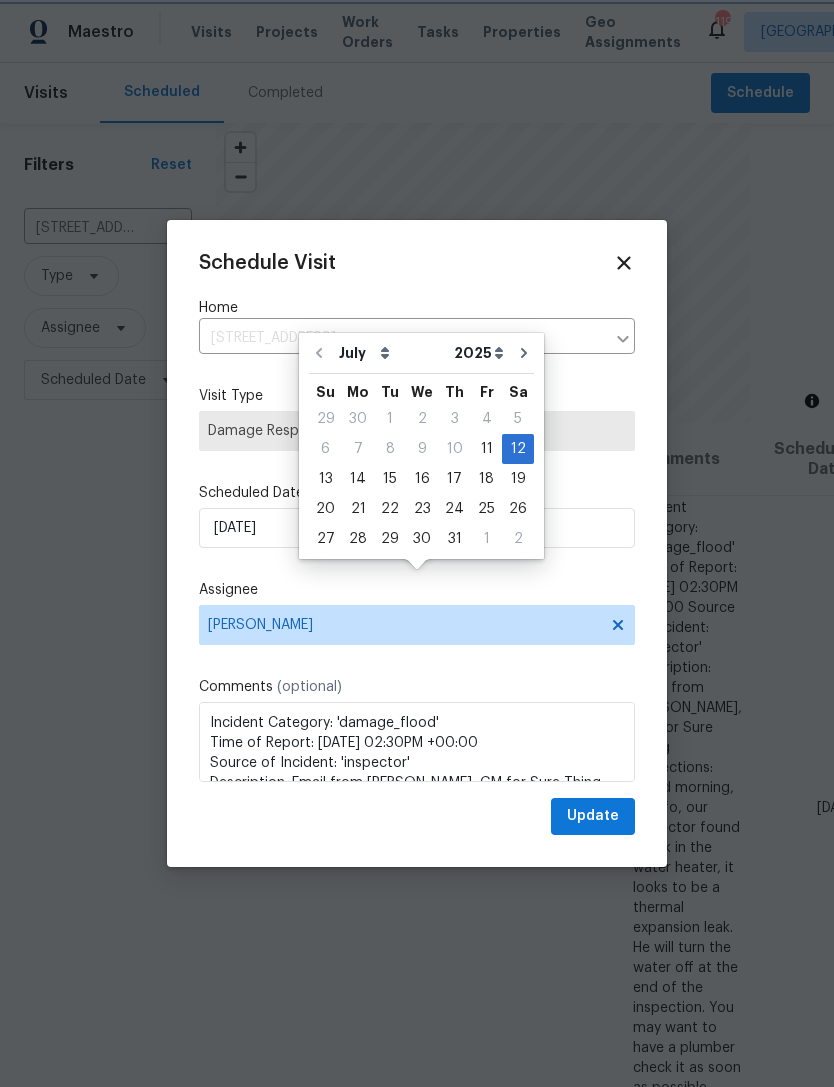 type on "7/11/2025" 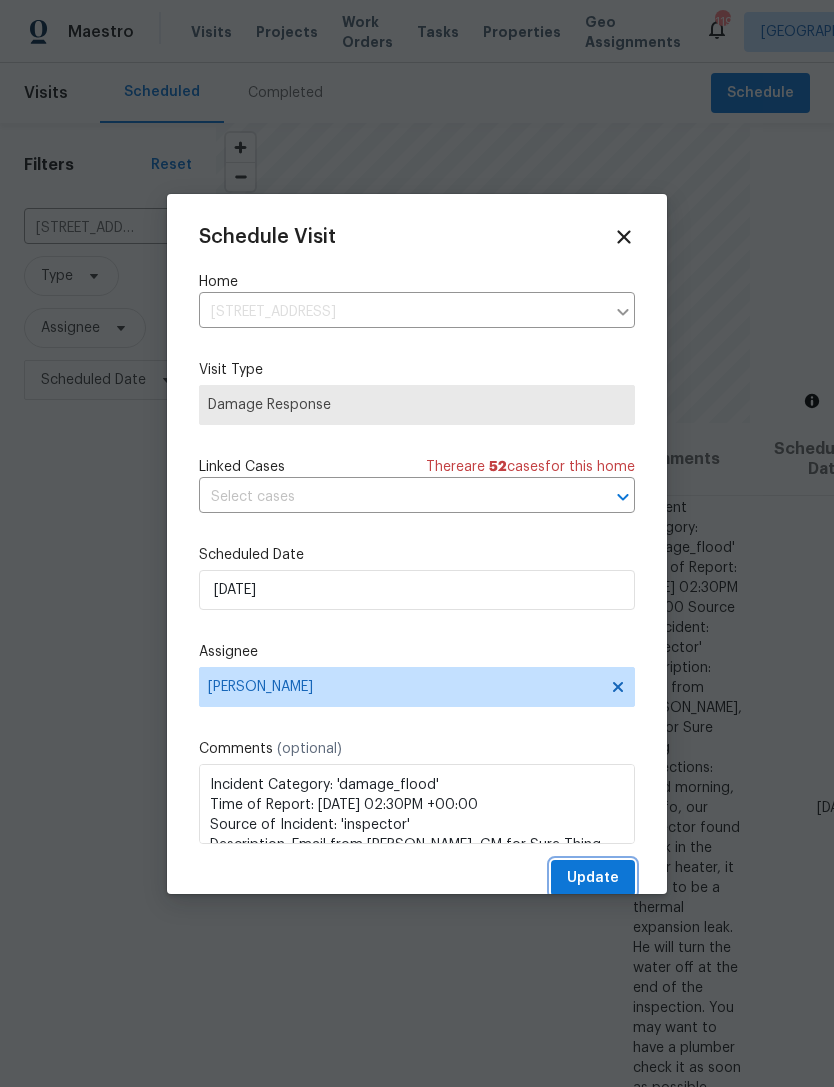 click on "Update" at bounding box center [593, 878] 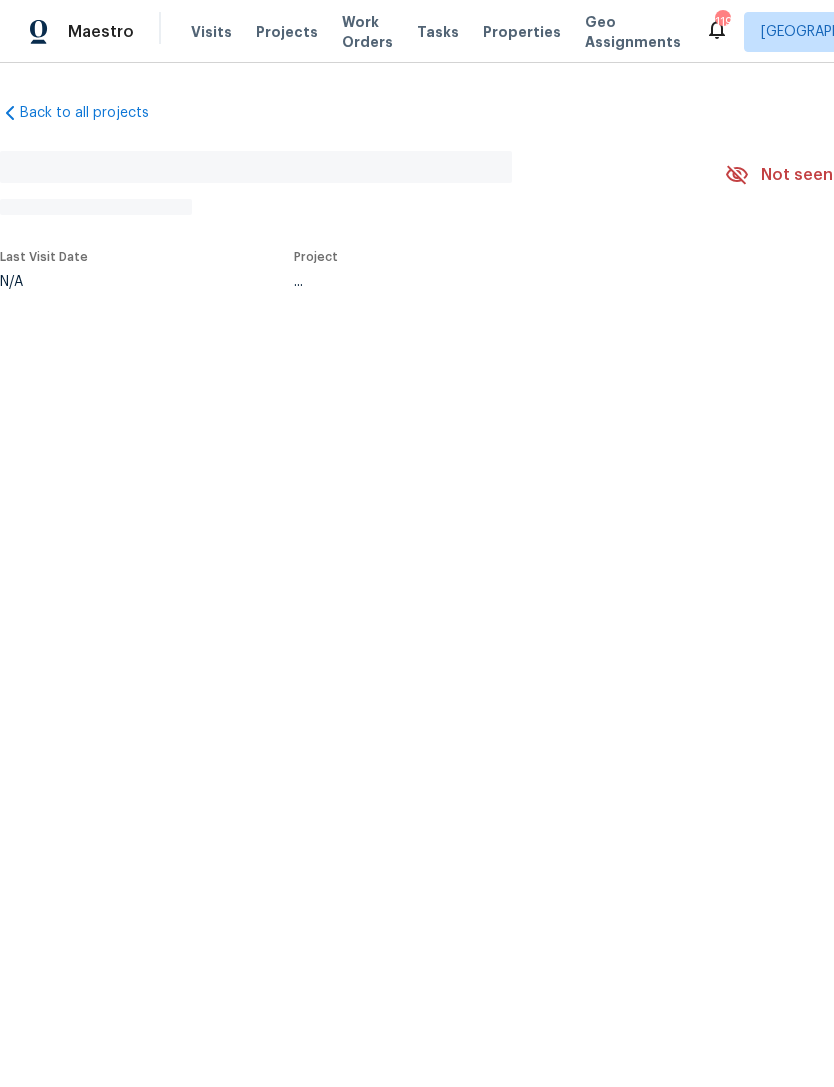 scroll, scrollTop: 0, scrollLeft: 0, axis: both 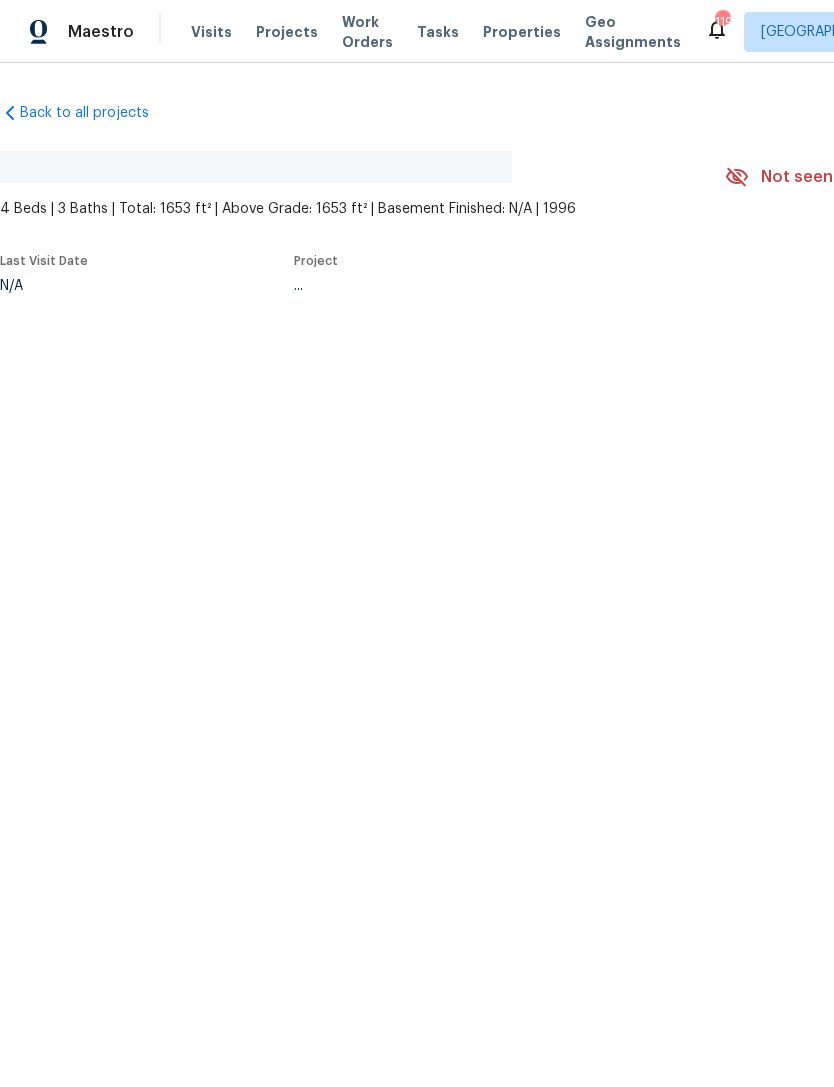 click on "Maestro Visits Projects Work Orders Tasks Properties Geo Assignments 119 Atlanta Kenroy Hoilett Back to all projects No address found 4 Beds | 3 Baths | Total: 1653 ft² | Above Grade: 1653 ft² | Basement Finished: N/A | 1996 Not seen today Mark Seen Actions Last Visit Date N/A Project ..." at bounding box center [417, 212] 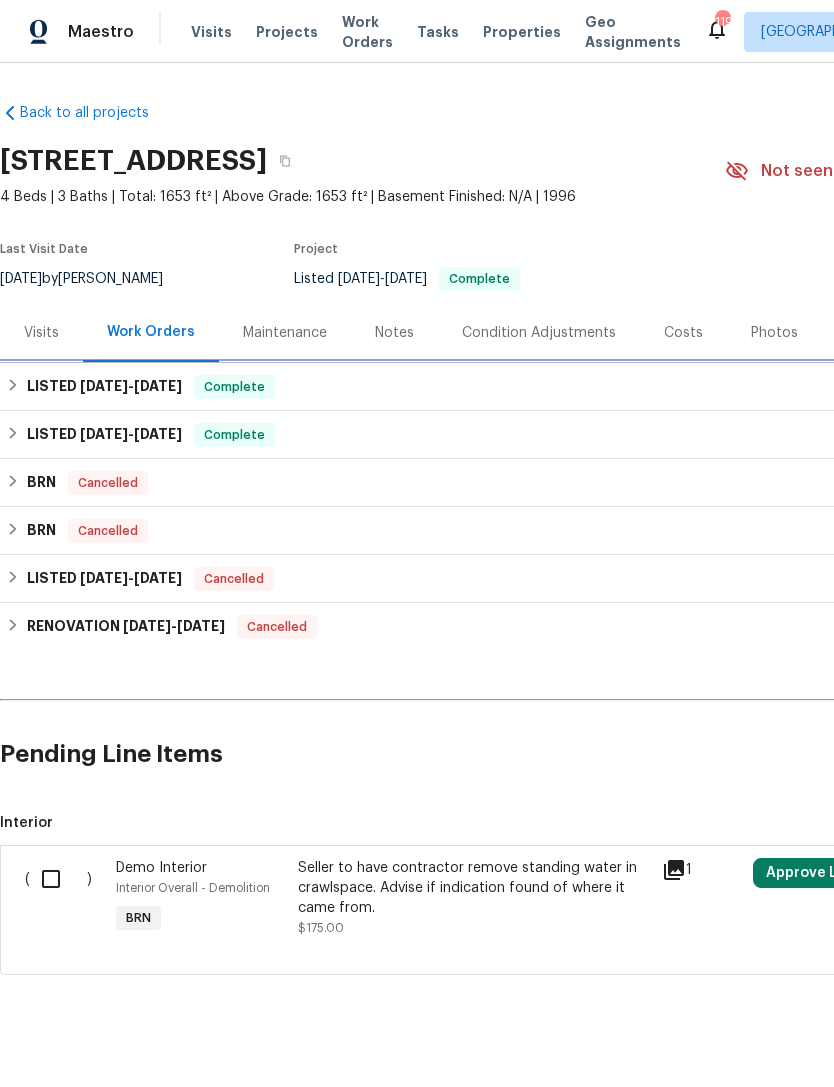 click on "5/22/25" at bounding box center [104, 386] 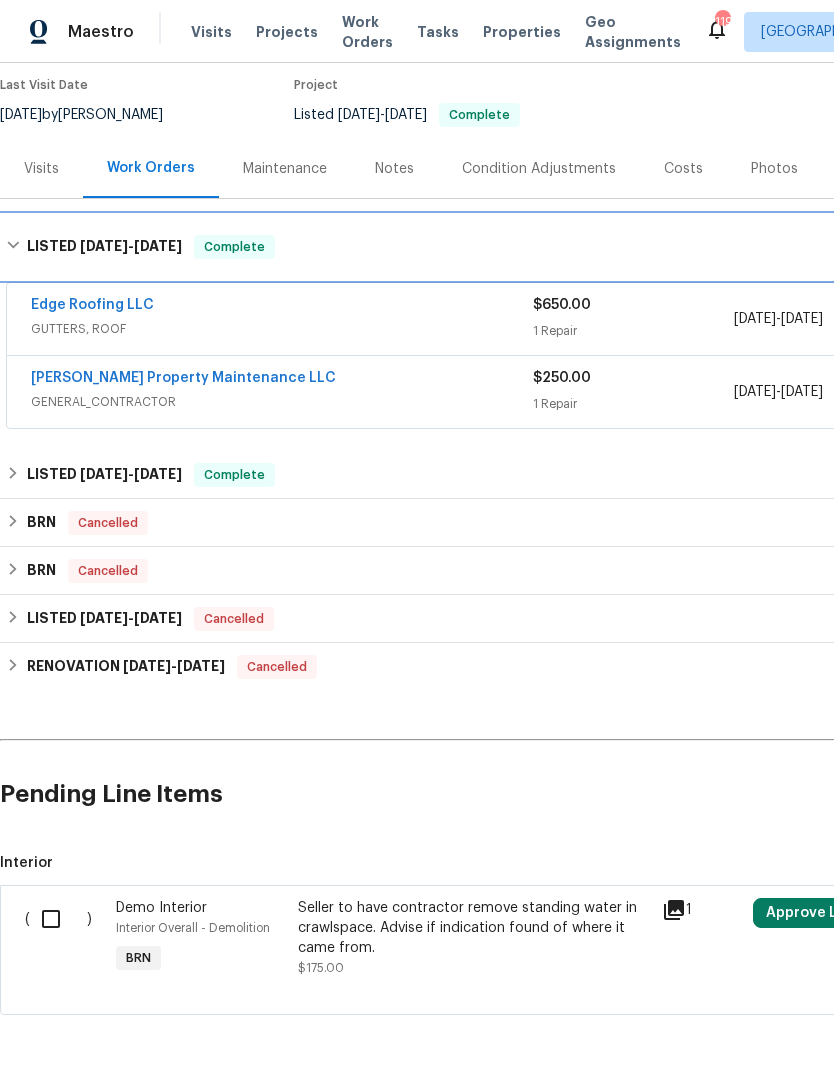 scroll, scrollTop: 164, scrollLeft: 0, axis: vertical 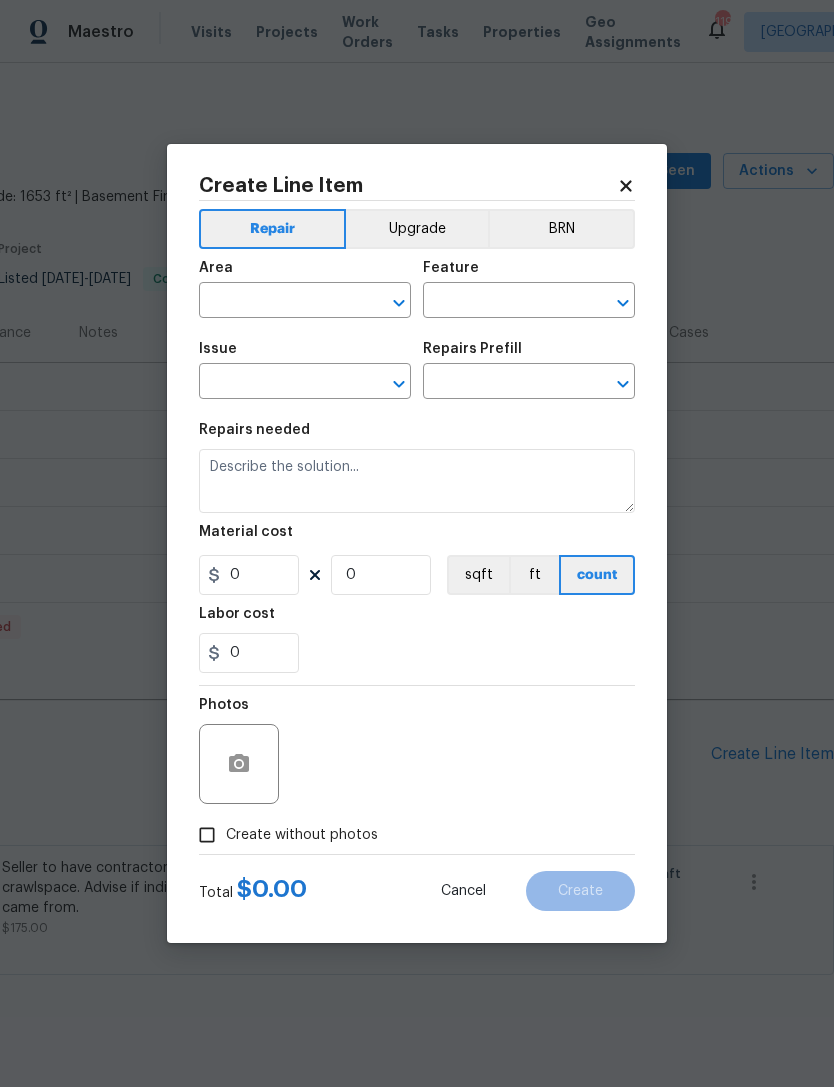 click at bounding box center (501, 302) 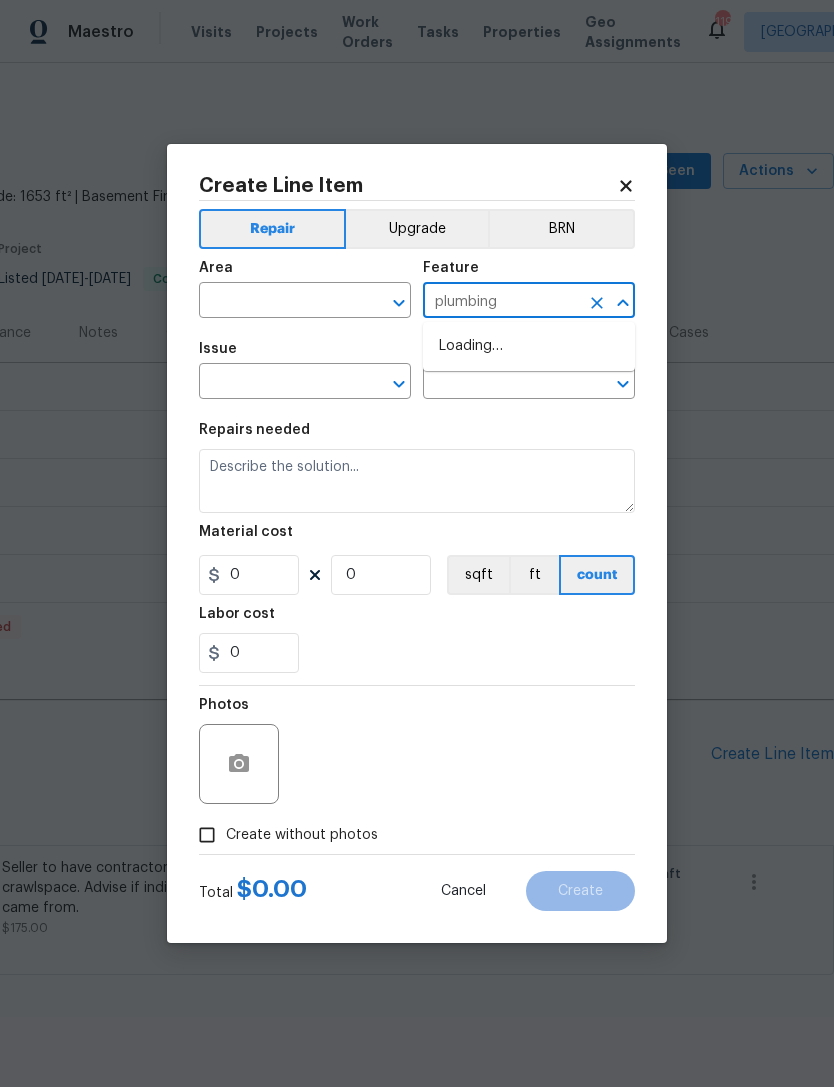 type on "plumbing" 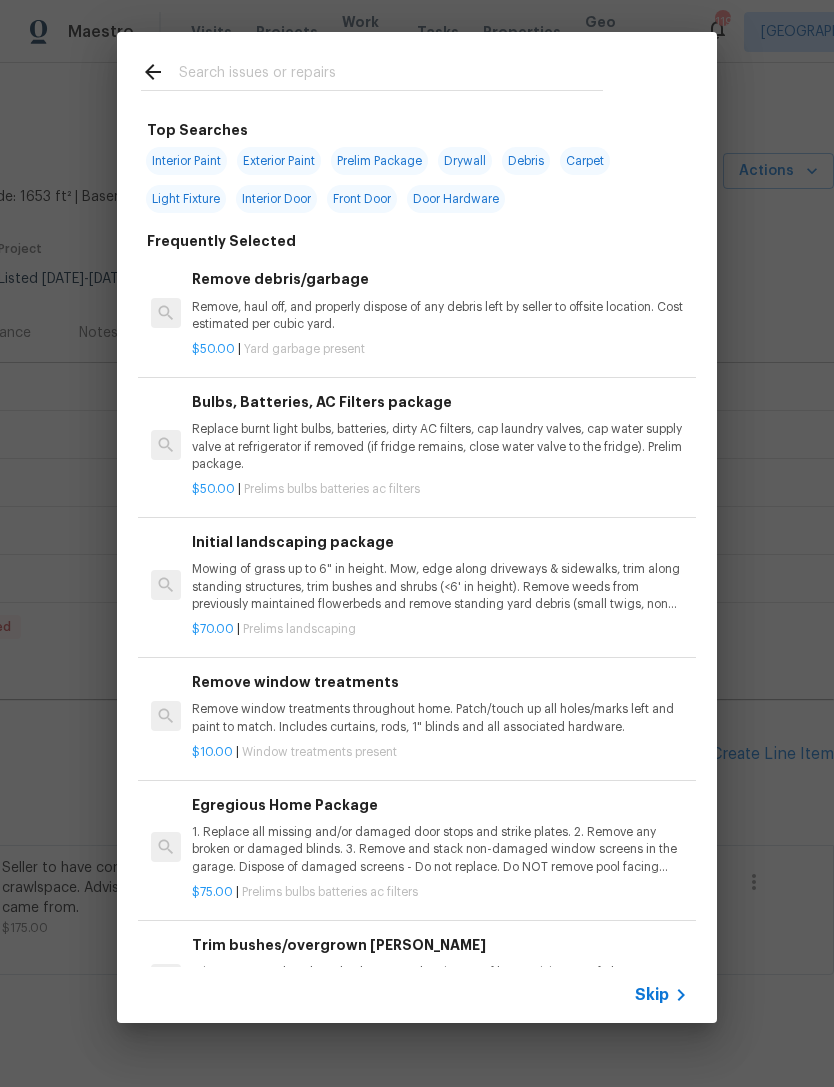 click at bounding box center [391, 75] 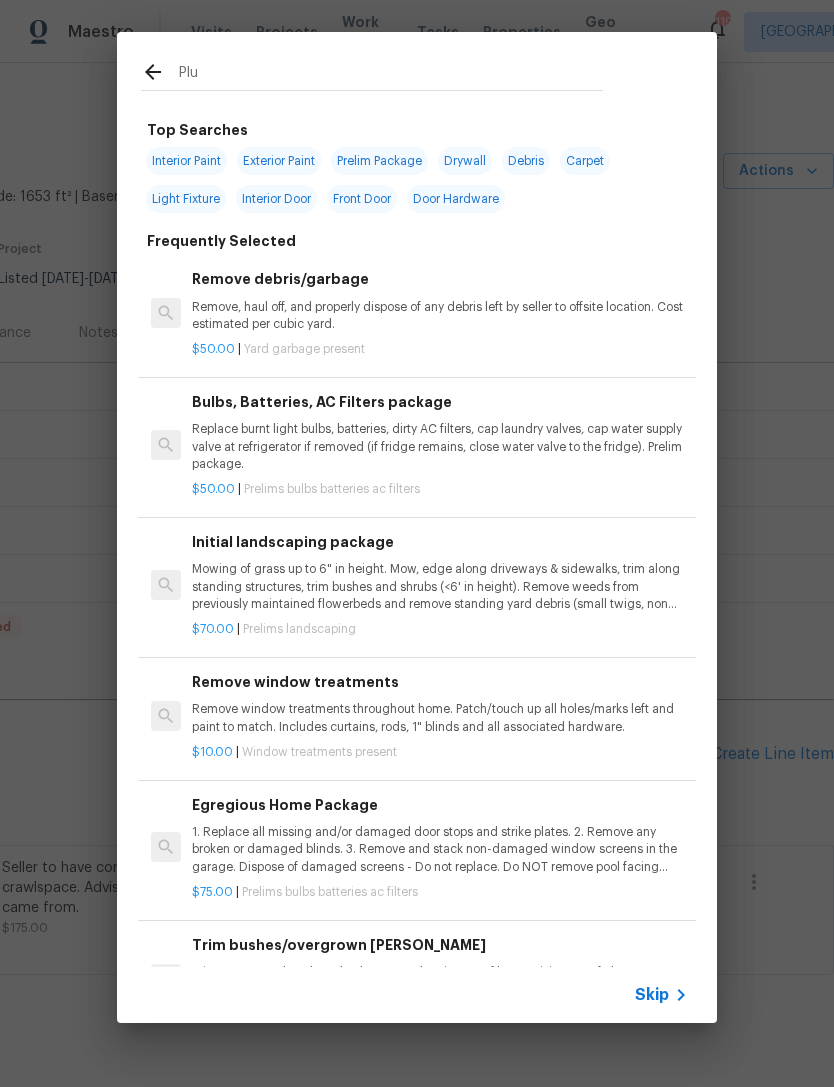 type on "Plum" 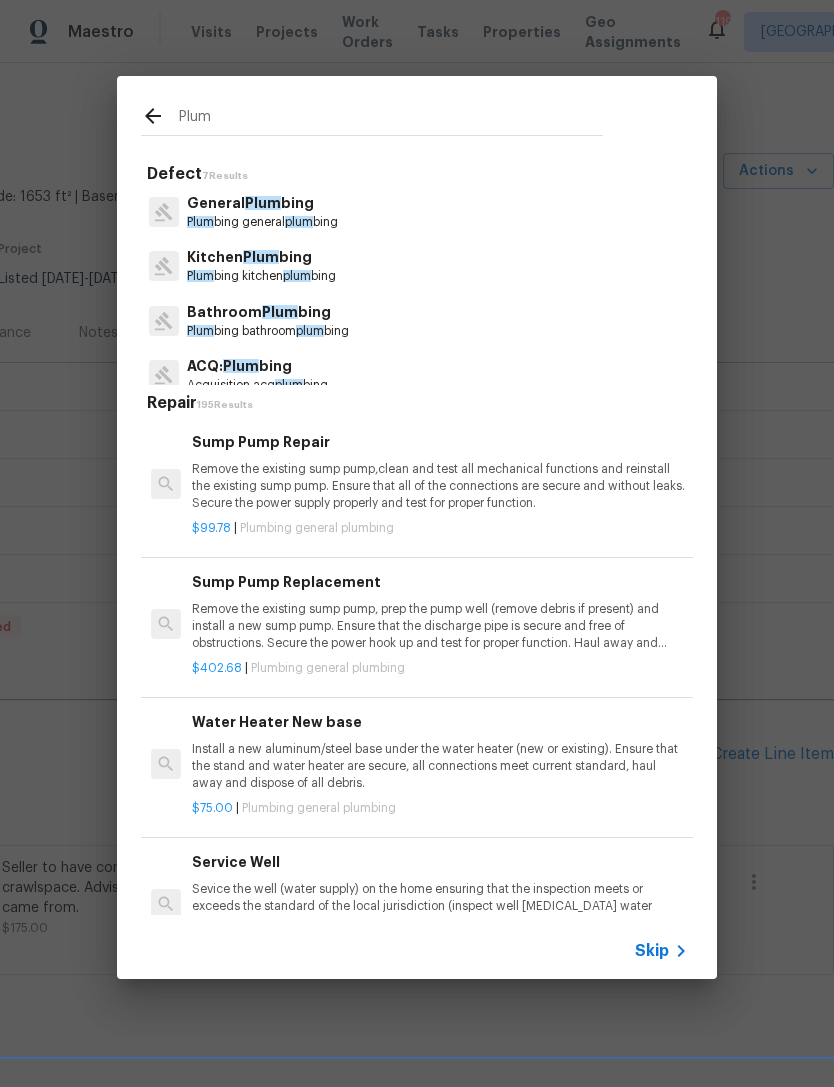 click on "Plum bing general  plum bing" at bounding box center [262, 222] 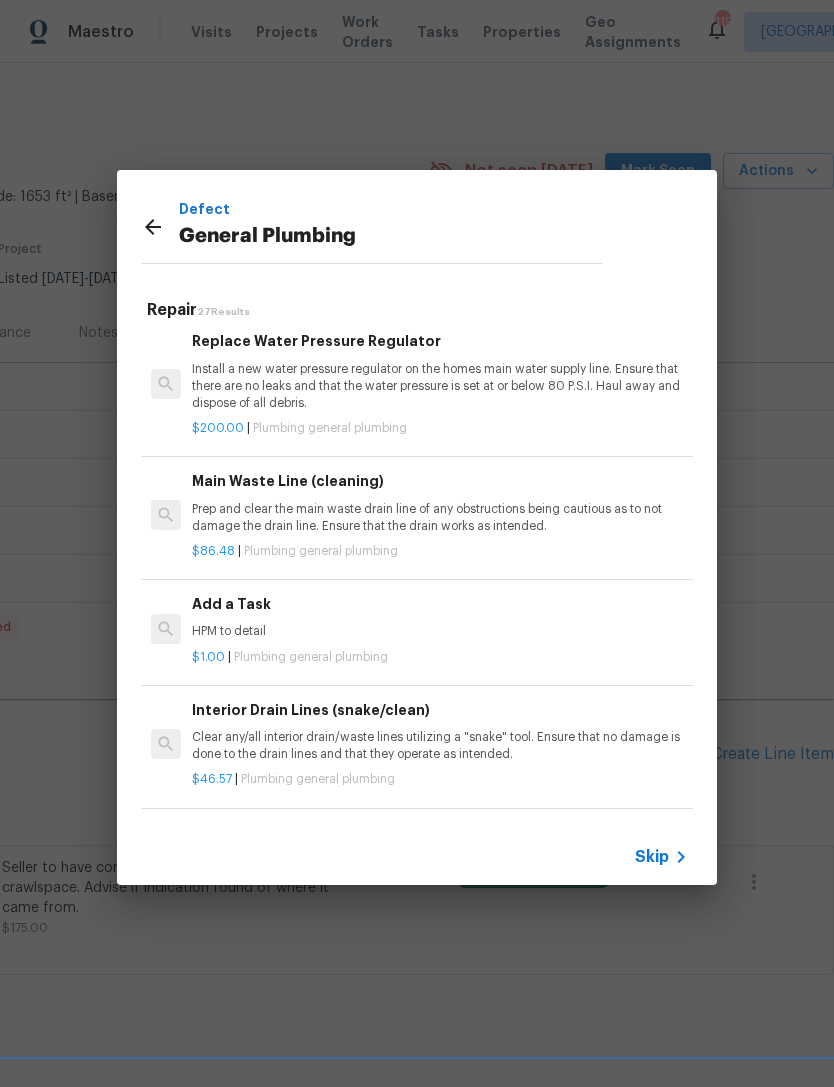 scroll, scrollTop: 2145, scrollLeft: 0, axis: vertical 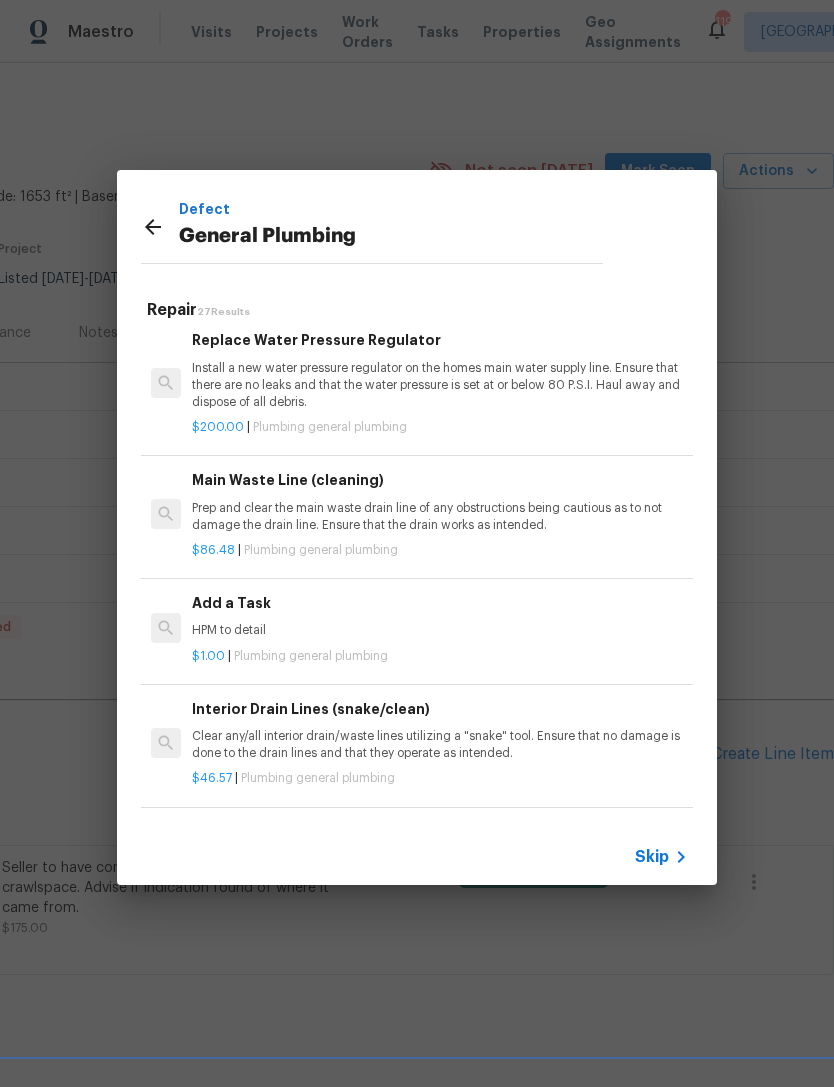 click on "HPM to detail" at bounding box center [440, 630] 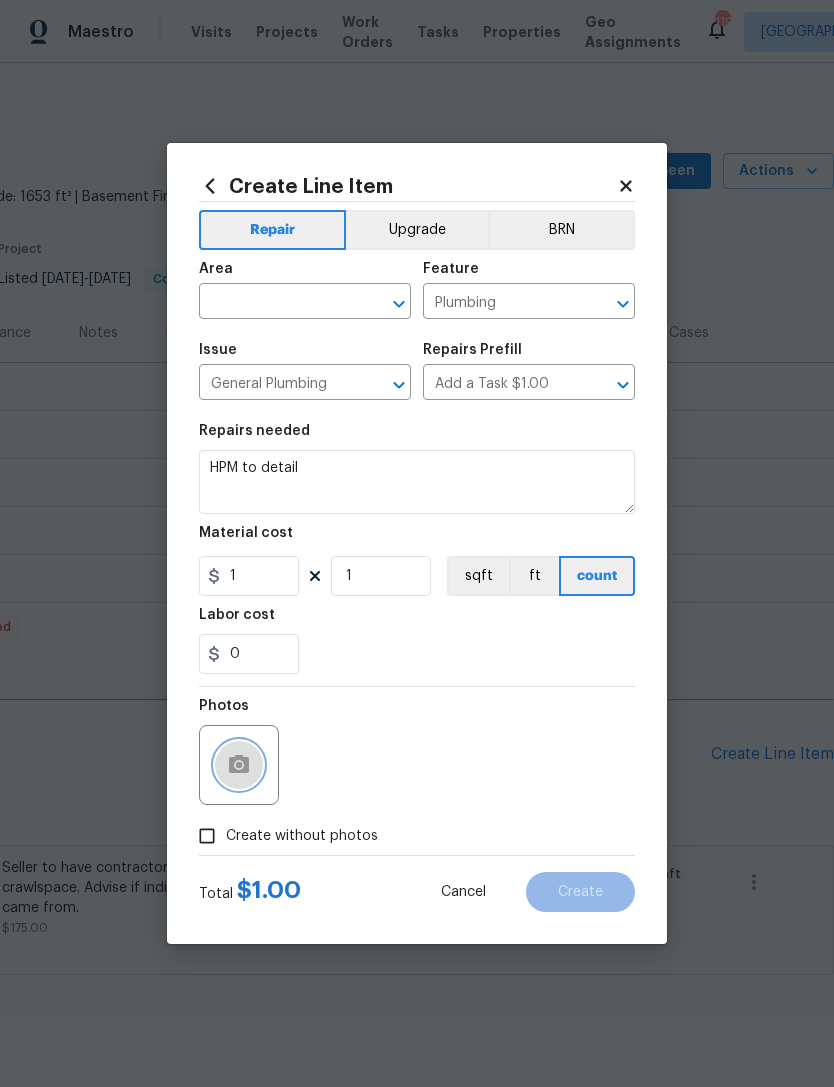 click 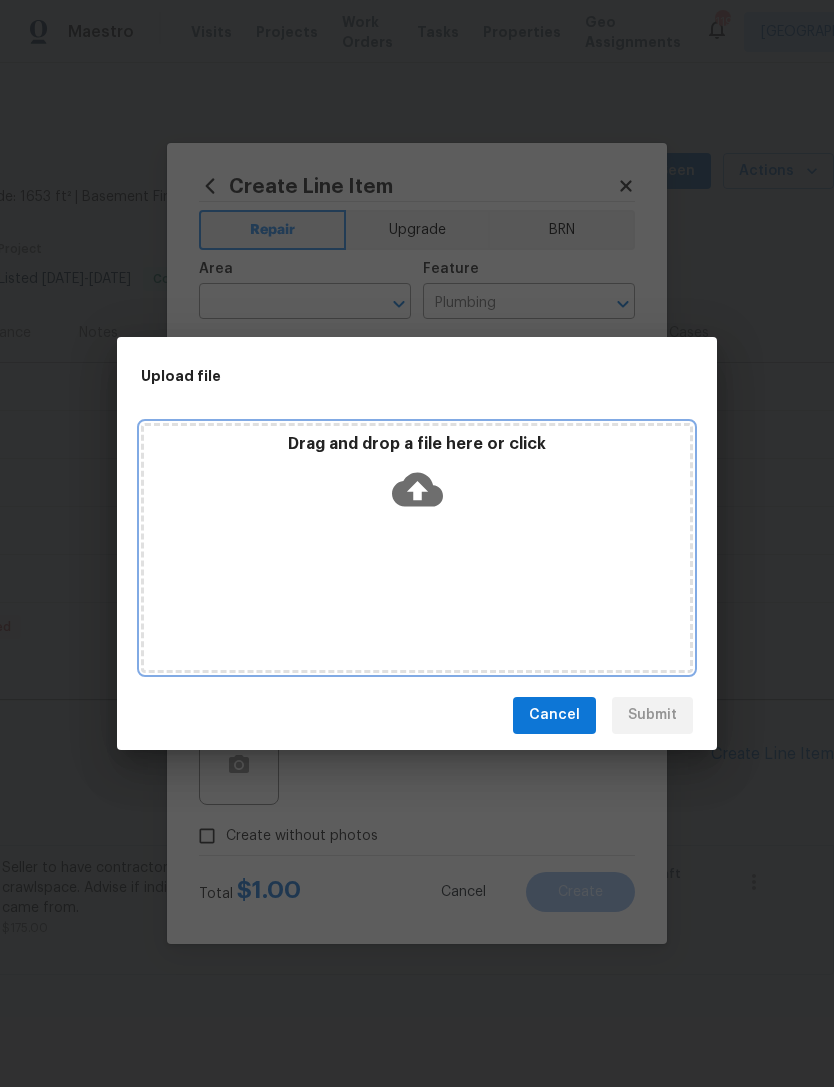 click on "Drag and drop a file here or click" at bounding box center [417, 548] 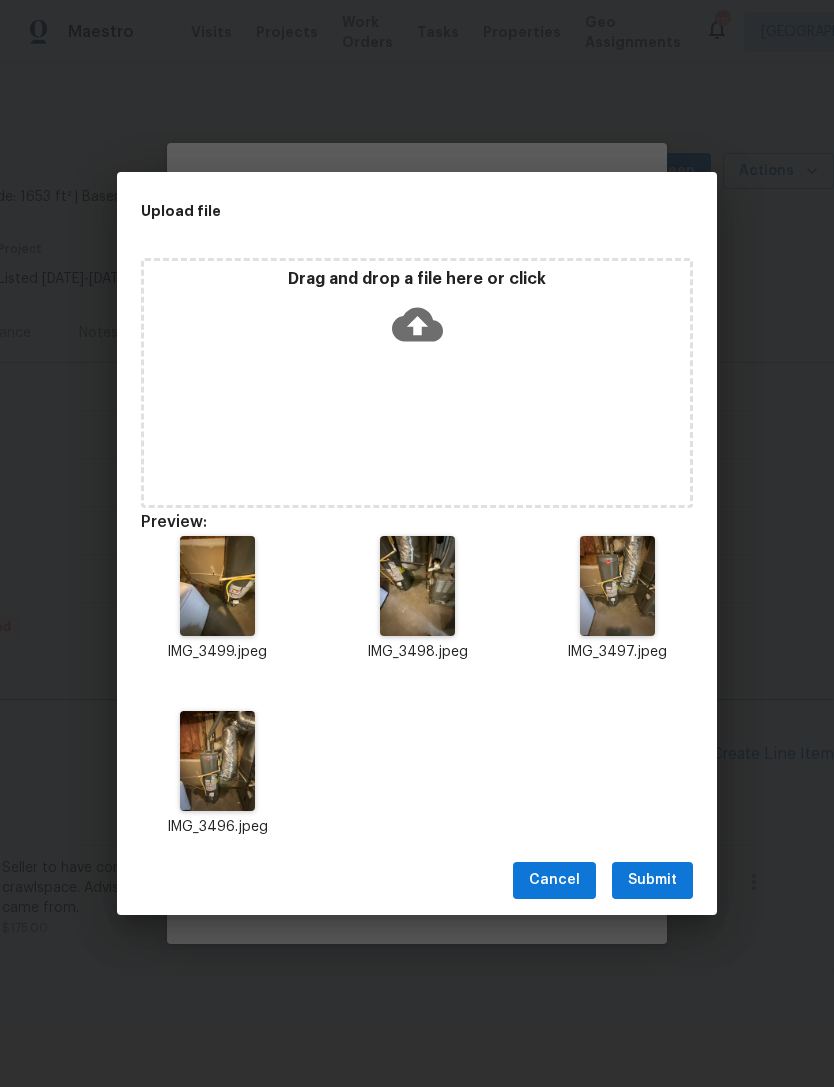 click on "Submit" at bounding box center [652, 880] 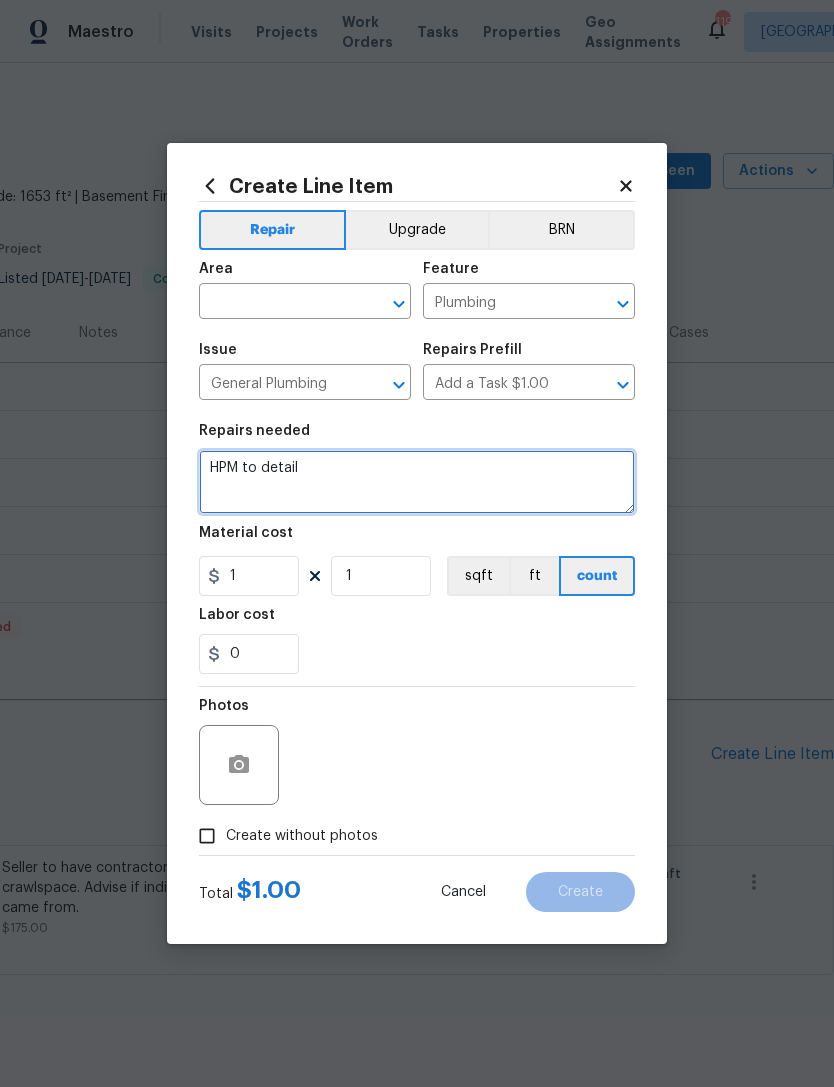 click on "HPM to detail" at bounding box center (417, 482) 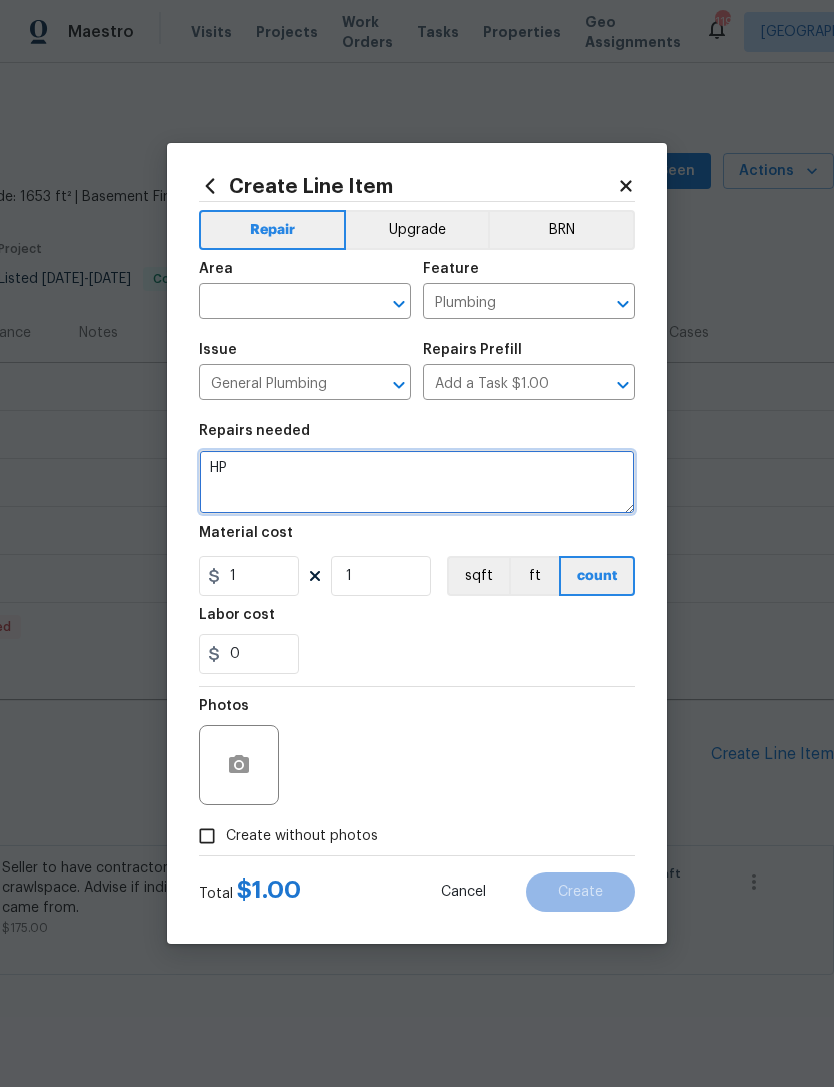 type on "H" 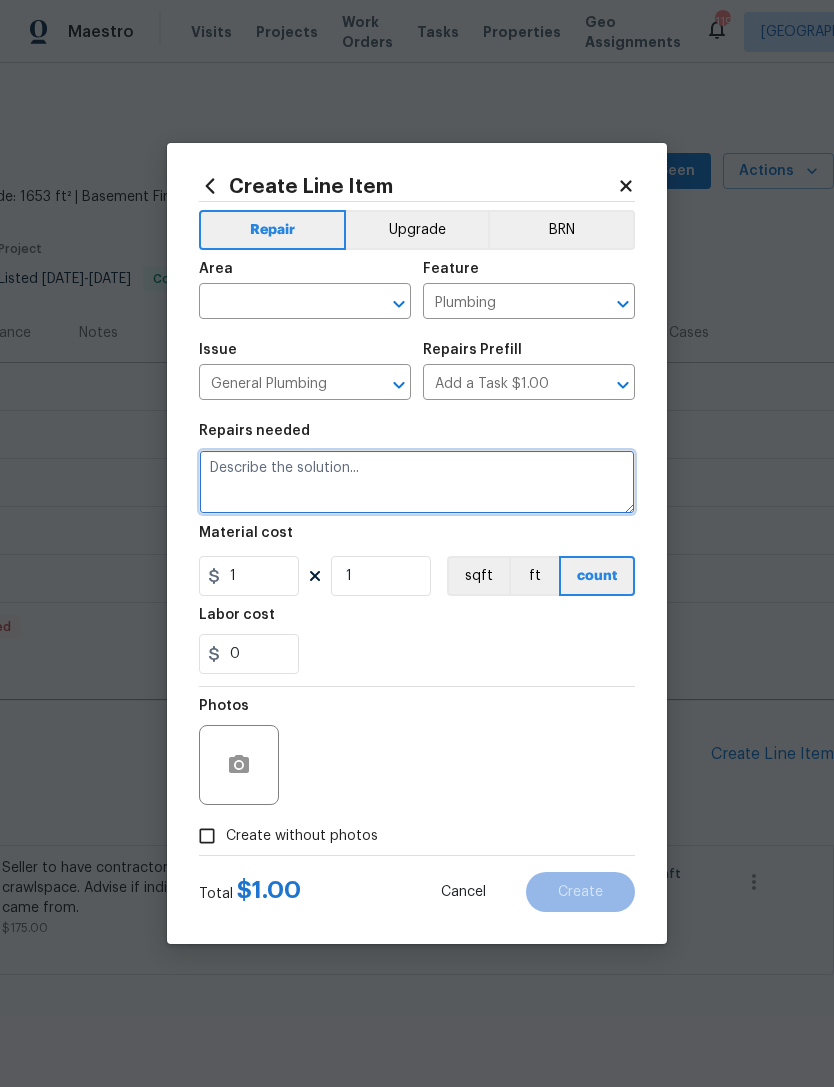 click at bounding box center [417, 482] 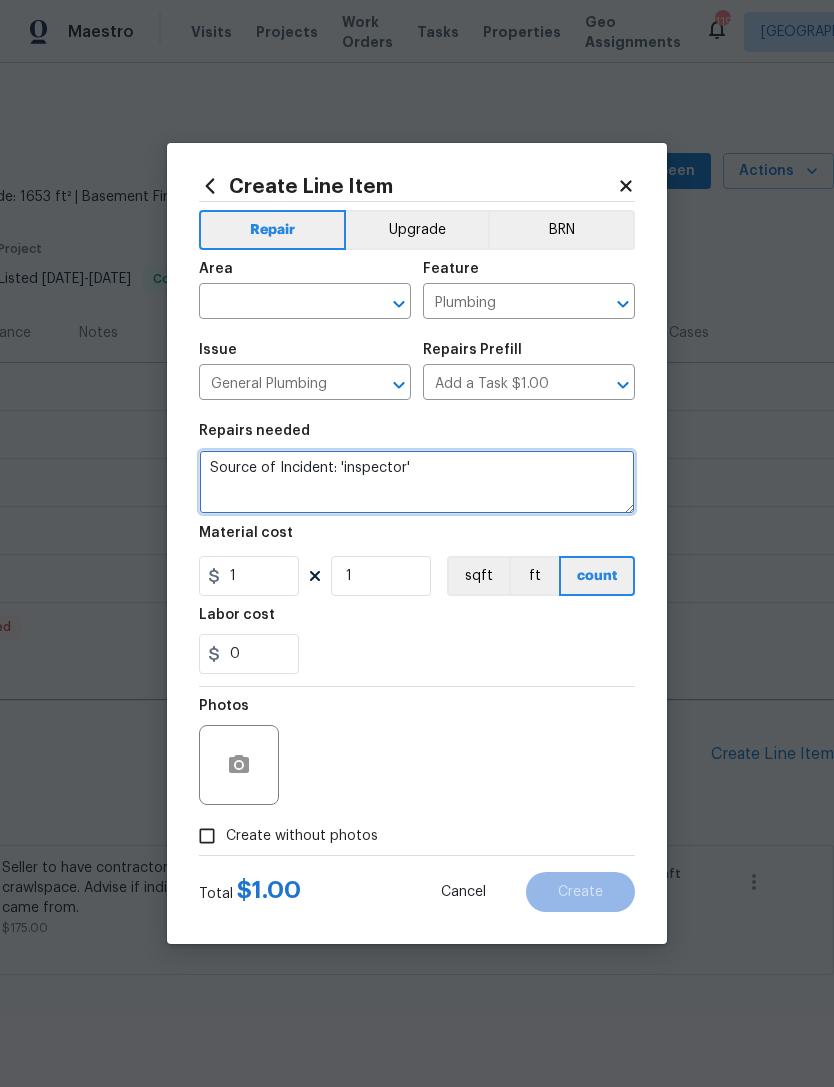 click on "Source of Incident: 'inspector'" at bounding box center (417, 482) 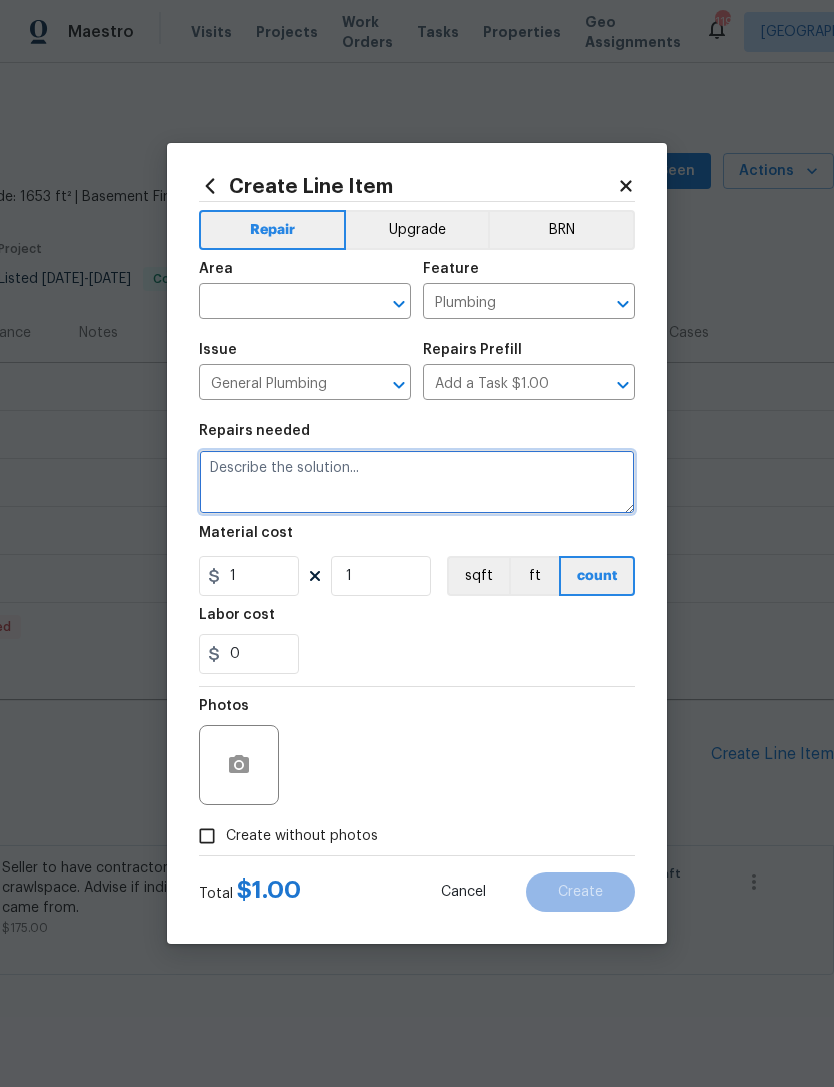 click at bounding box center [417, 482] 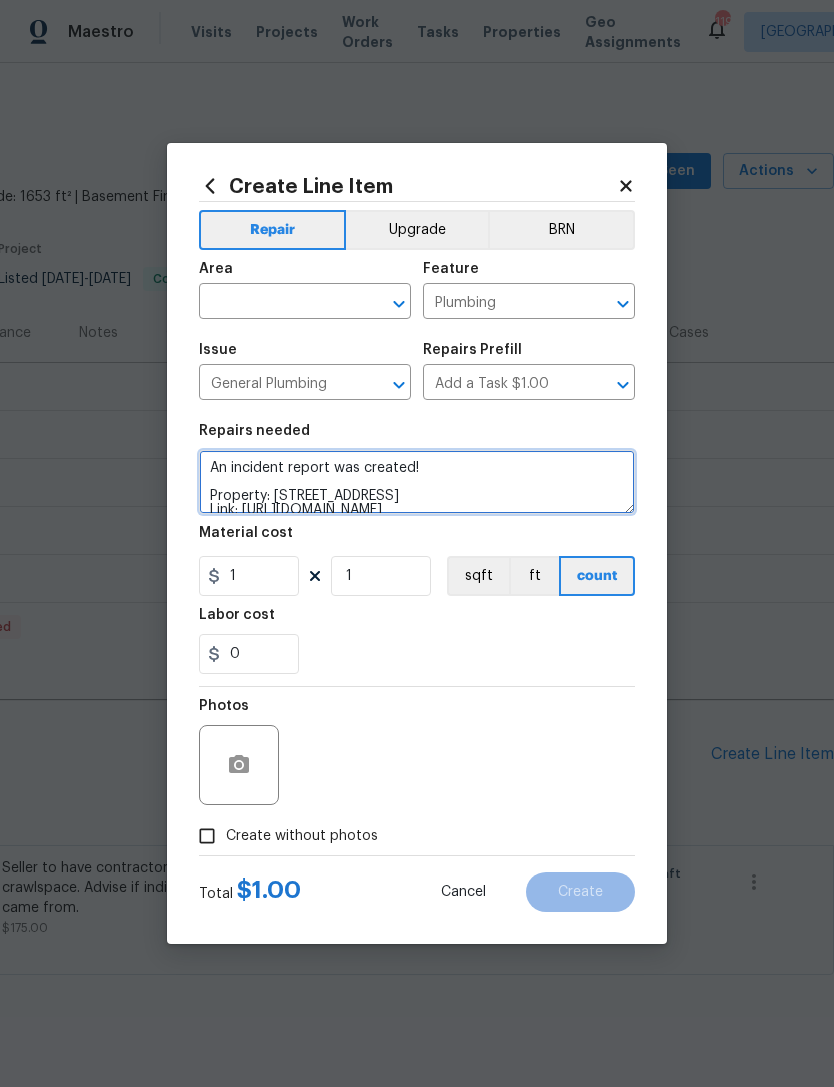 scroll, scrollTop: 0, scrollLeft: 0, axis: both 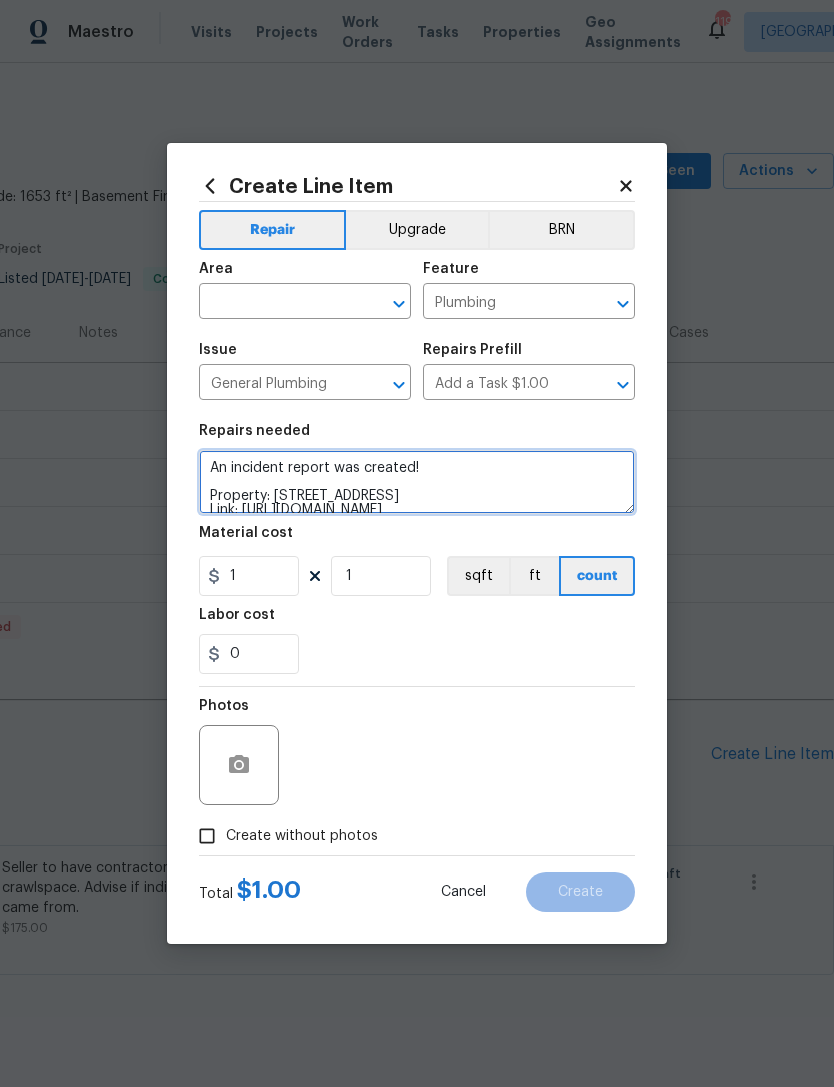 click on "An incident report was created!
Property: 31 Mariner Way SE, Acworth, GA 30102
Link: https://admin.opendoor.com/admin/properties?query=2W73H8KTQMS5N
Tags: [damage_flood]
Description: Email from Kimberly Akins, GM for Sure Thing Inspections: Good morning, as info, our inspector found a leak in the water heater, it looks to be a thermal expansion leak. He will turn the water off at the end of the inspection. You may want to have a plumber check it as soon as possible. Thank you" at bounding box center (417, 482) 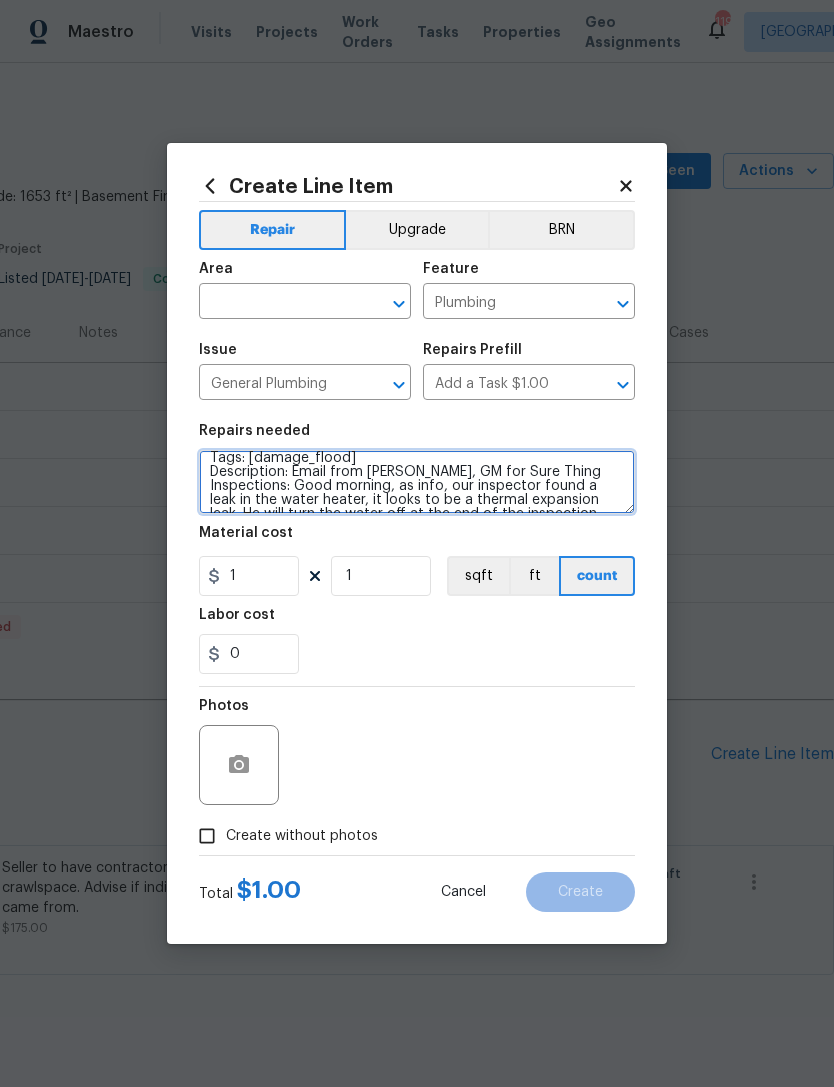 scroll, scrollTop: 75, scrollLeft: 0, axis: vertical 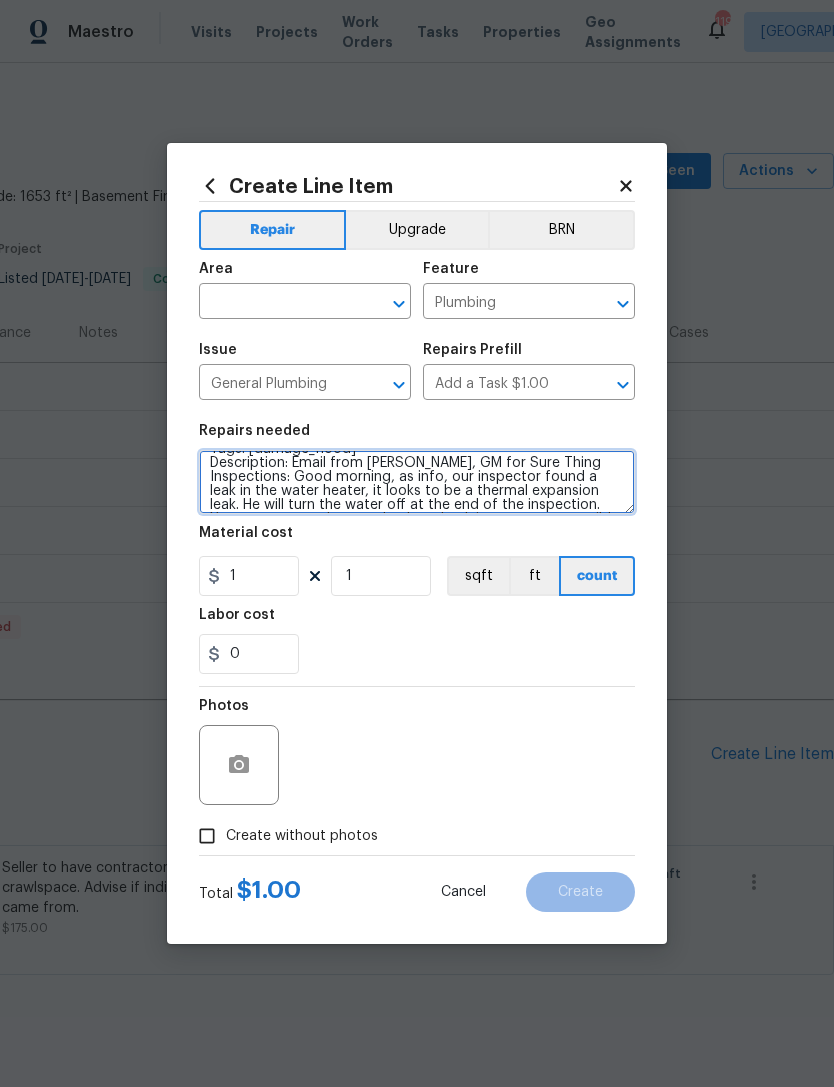 click on "An incident report was created!
Property: 31 Mariner Way SE, Acworth, GA 30102
Link: https://admin.opendoor.com/admin/properties?query=2W73H8KTQMS5N
Tags: [damage_flood]
Description: Email from Kimberly Akins, GM for Sure Thing Inspections: Good morning, as info, our inspector found a leak in the water heater, it looks to be a thermal expansion leak. He will turn the water off at the end of the inspection. You may want to have a plumber check it as soon as possible. Thank you" at bounding box center (417, 482) 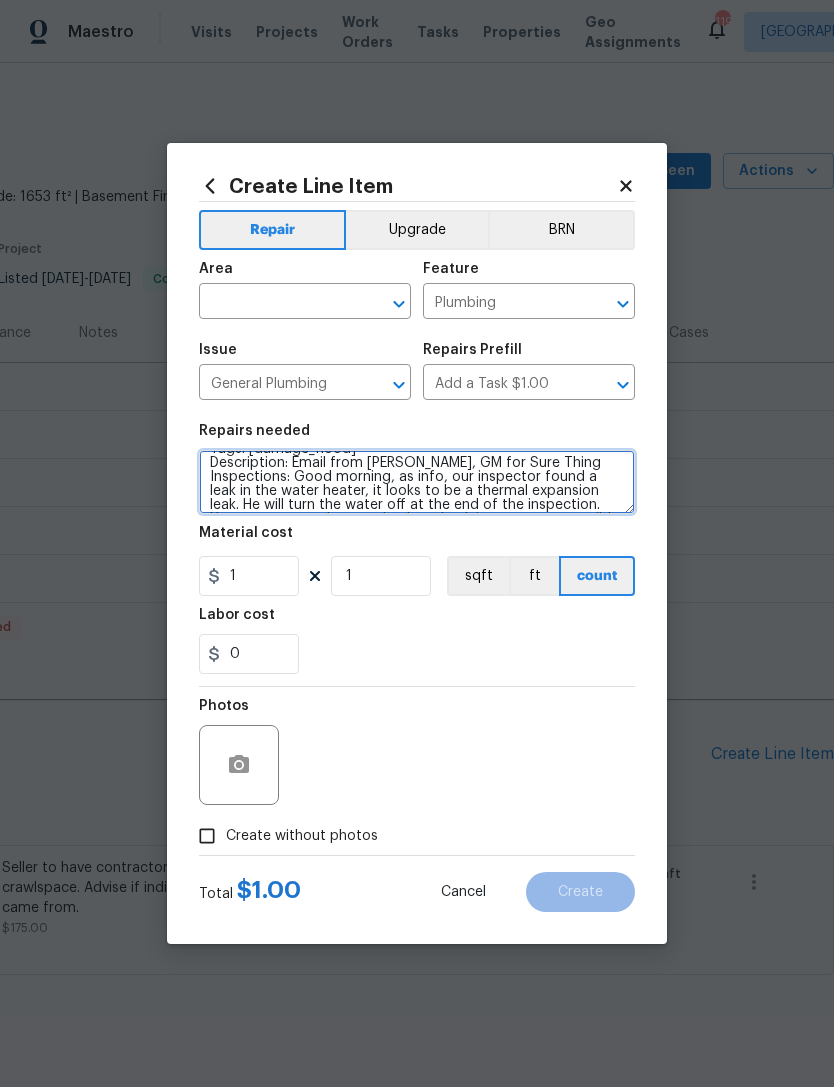 scroll, scrollTop: 0, scrollLeft: 0, axis: both 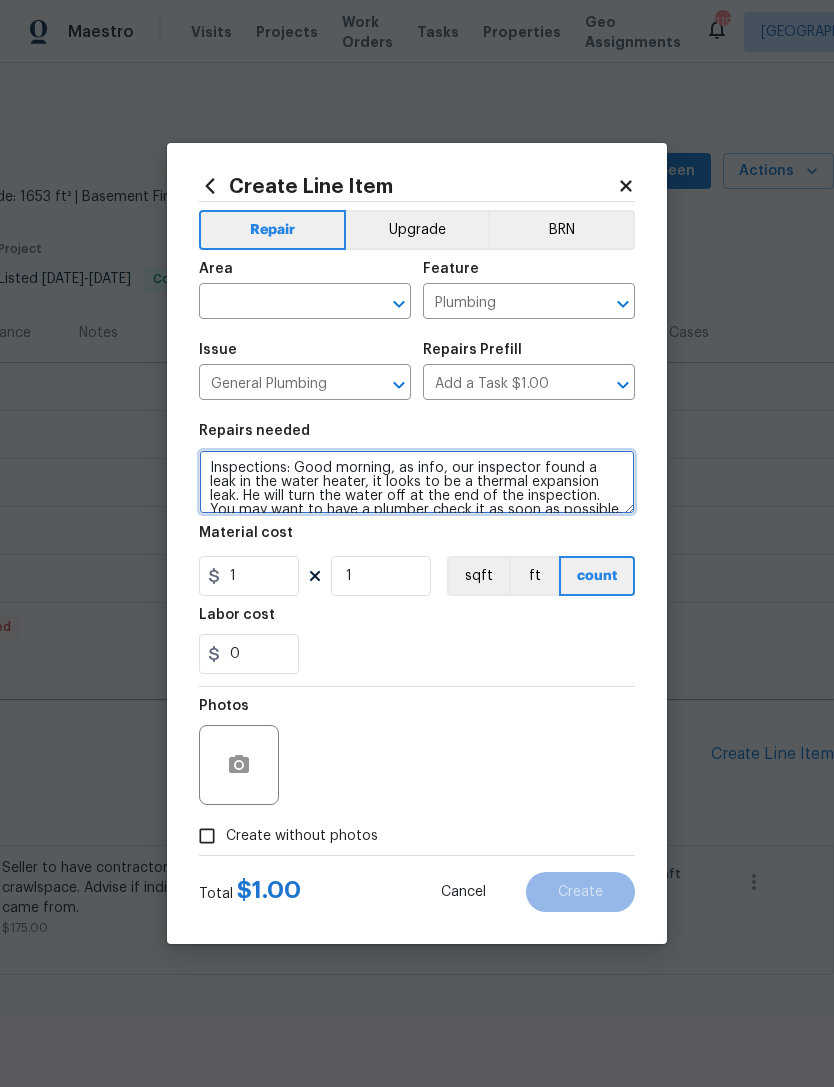 click on "Inspections: Good morning, as info, our inspector found a leak in the water heater, it looks to be a thermal expansion leak. He will turn the water off at the end of the inspection. You may want to have a plumber check it as soon as possible. Thank you" at bounding box center (417, 482) 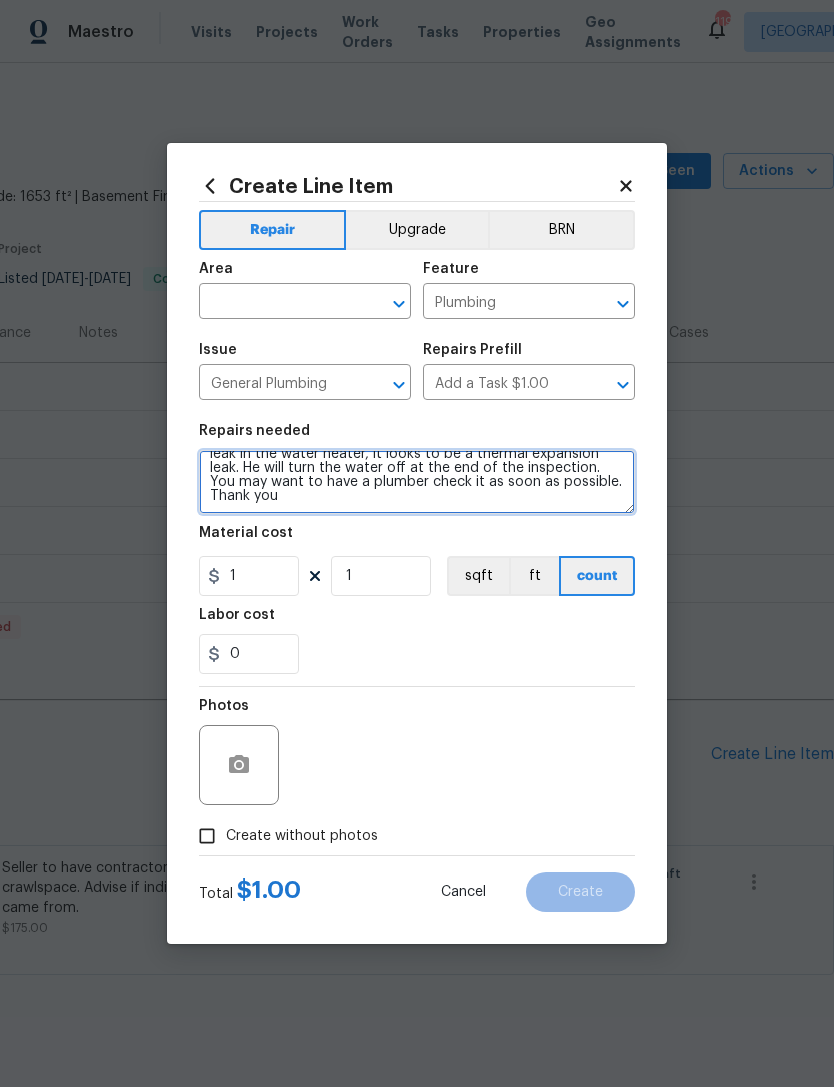 scroll, scrollTop: 98, scrollLeft: 0, axis: vertical 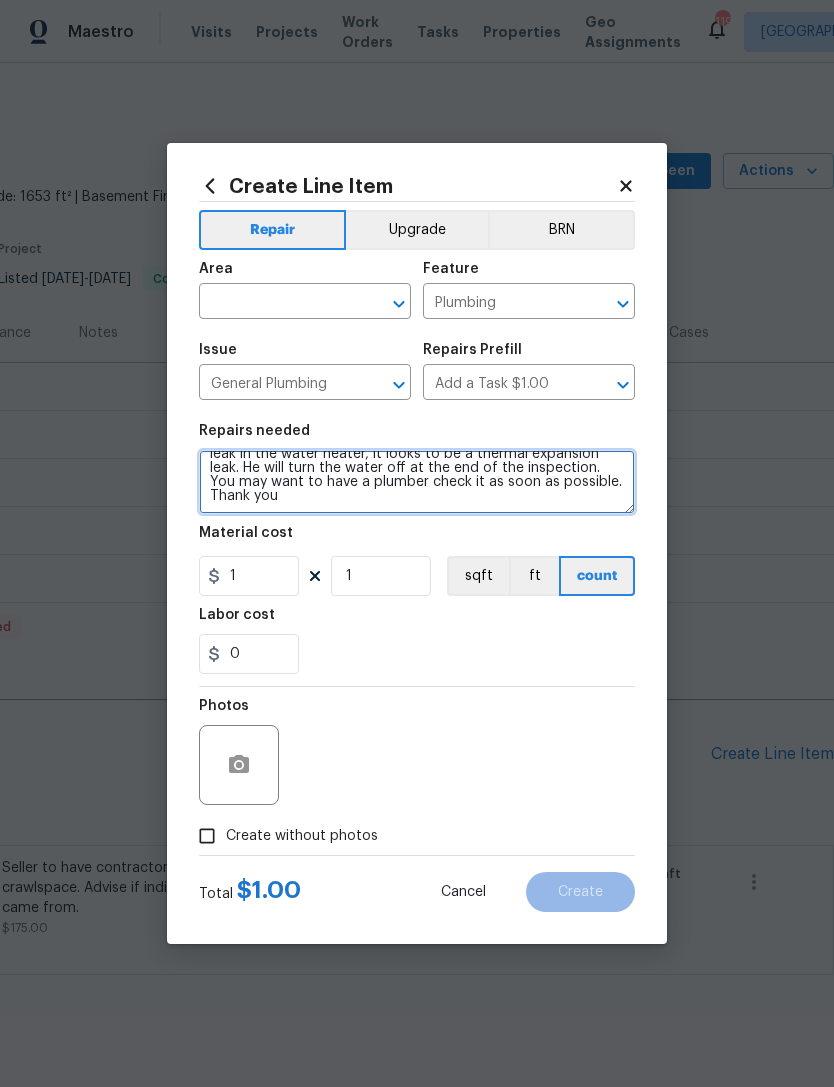 click on "WATER LEAK AT EXPANSIONS TANK AT WATER HEATER IN BASEMENT, ASSEST AND HAVE LEAK RESOLVED. PLEASE ALSO SEE NOTES FROM INSPECT BELOW.
Inspections: Good morning, as info, our inspector found a leak in the water heater, it looks to be a thermal expansion leak. He will turn the water off at the end of the inspection. You may want to have a plumber check it as soon as possible. Thank you" at bounding box center (417, 482) 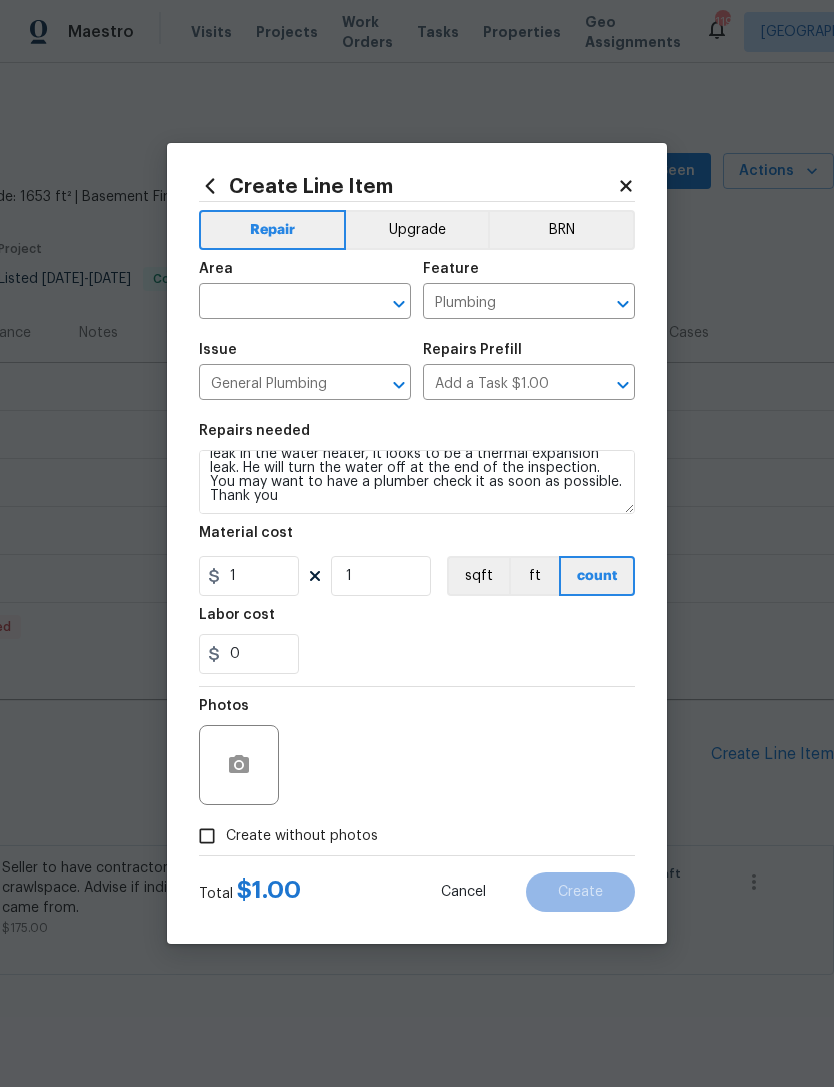 click at bounding box center (277, 303) 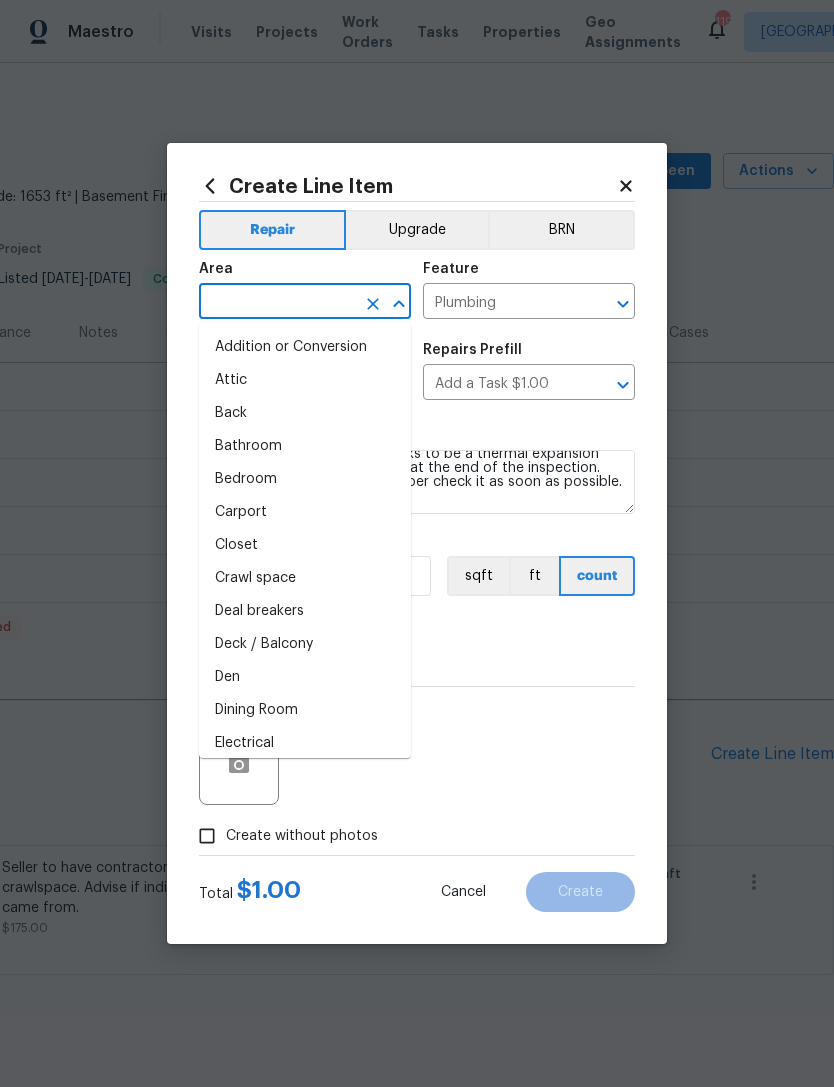 scroll, scrollTop: 0, scrollLeft: 0, axis: both 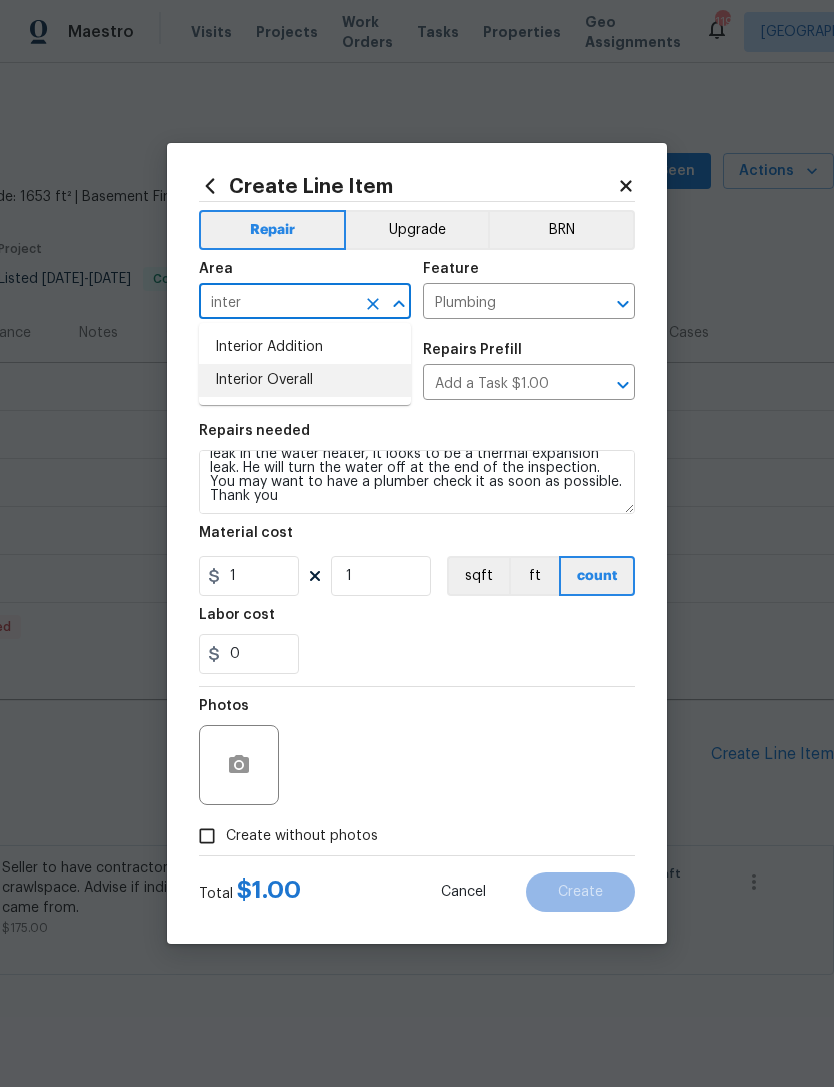 click on "Interior Overall" at bounding box center [305, 380] 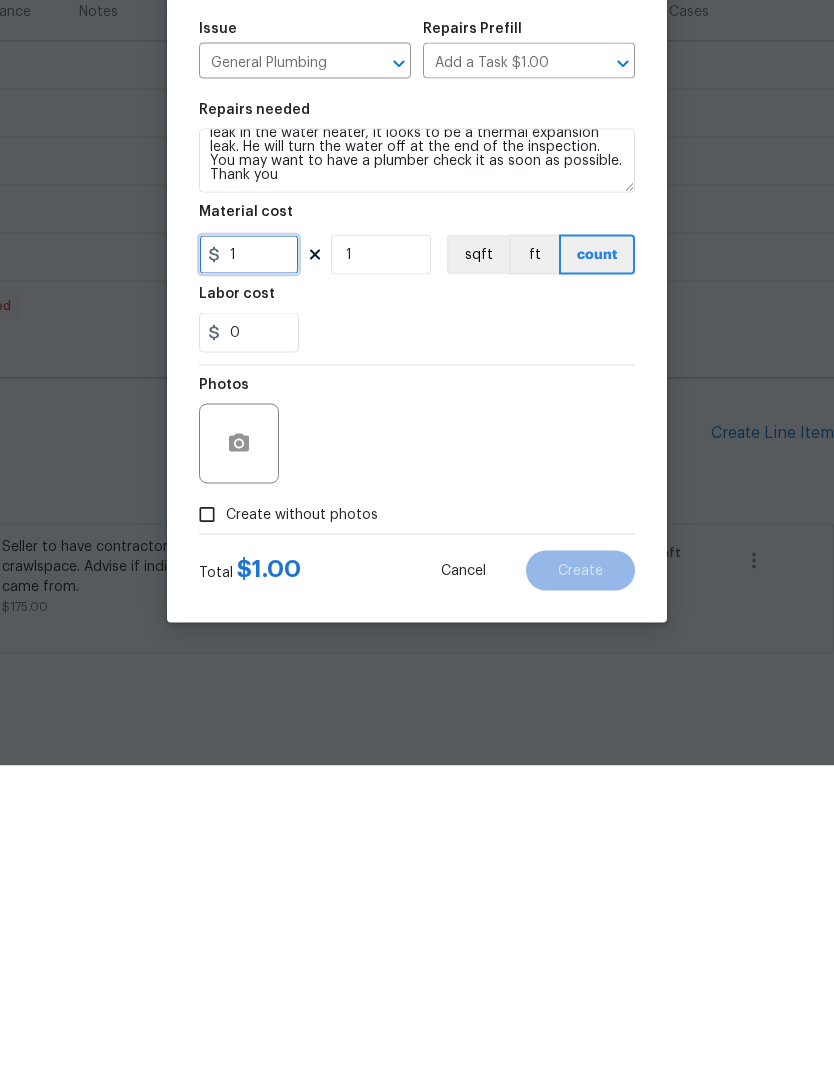 click on "1" at bounding box center (249, 576) 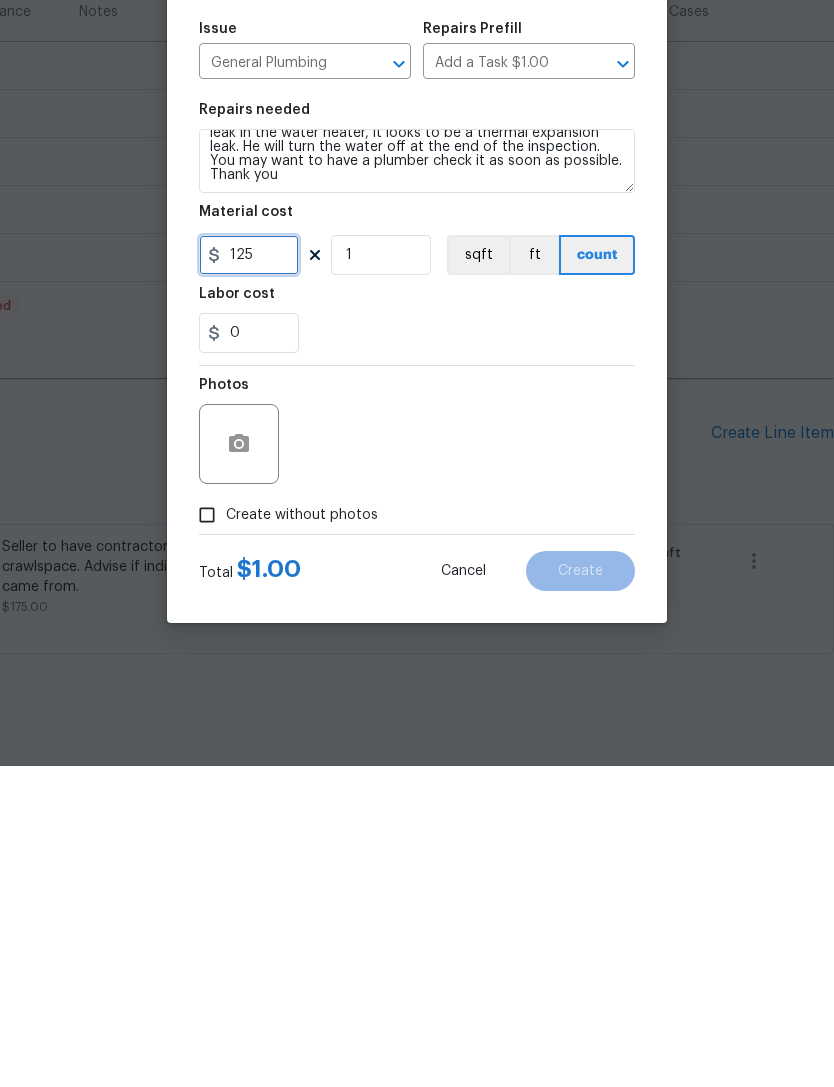 type on "125" 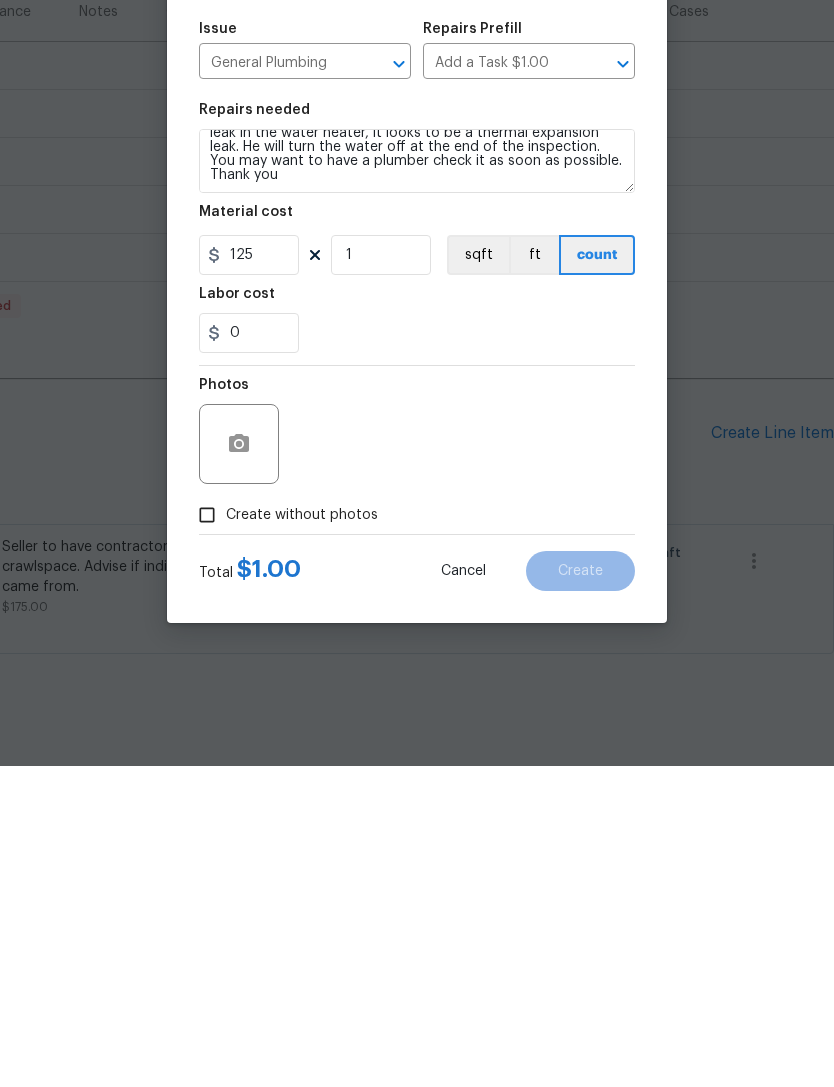 click on "Photos" at bounding box center [417, 752] 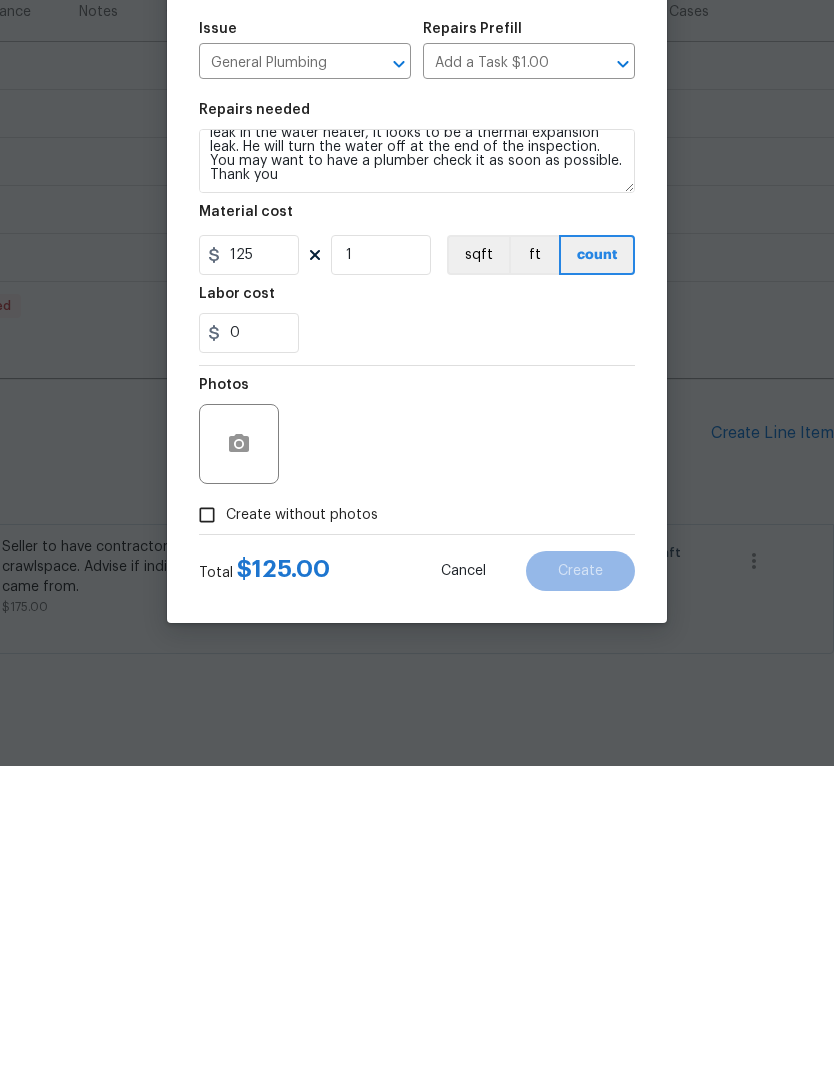 scroll, scrollTop: 24, scrollLeft: 0, axis: vertical 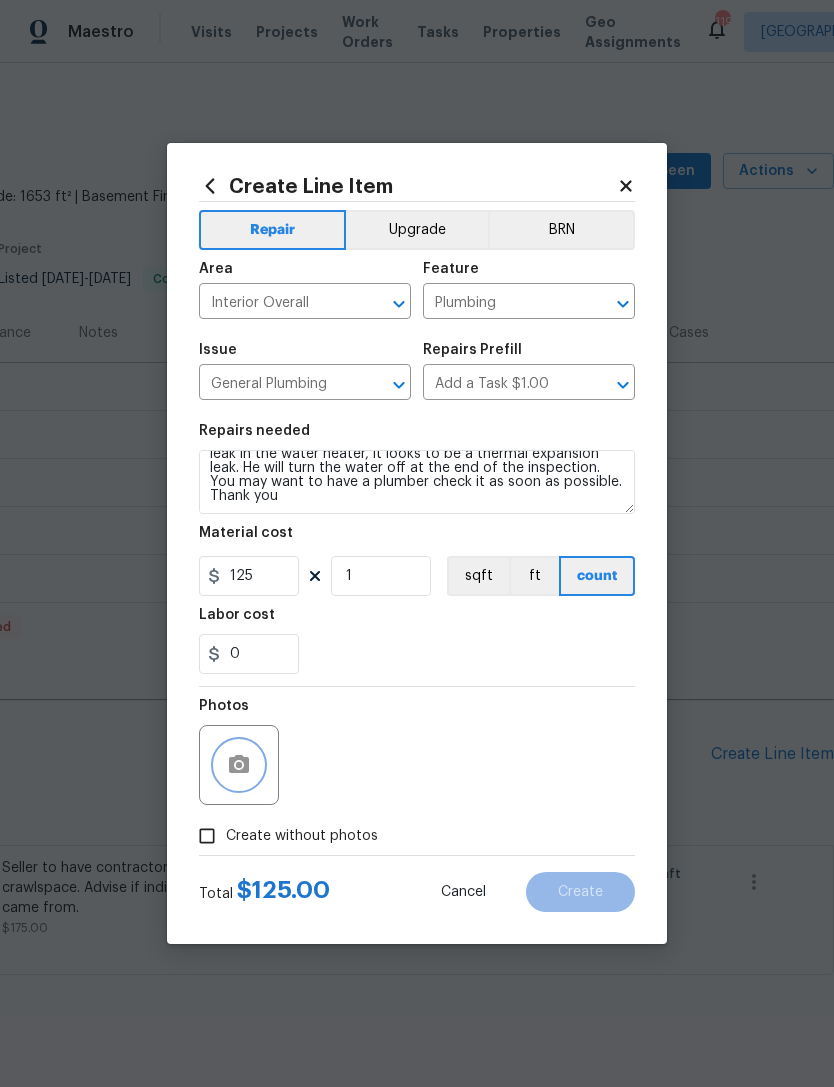 click 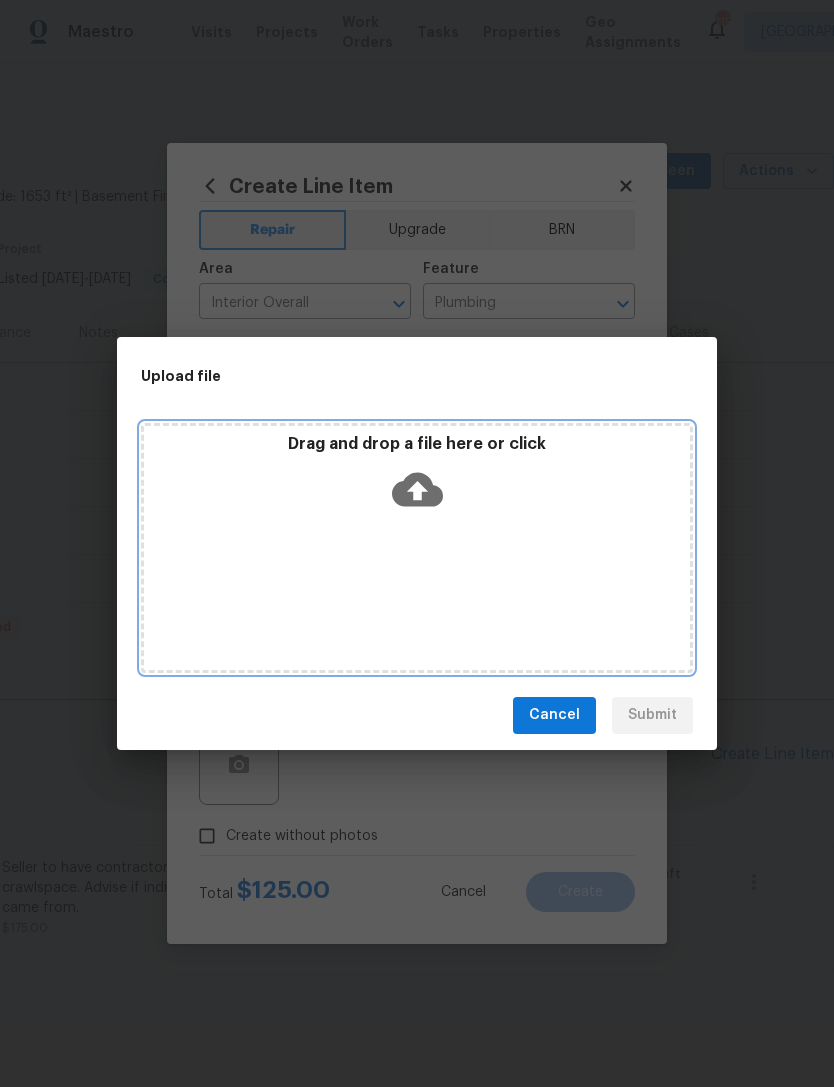 click on "Drag and drop a file here or click" at bounding box center [417, 548] 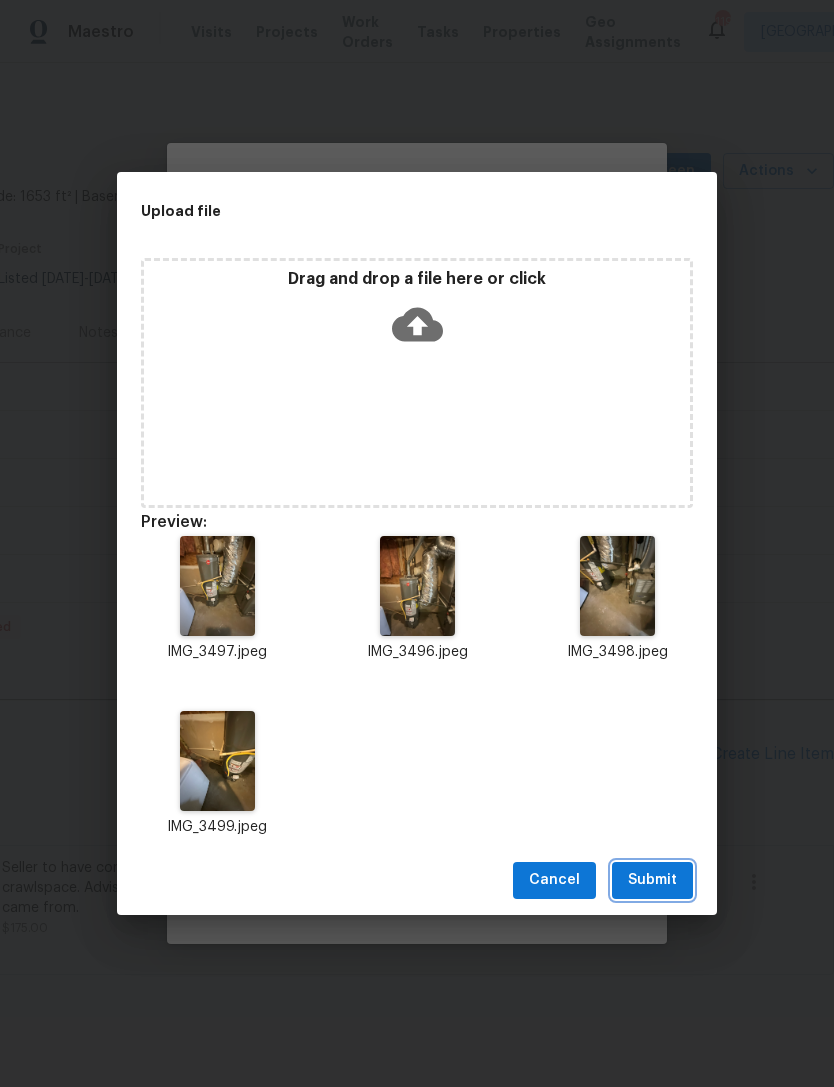 click on "Submit" at bounding box center [652, 880] 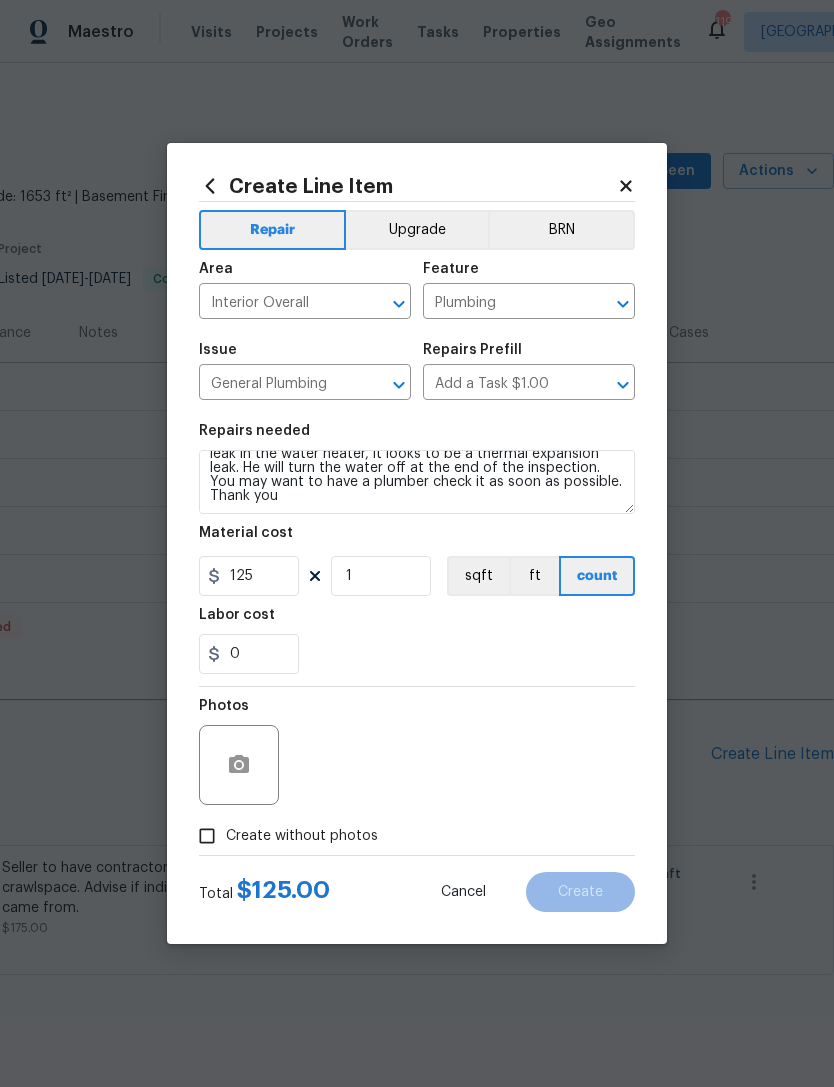 click on "Create without photos" at bounding box center (207, 836) 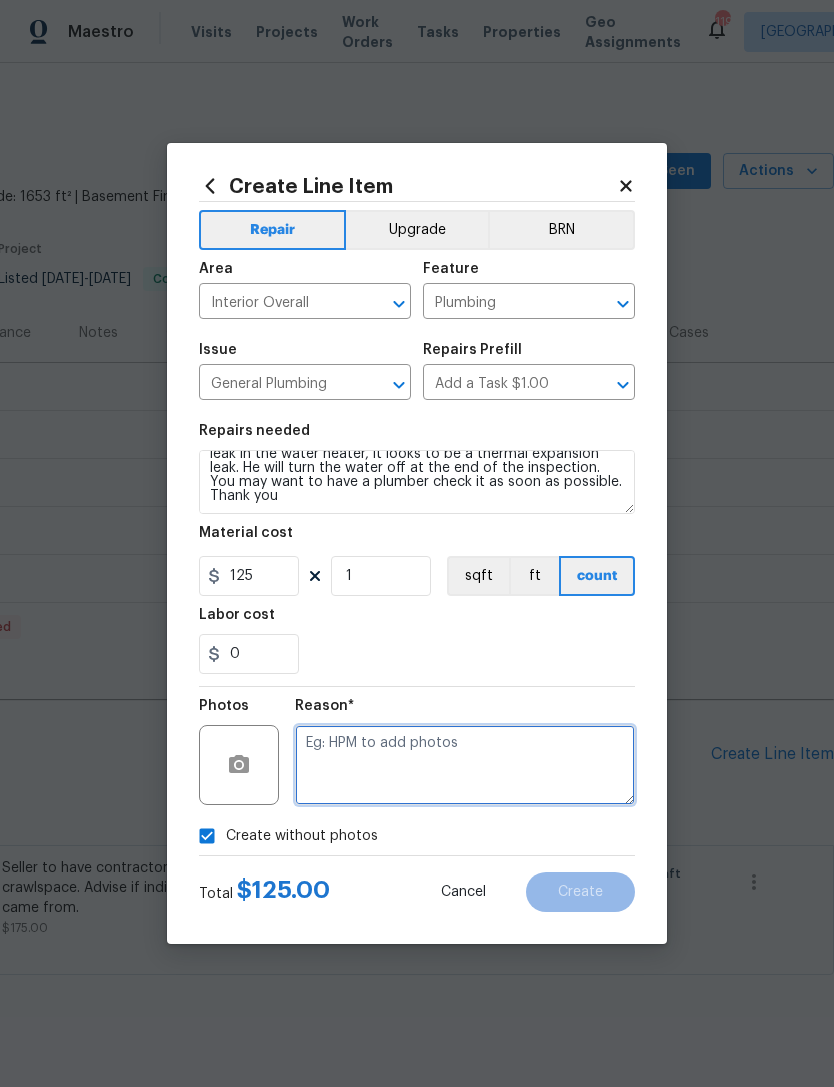 click at bounding box center [465, 765] 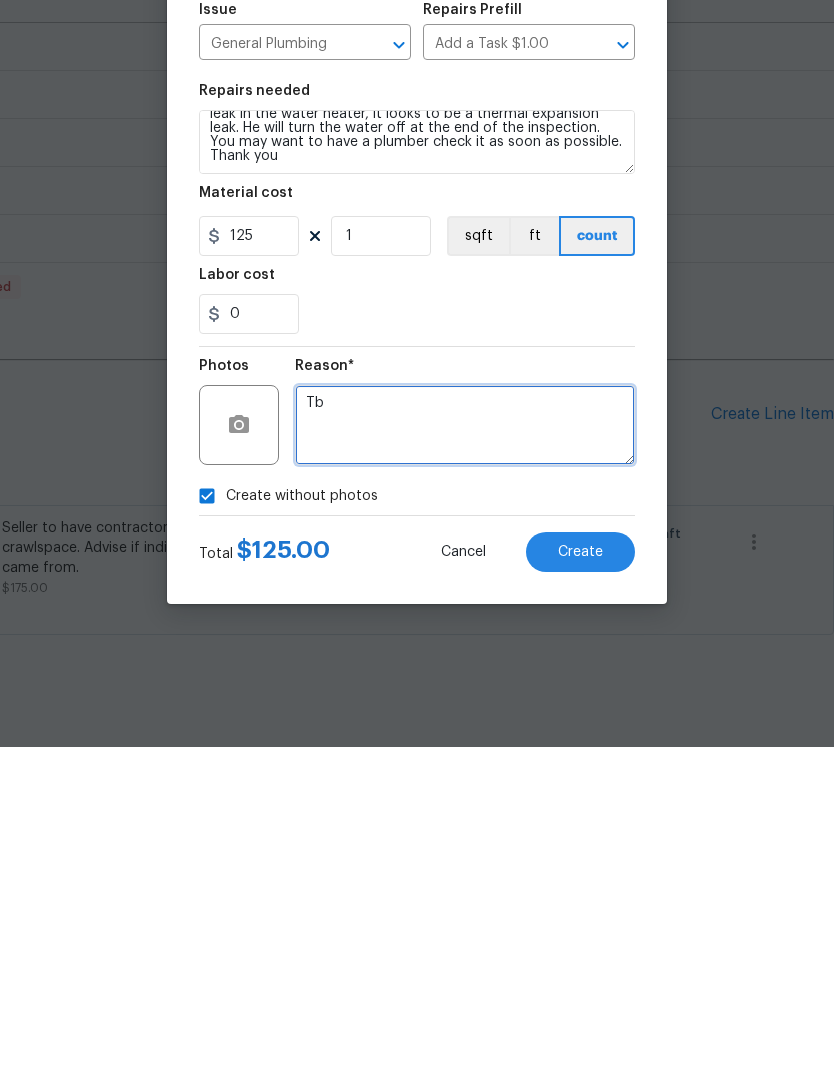 type on "Tba" 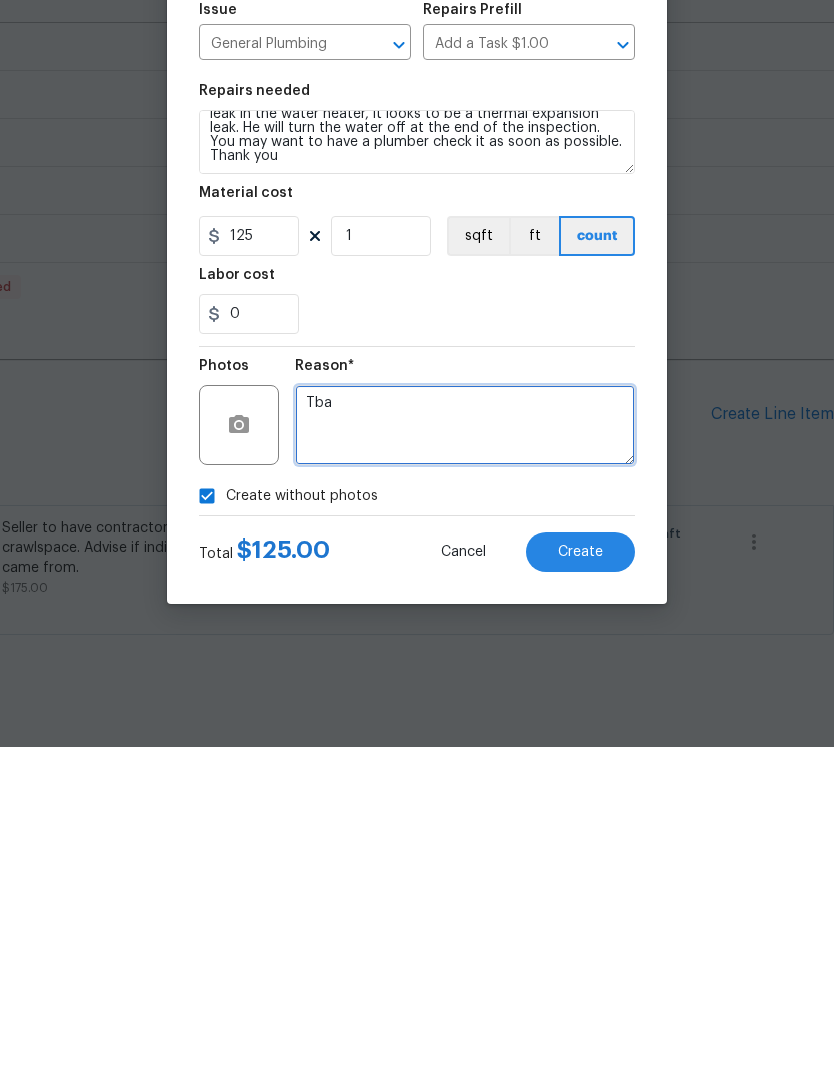 checkbox on "false" 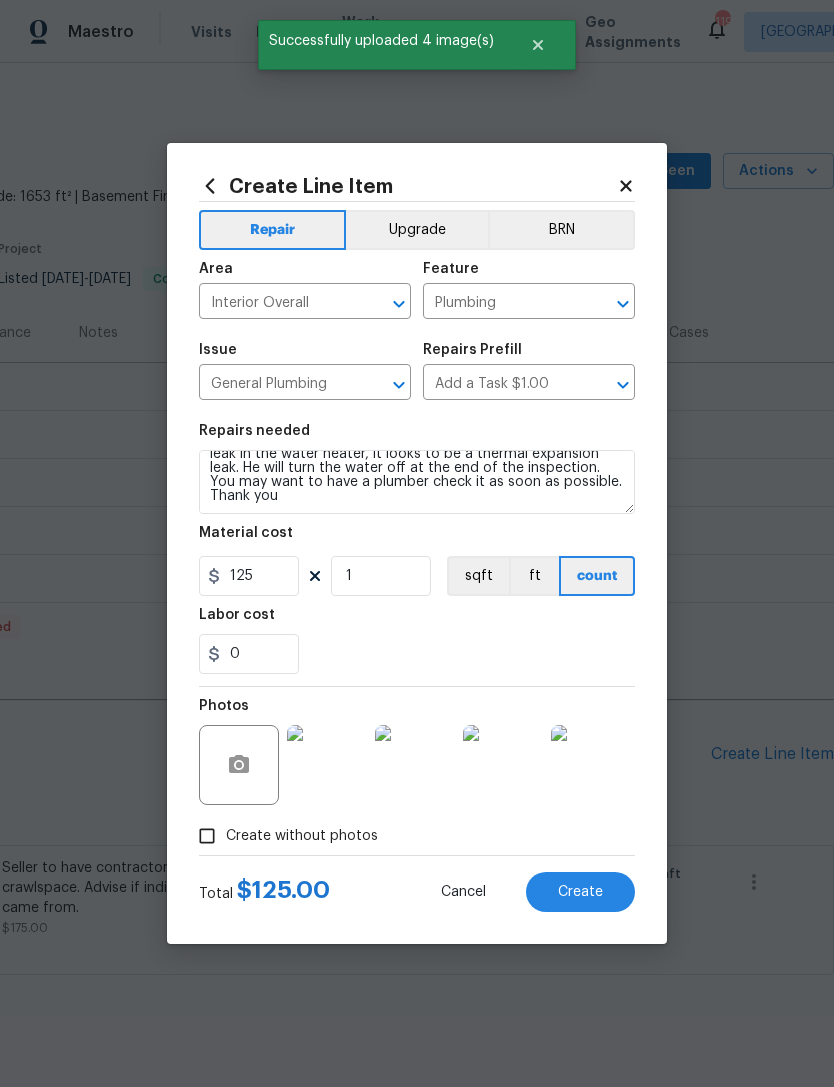 click on "Create" at bounding box center (580, 892) 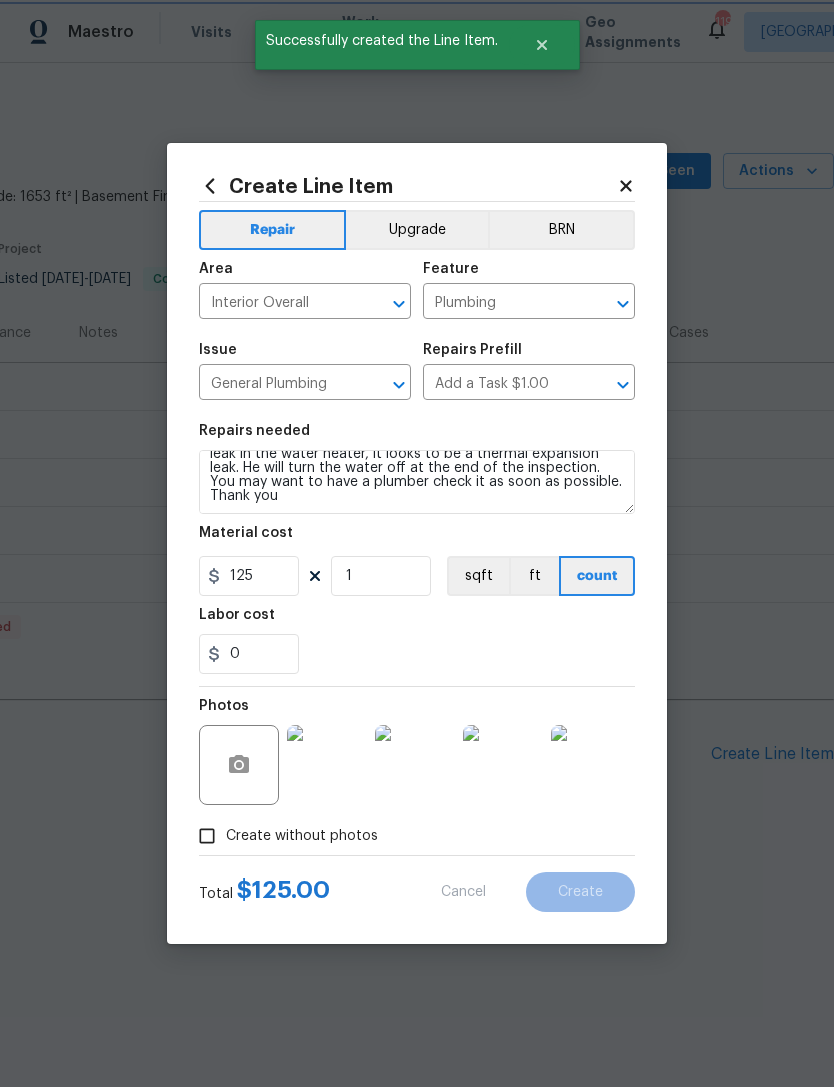 scroll, scrollTop: 0, scrollLeft: 0, axis: both 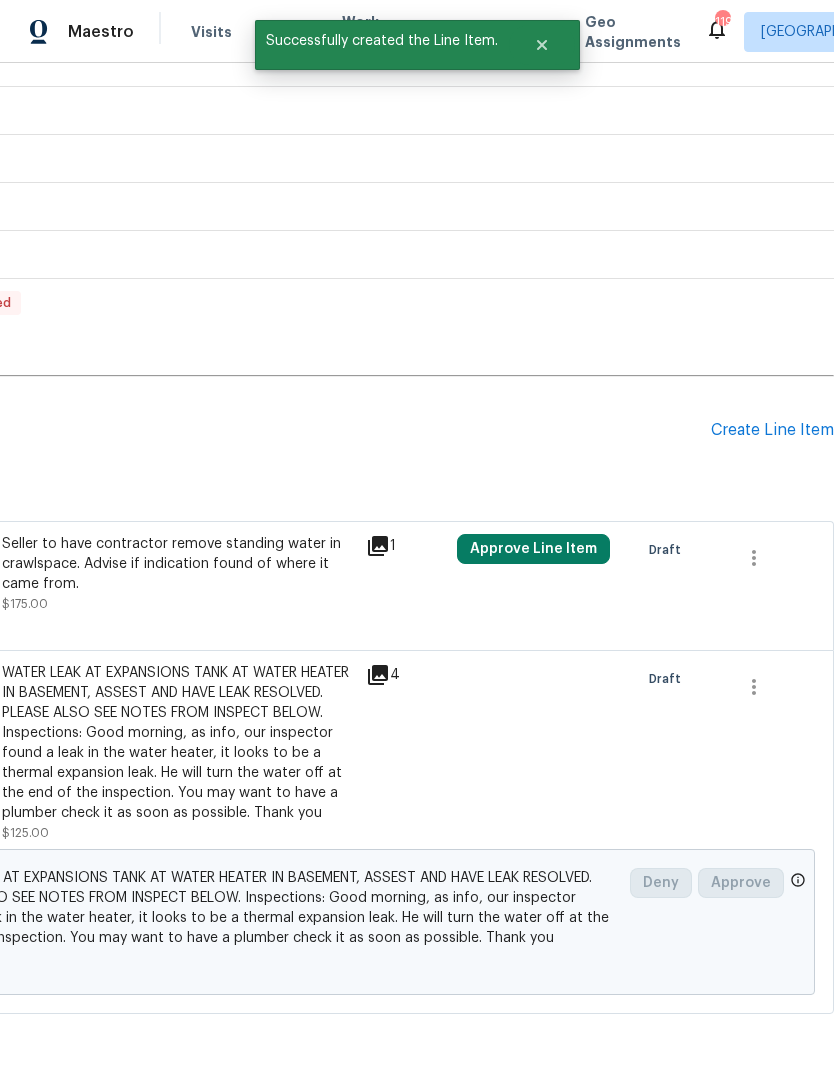 click on "Create Line Item" at bounding box center [772, 430] 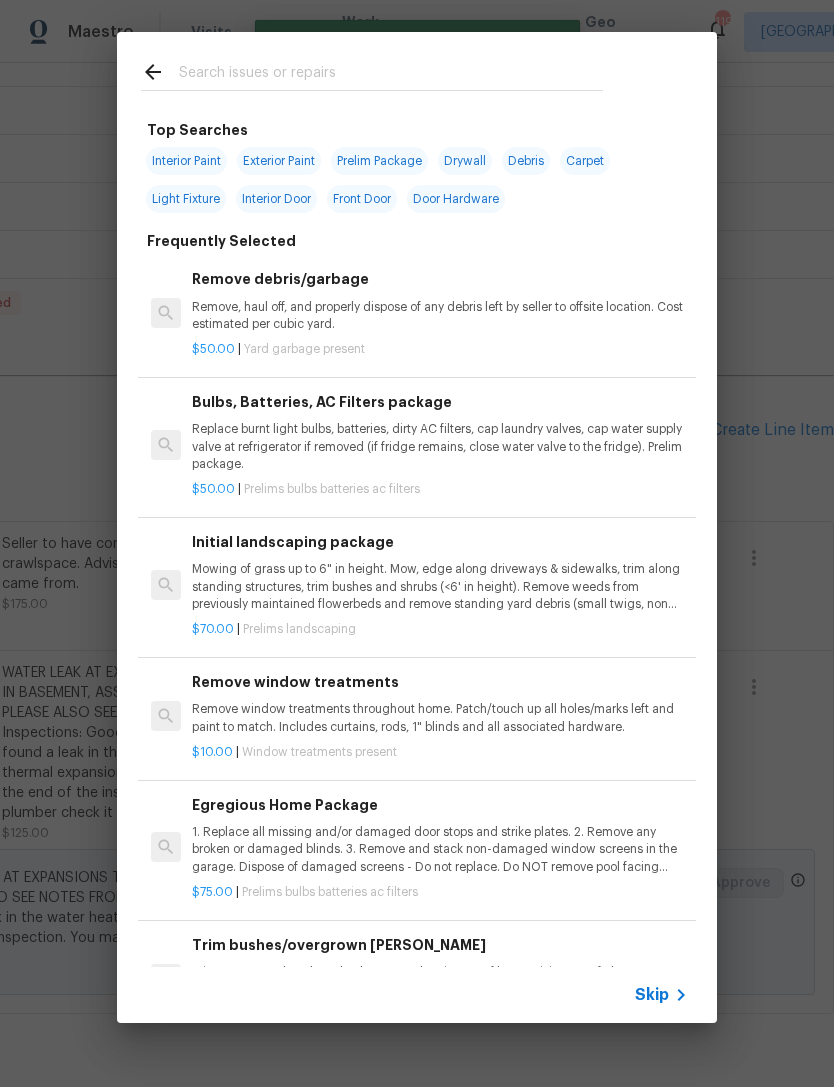 click at bounding box center [391, 75] 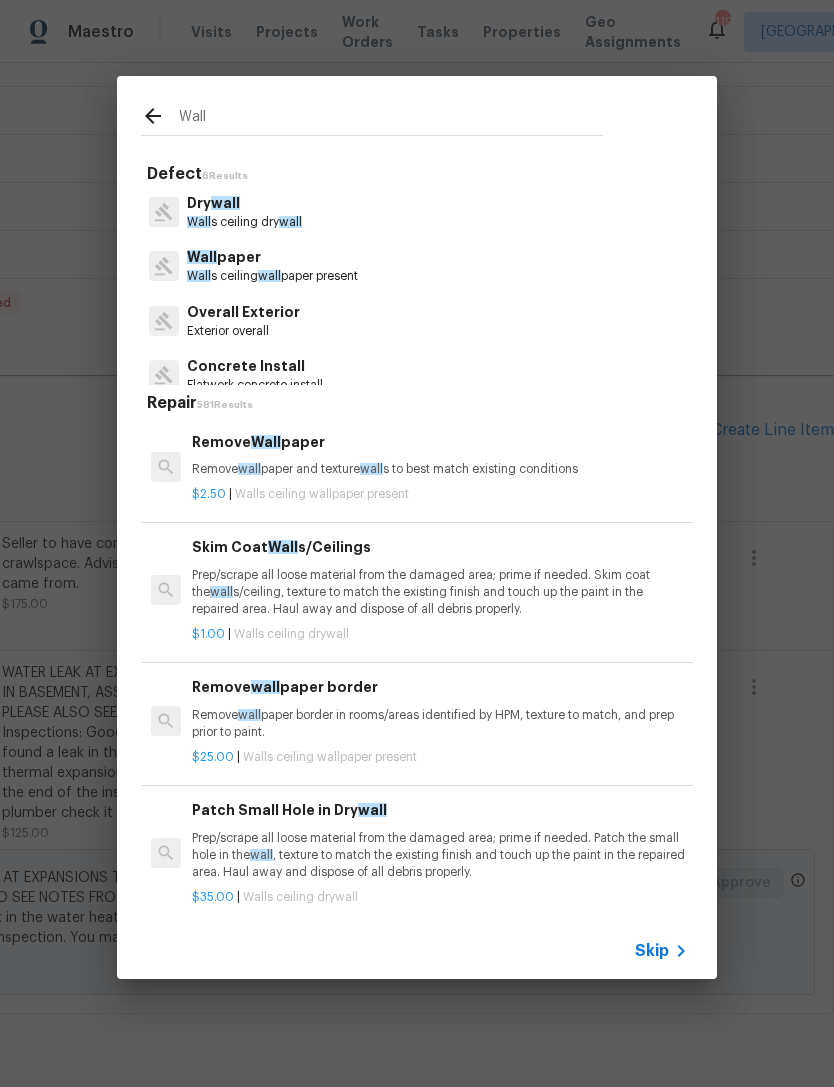 type on "Wall" 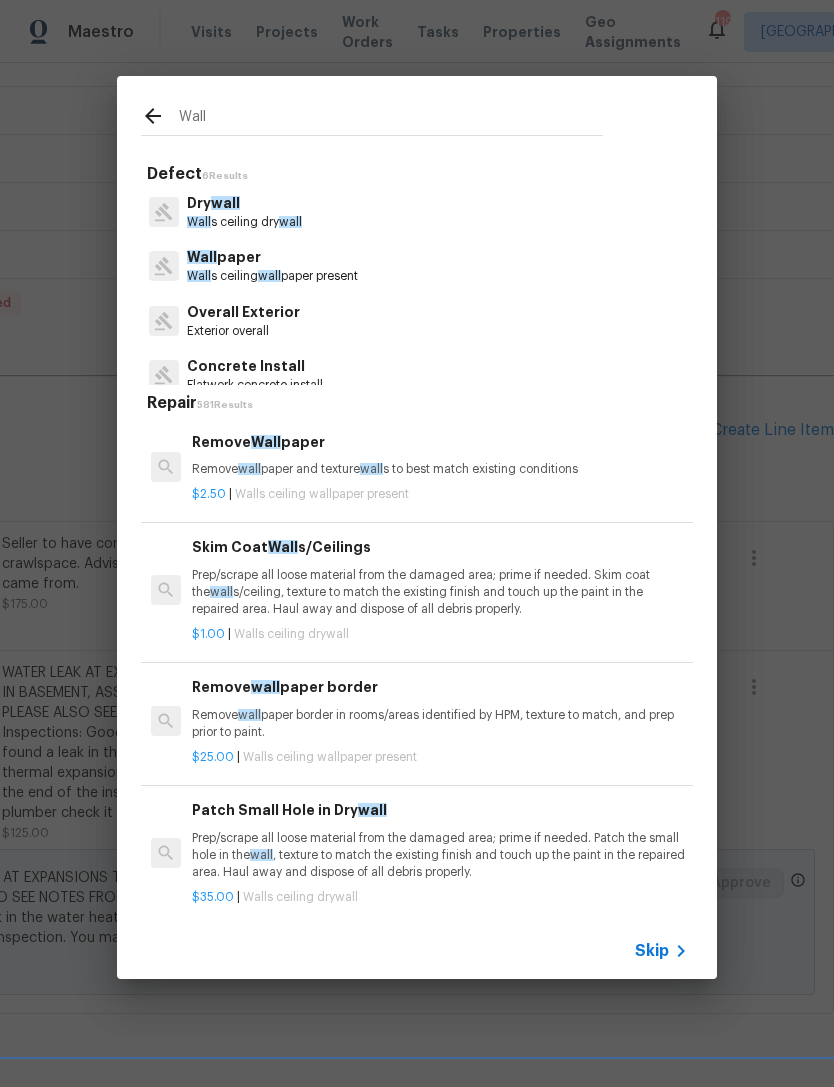 click on "Dry wall Wall s ceiling dry wall" at bounding box center (417, 212) 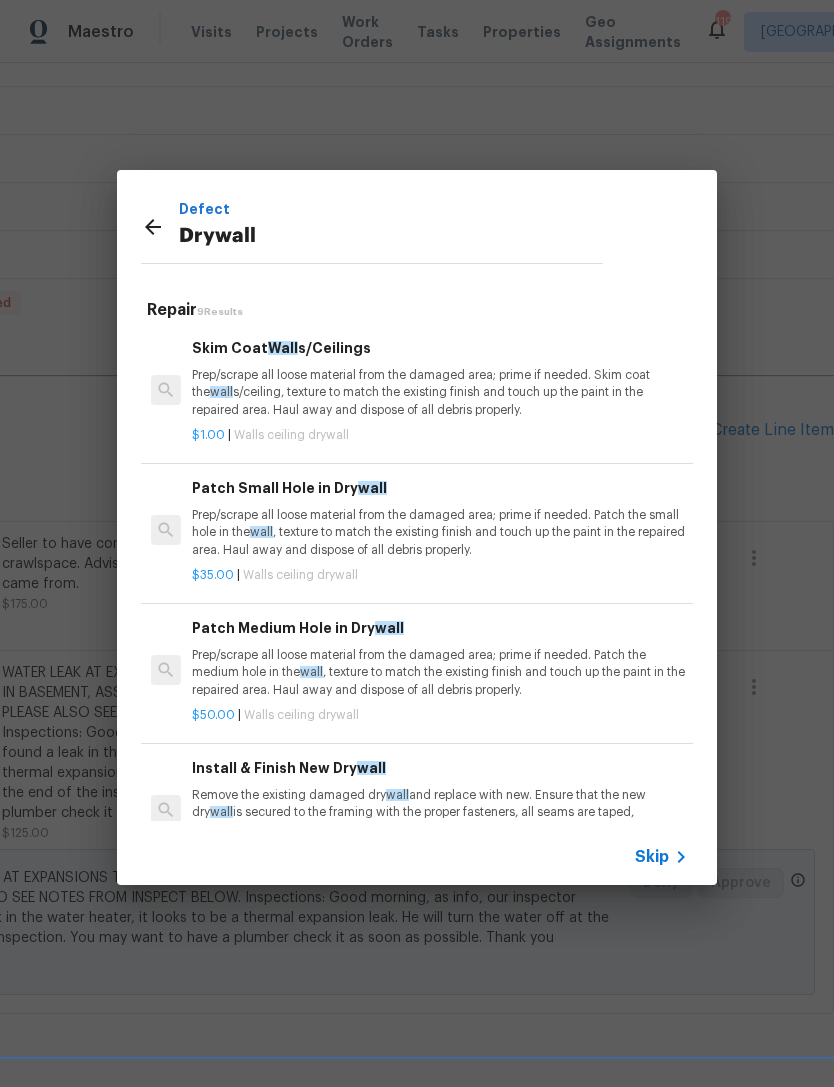 click on "Prep/scrape all loose material from the damaged area; prime if needed. Patch the medium hole in the  wall , texture to match the existing finish and touch up the paint in the repaired area. Haul away and dispose of all debris properly." at bounding box center [440, 672] 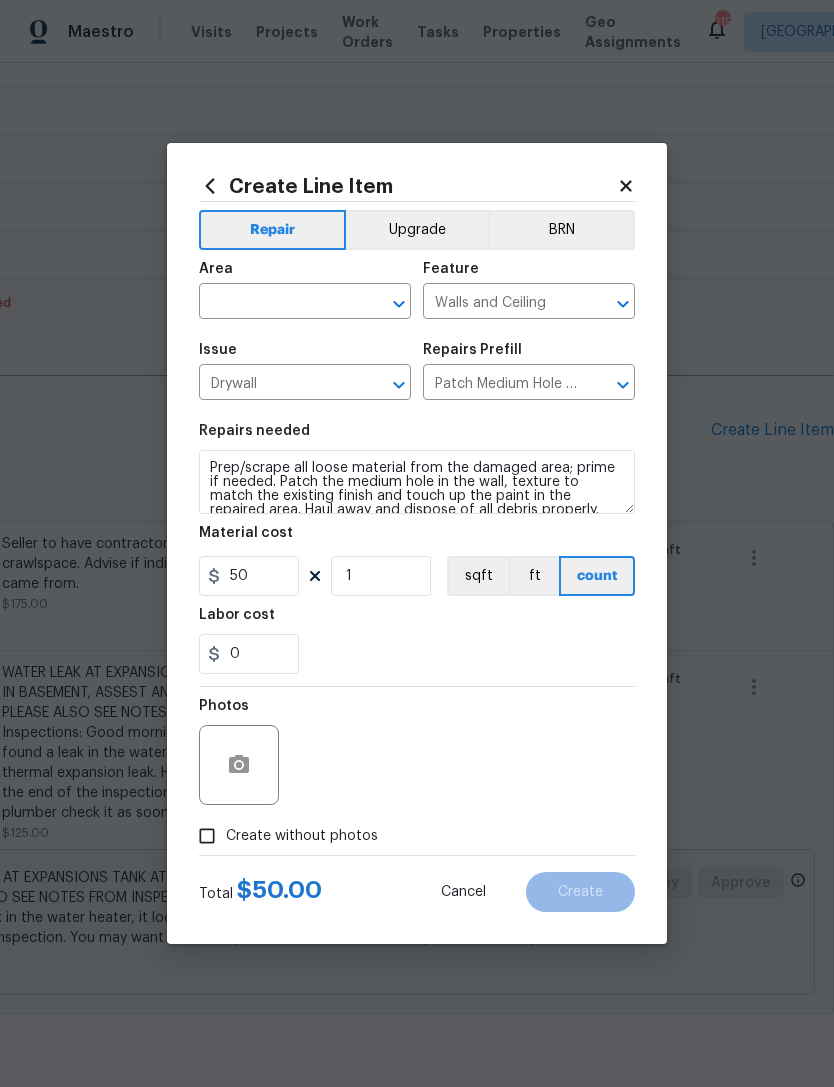 click 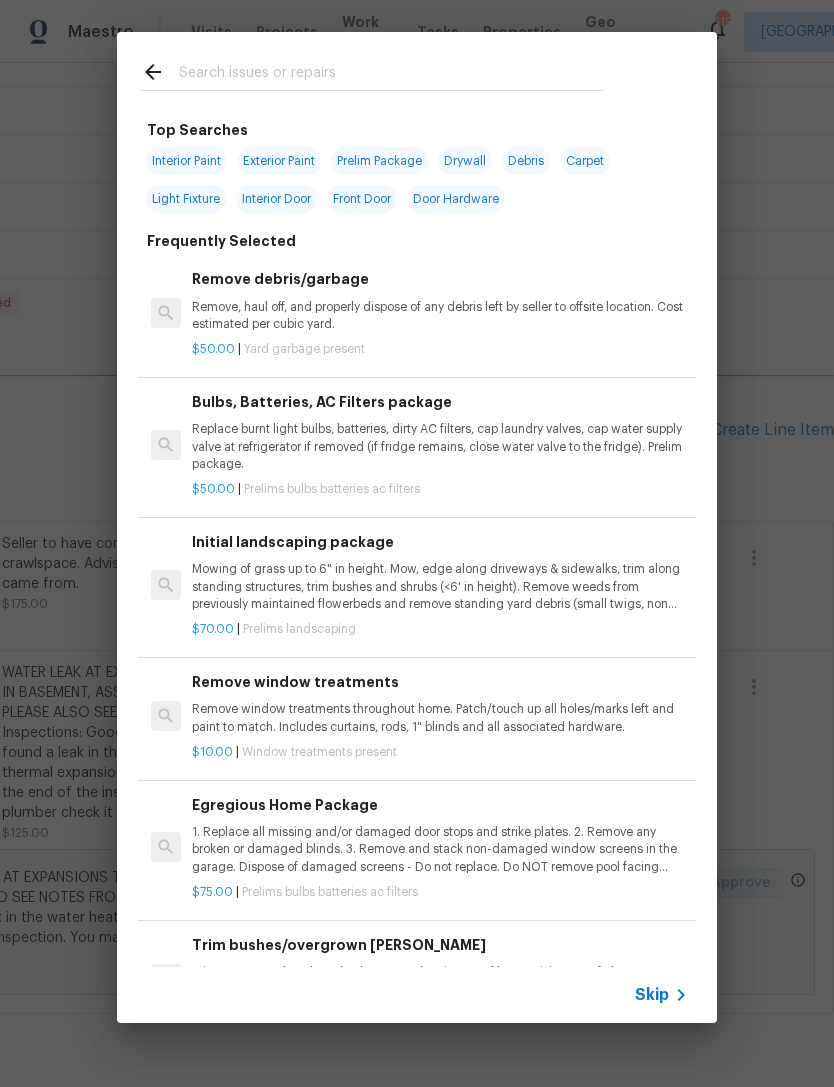 click at bounding box center [391, 75] 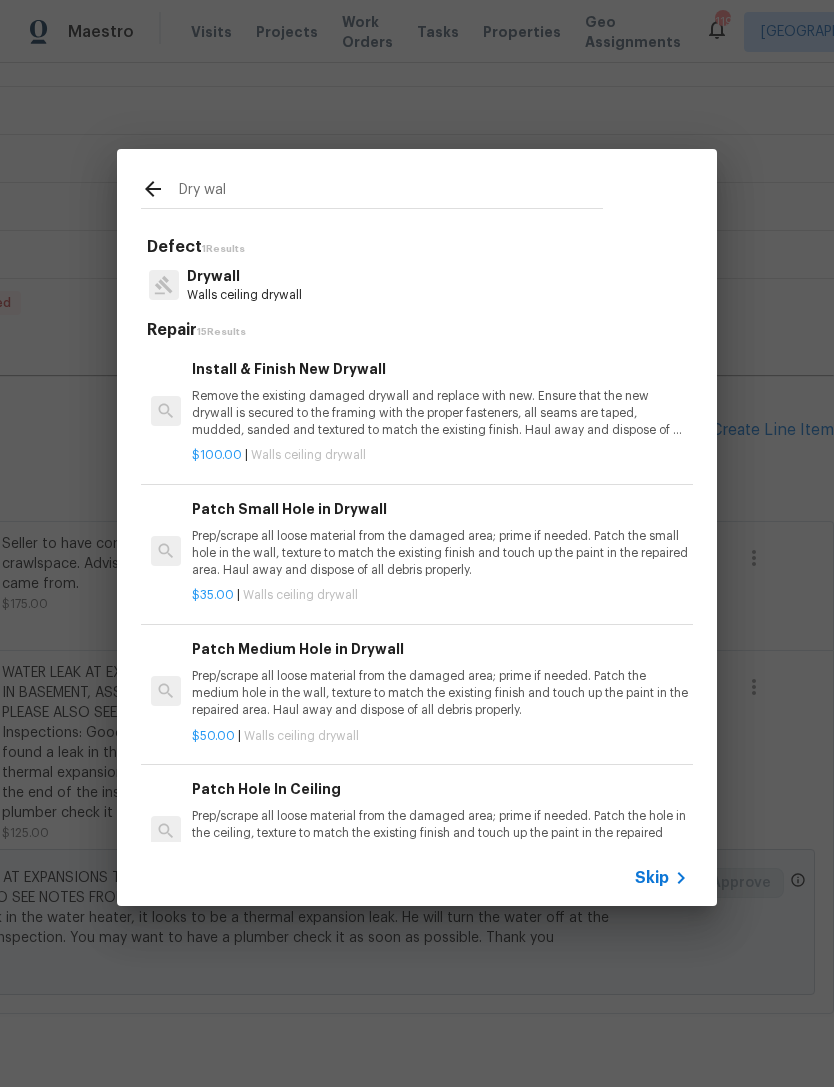 type on "Dry wall" 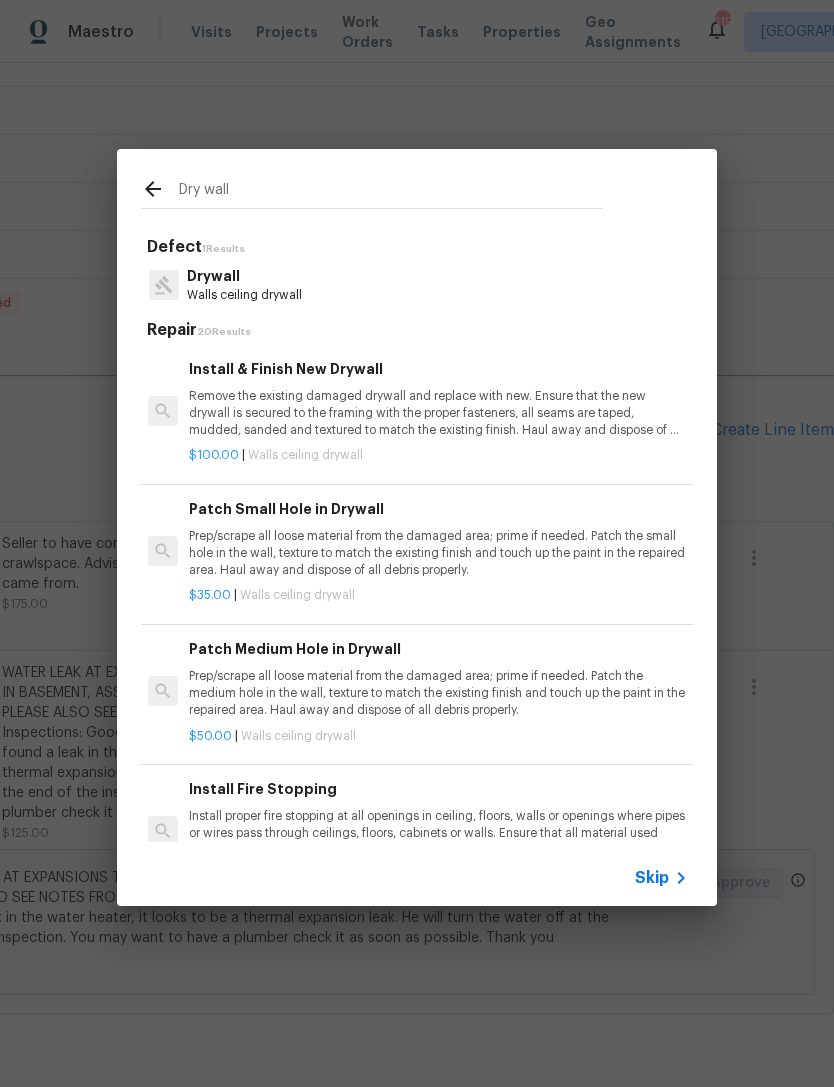 scroll, scrollTop: 0, scrollLeft: 3, axis: horizontal 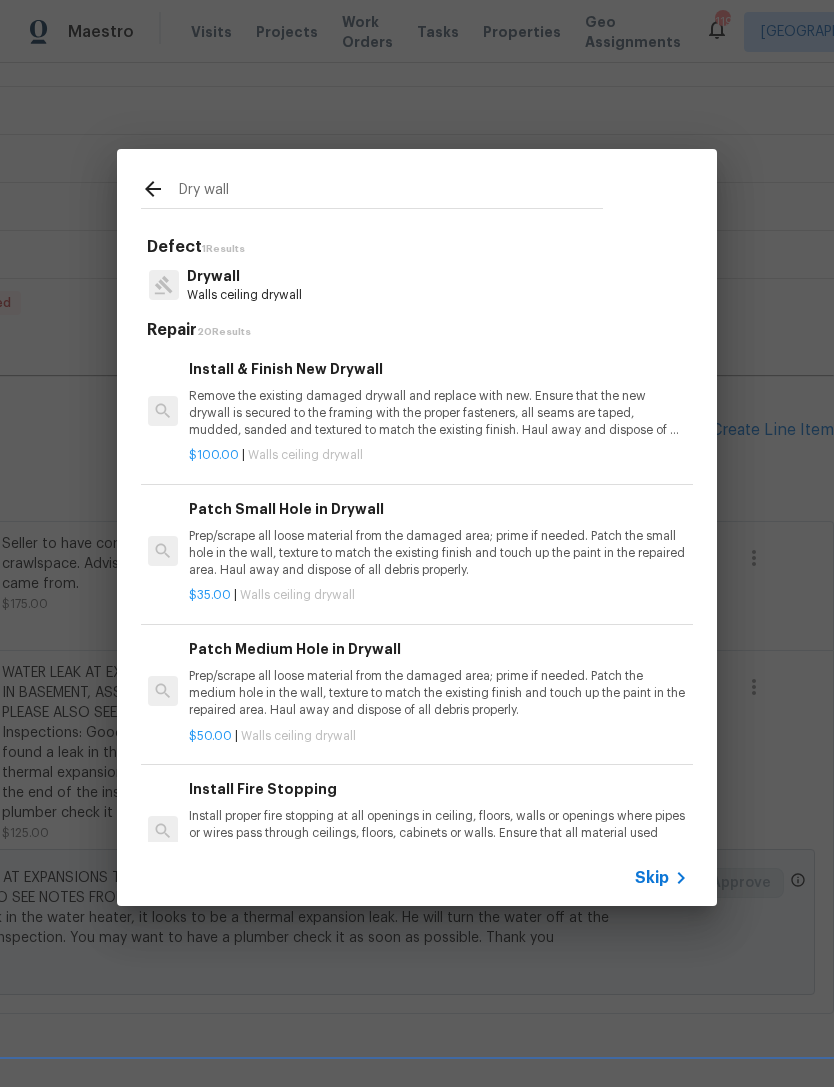 click on "Remove the existing damaged drywall and replace with new. Ensure that the new drywall is secured to the framing with the proper fasteners, all seams are taped, mudded, sanded and textured to match the existing finish. Haul away and dispose of all debris properly." at bounding box center (437, 413) 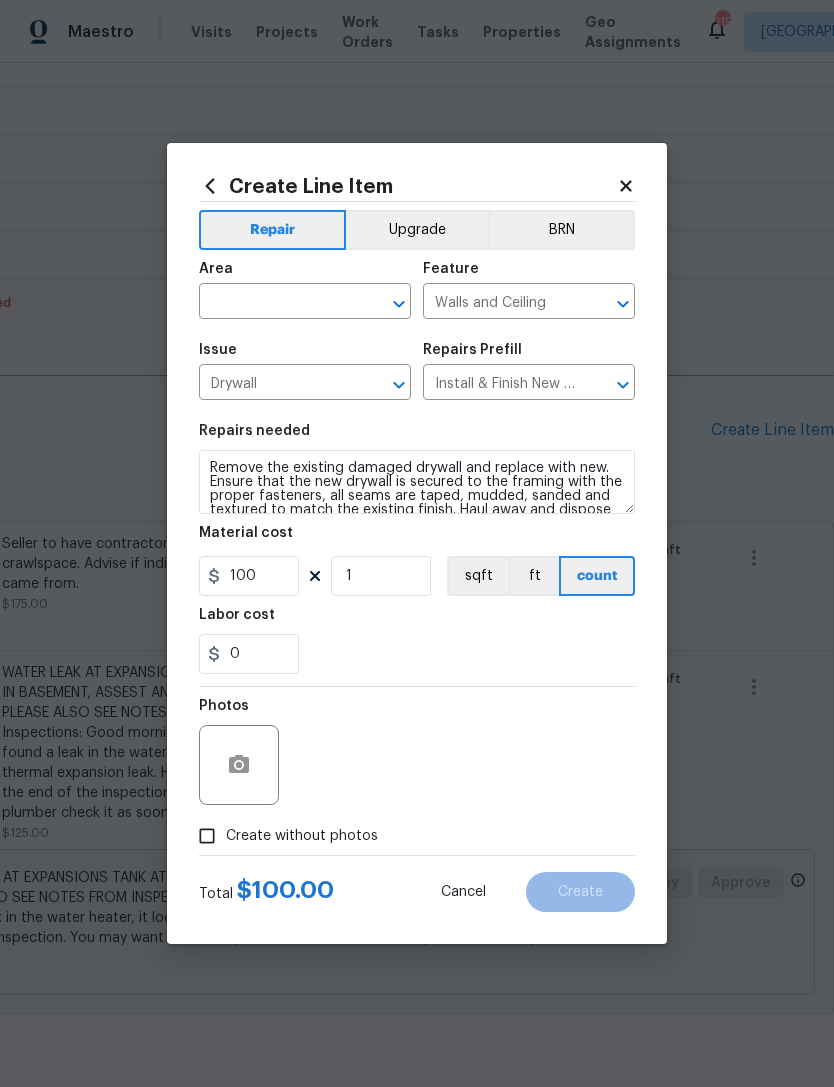 click at bounding box center (277, 303) 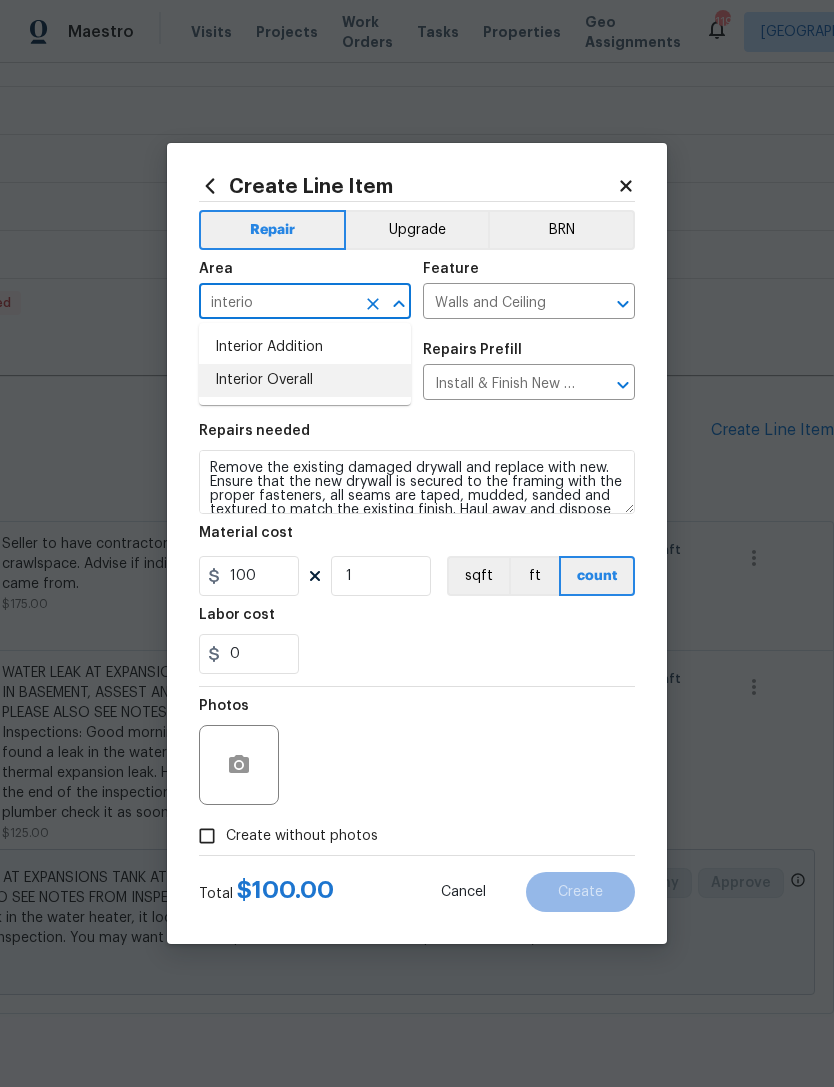 click on "Interior Overall" at bounding box center (305, 380) 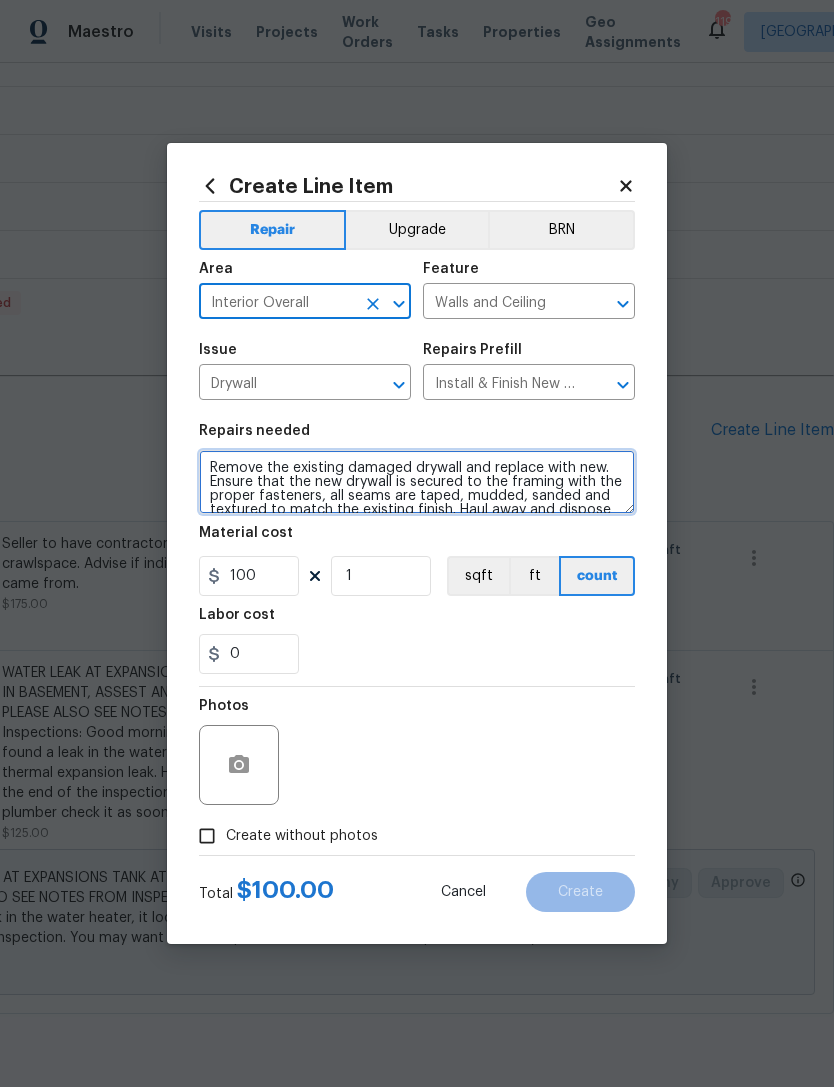 click on "Remove the existing damaged drywall and replace with new. Ensure that the new drywall is secured to the framing with the proper fasteners, all seams are taped, mudded, sanded and textured to match the existing finish. Haul away and dispose of all debris properly." at bounding box center [417, 482] 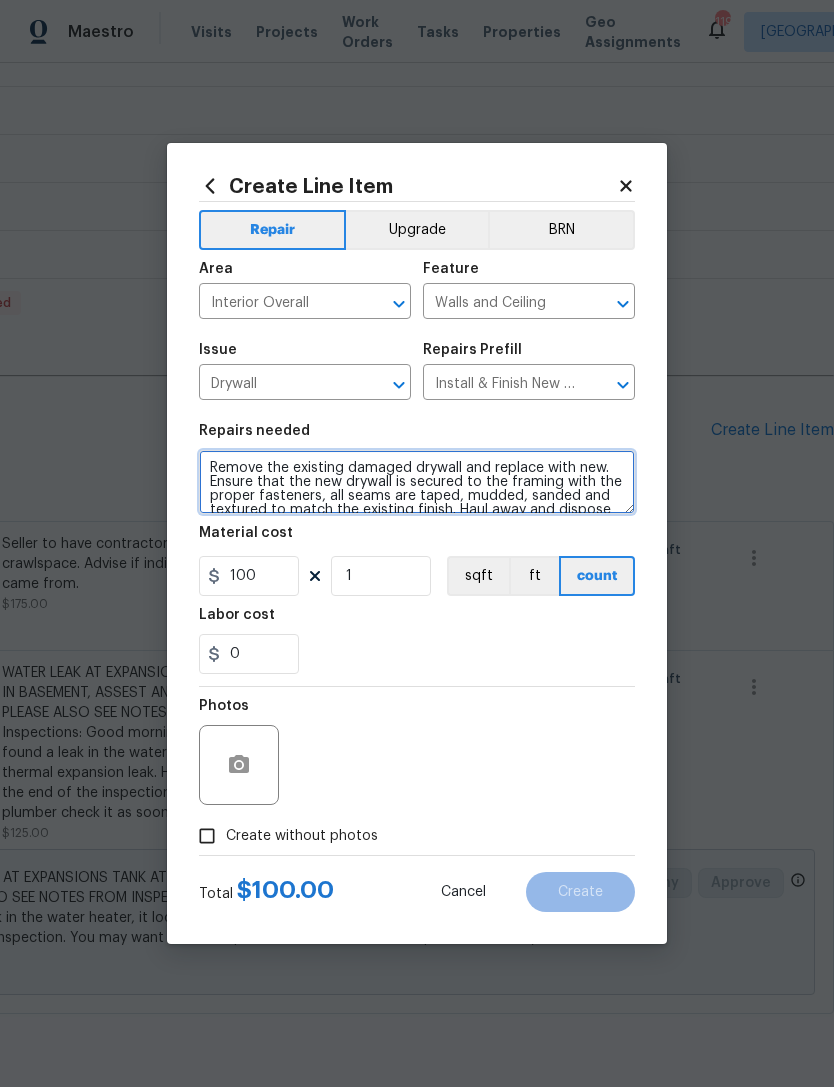click on "Remove the existing damaged drywall and replace with new. Ensure that the new drywall is secured to the framing with the proper fasteners, all seams are taped, mudded, sanded and textured to match the existing finish. Haul away and dispose of all debris properly." at bounding box center [417, 482] 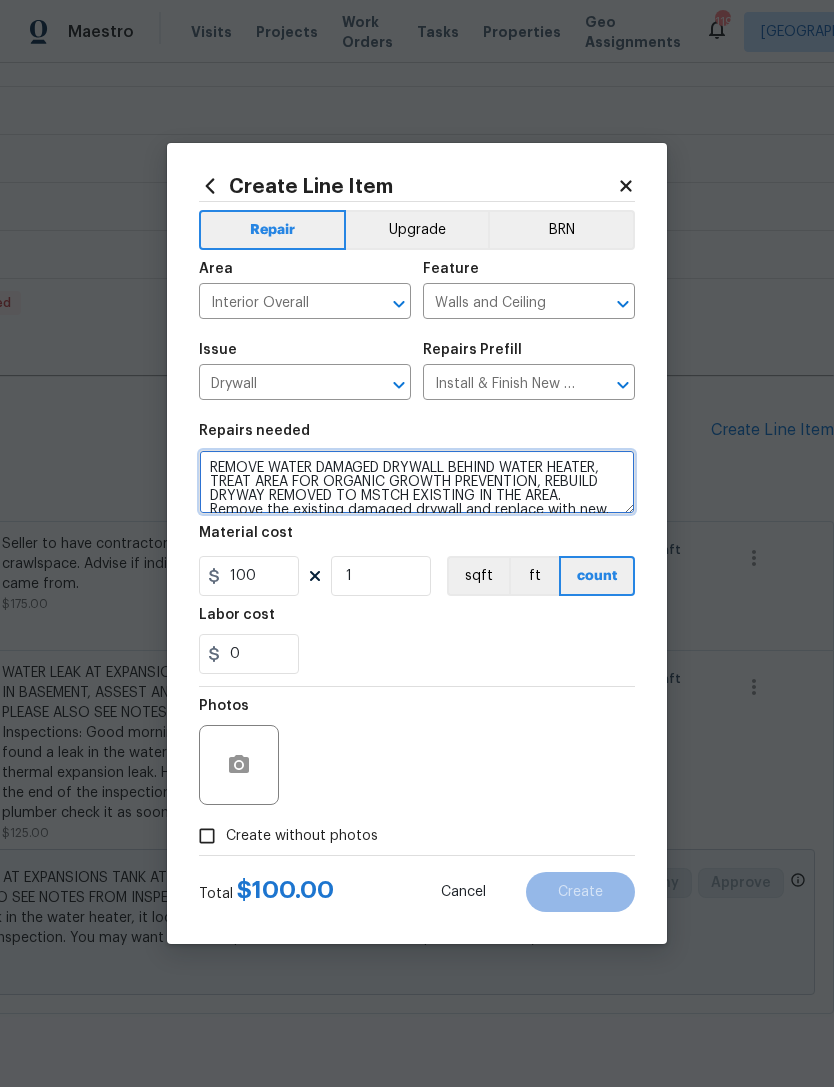 click on "REMOVE WATER DAMAGED DRYWALL BEHIND WATER HEATER, TREAT AREA FOR ORGANIC GROWTH PREVENTION, REBUILD DRYWAY REMOVED TO MSTCH EXISTING IN THE AREA.
Remove the existing damaged drywall and replace with new. Ensure that the new drywall is secured to the framing with the proper fasteners, all seams are taped, mudded, sanded and textured to match the existing finish. Haul away and dispose of all debris properly." at bounding box center (417, 482) 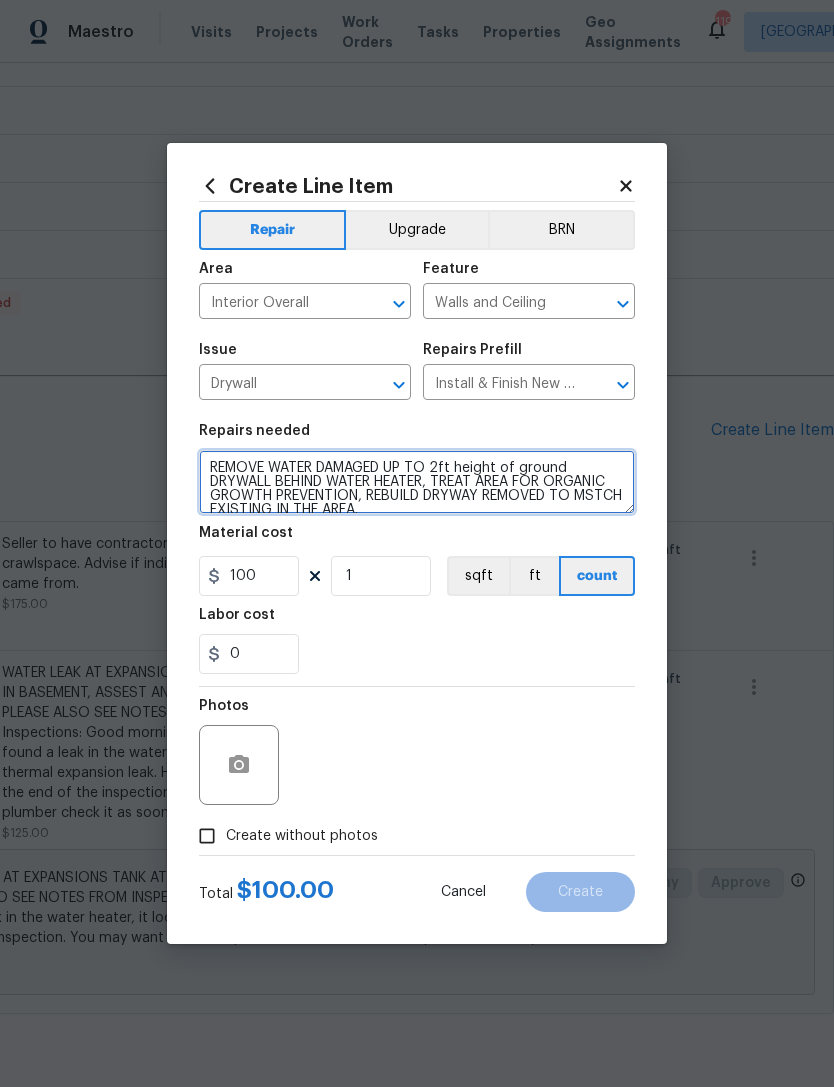 click on "REMOVE WATER DAMAGED UP TO 2ft height of ground DRYWALL BEHIND WATER HEATER, TREAT AREA FOR ORGANIC GROWTH PREVENTION, REBUILD DRYWAY REMOVED TO MSTCH EXISTING IN THE AREA.
Remove the existing damaged drywall and replace with new. Ensure that the new drywall is secured to the framing with the proper fasteners, all seams are taped, mudded, sanded and textured to match the existing finish. Haul away and dispose of all debris properly." at bounding box center (417, 482) 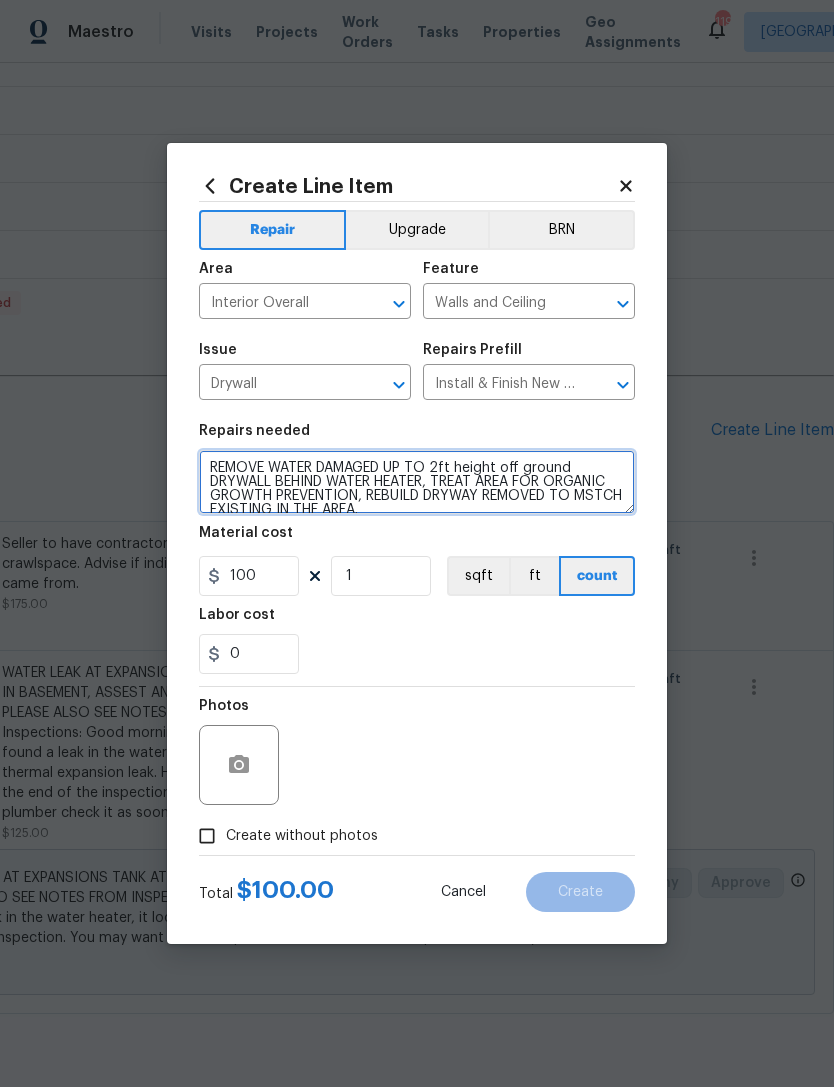 type on "REMOVE WATER DAMAGED UP TO 2ft height off ground DRYWALL BEHIND WATER HEATER, TREAT AREA FOR ORGANIC GROWTH PREVENTION, REBUILD DRYWAY REMOVED TO MSTCH EXISTING IN THE AREA.
Remove the existing damaged drywall and replace with new. Ensure that the new drywall is secured to the framing with the proper fasteners, all seams are taped, mudded, sanded and textured to match the existing finish. Haul away and dispose of all debris properly." 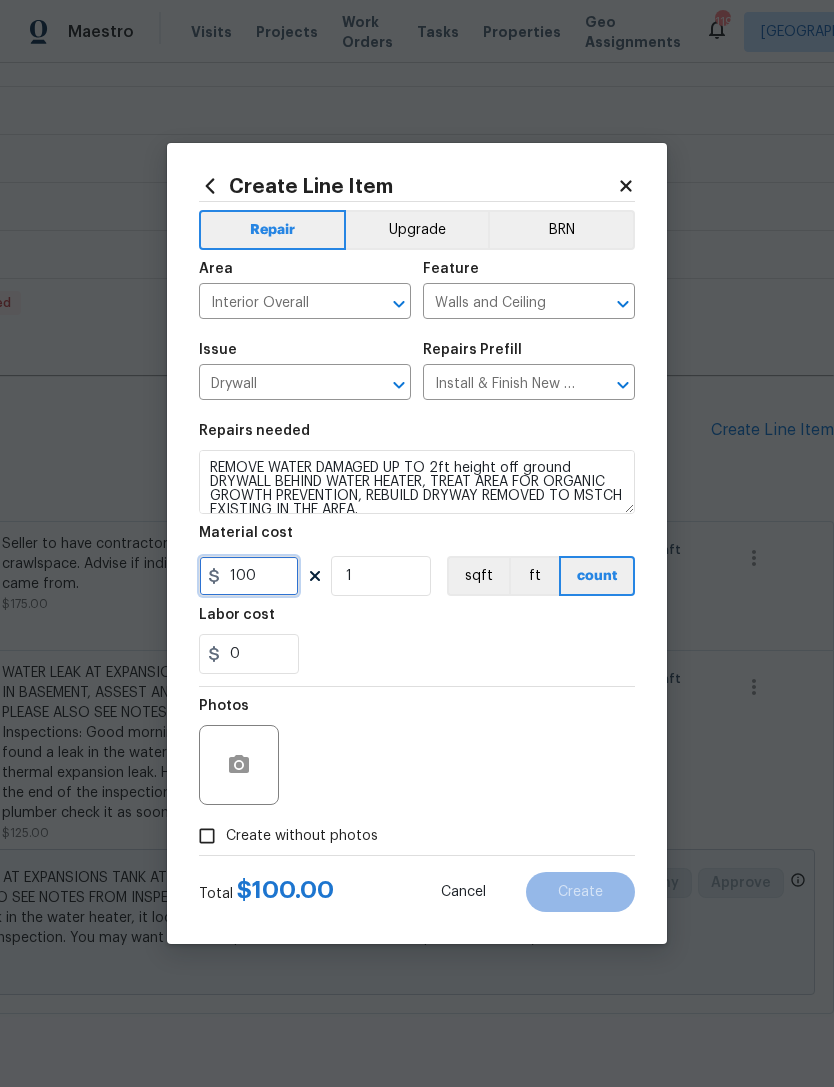 click on "100" at bounding box center (249, 576) 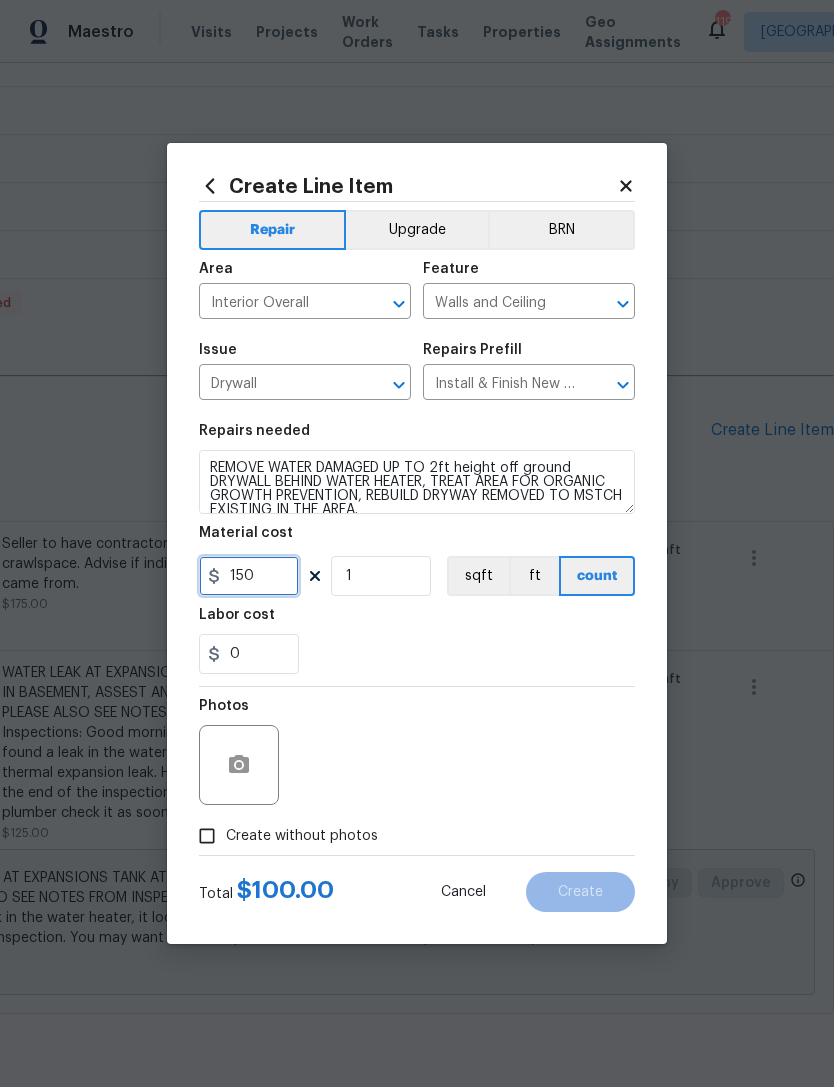 type on "150" 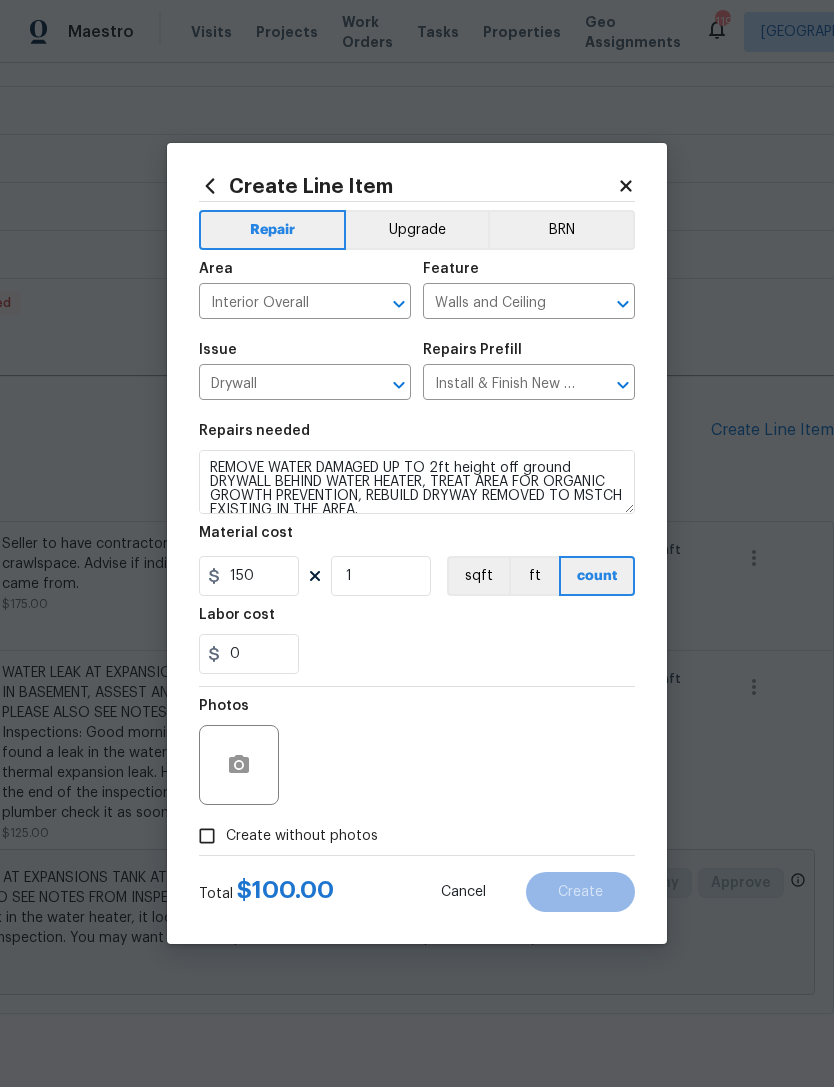 click on "0" at bounding box center [417, 654] 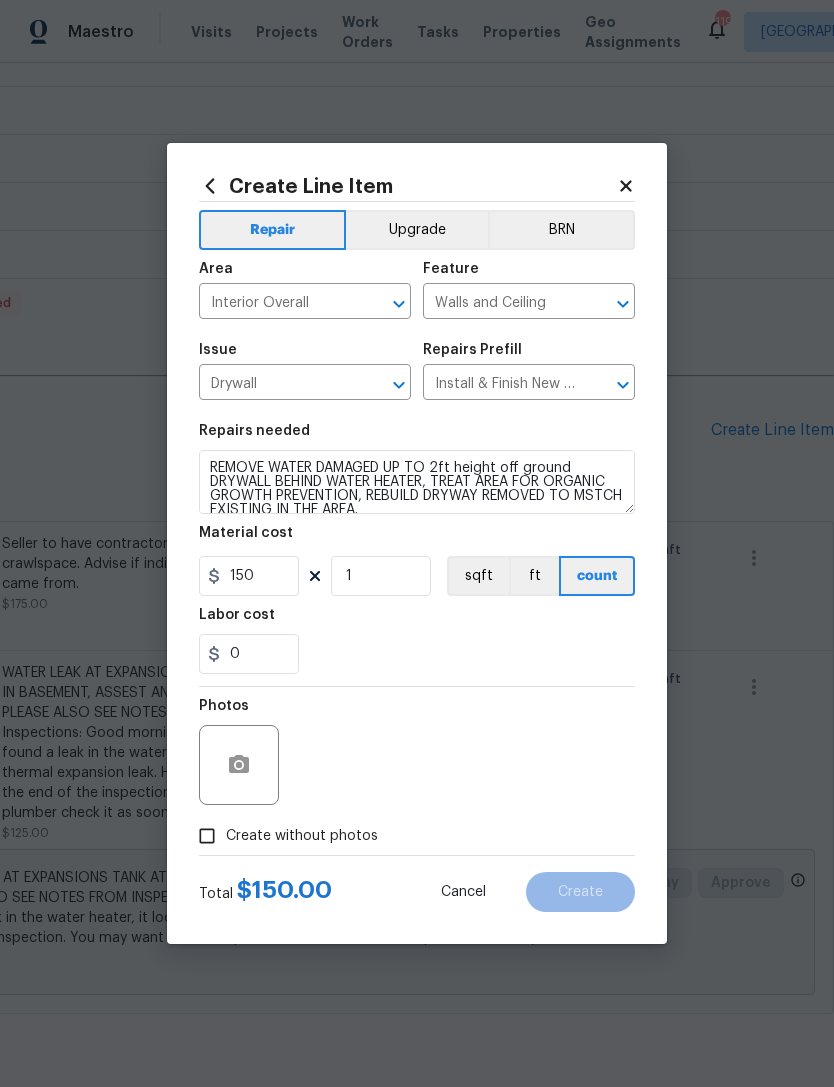 click on "Create without photos" at bounding box center (207, 836) 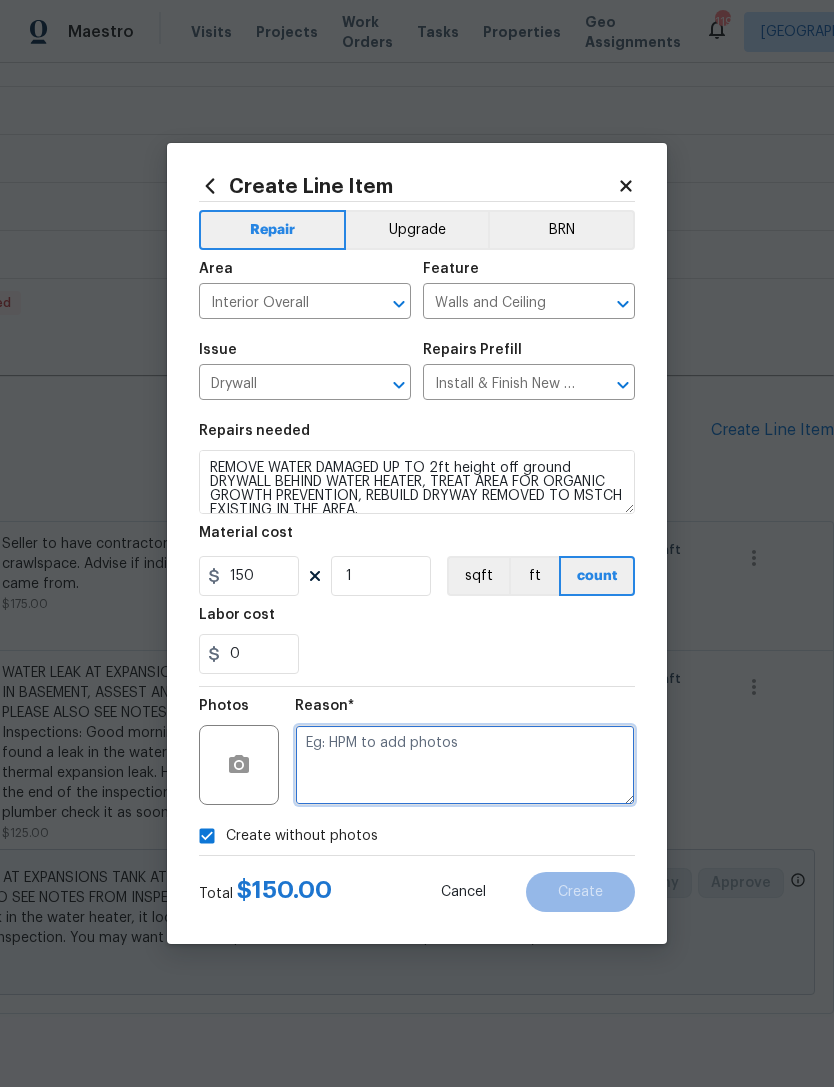 click at bounding box center (465, 765) 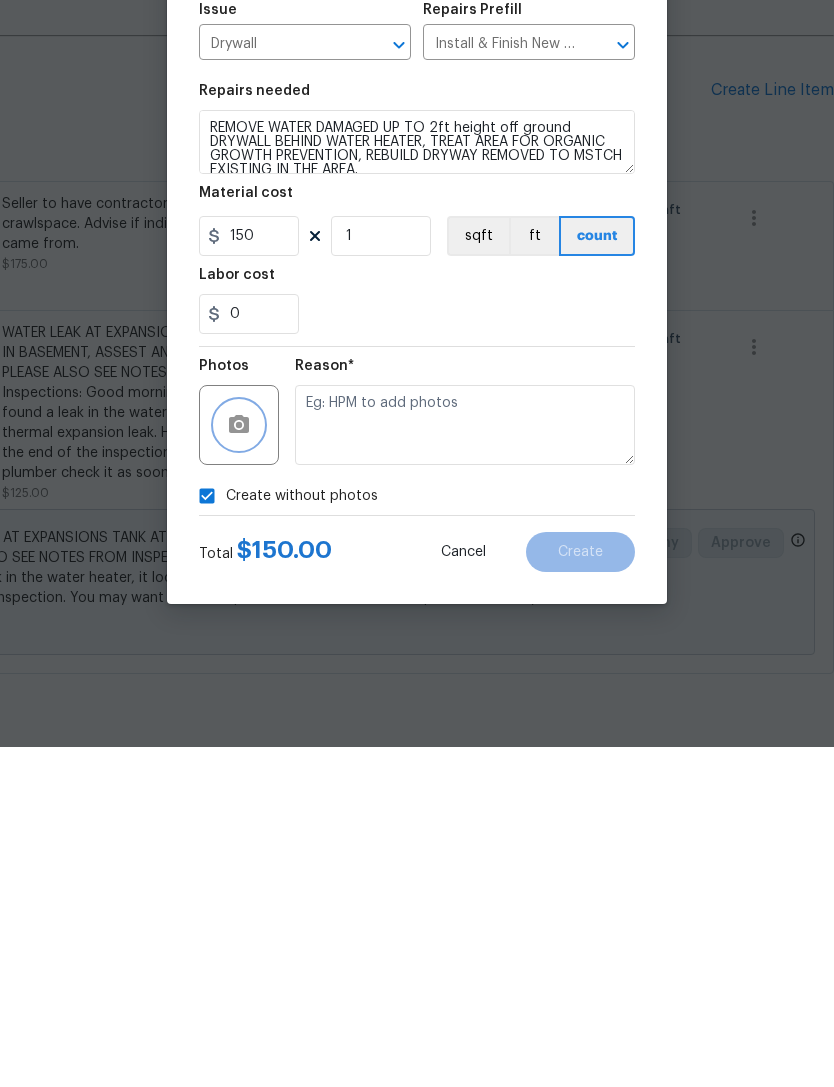 click at bounding box center [239, 765] 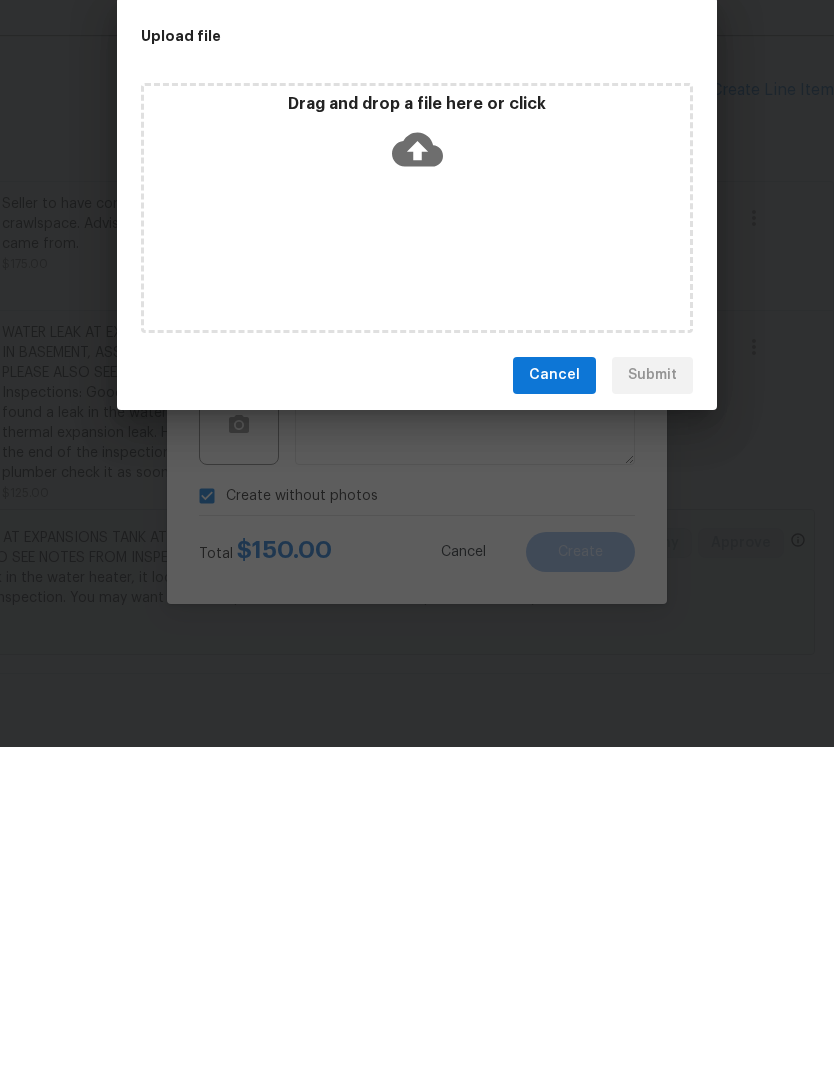 scroll, scrollTop: 64, scrollLeft: 0, axis: vertical 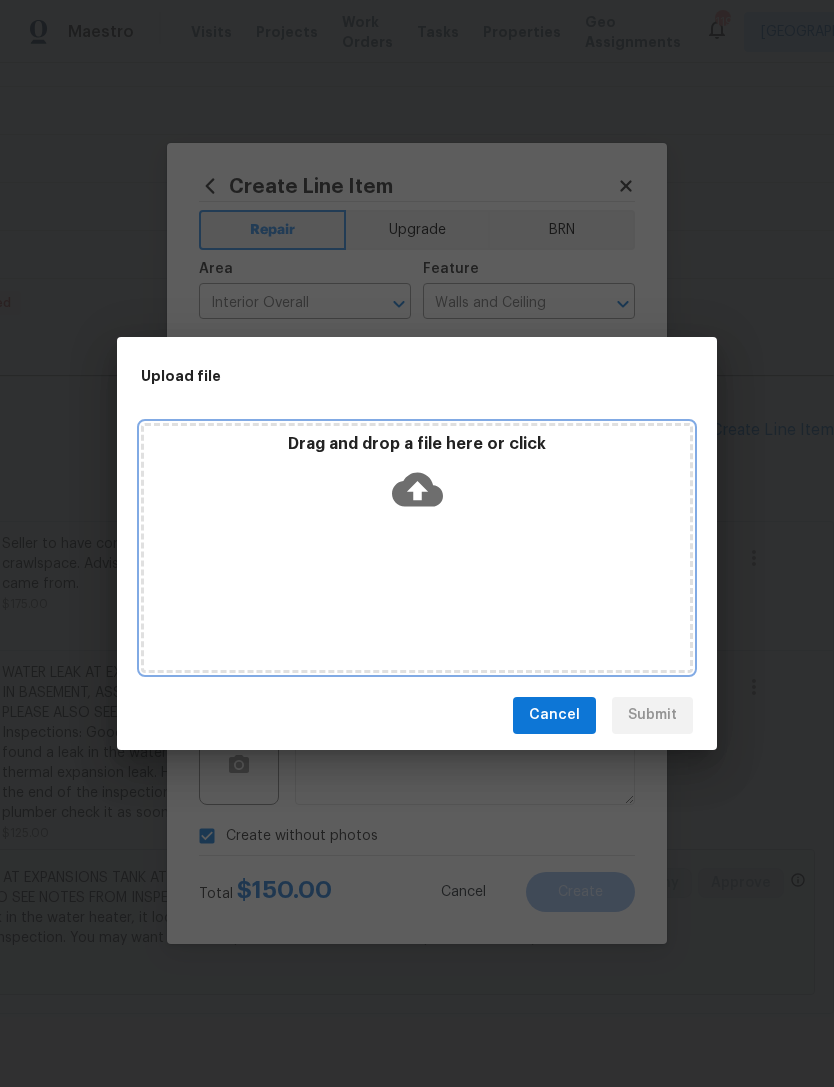 click on "Drag and drop a file here or click" at bounding box center (417, 548) 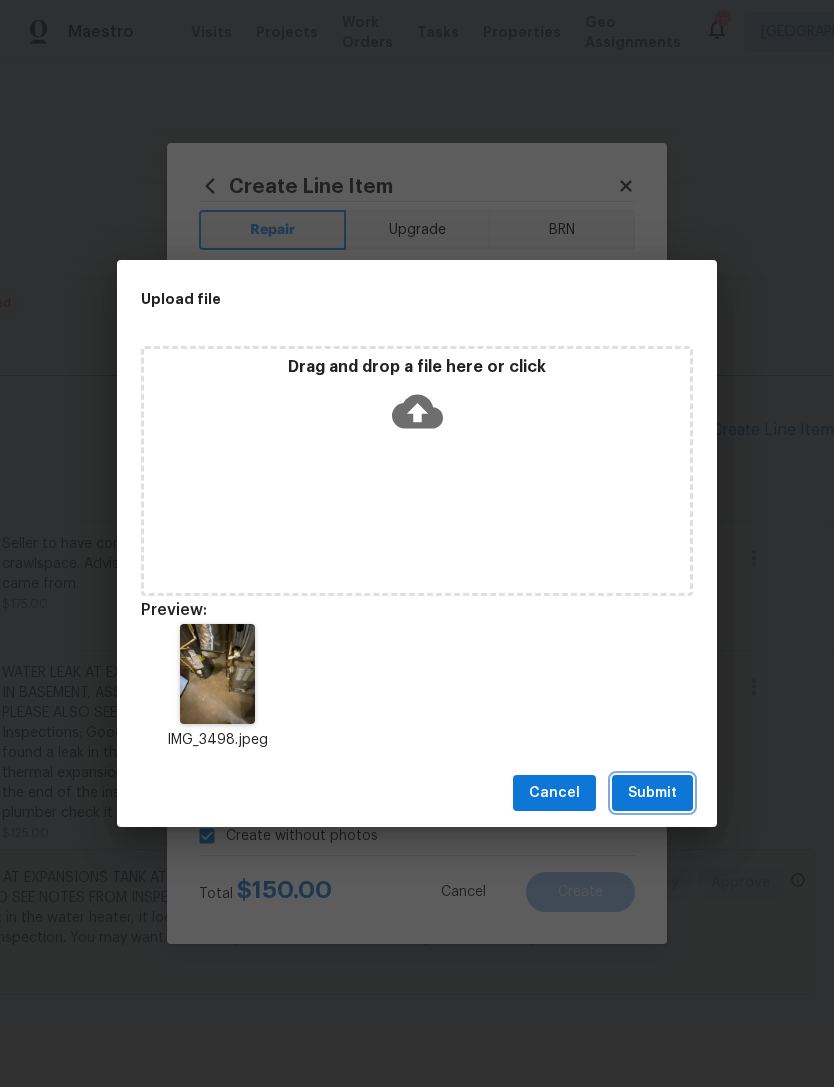 click on "Submit" at bounding box center [652, 793] 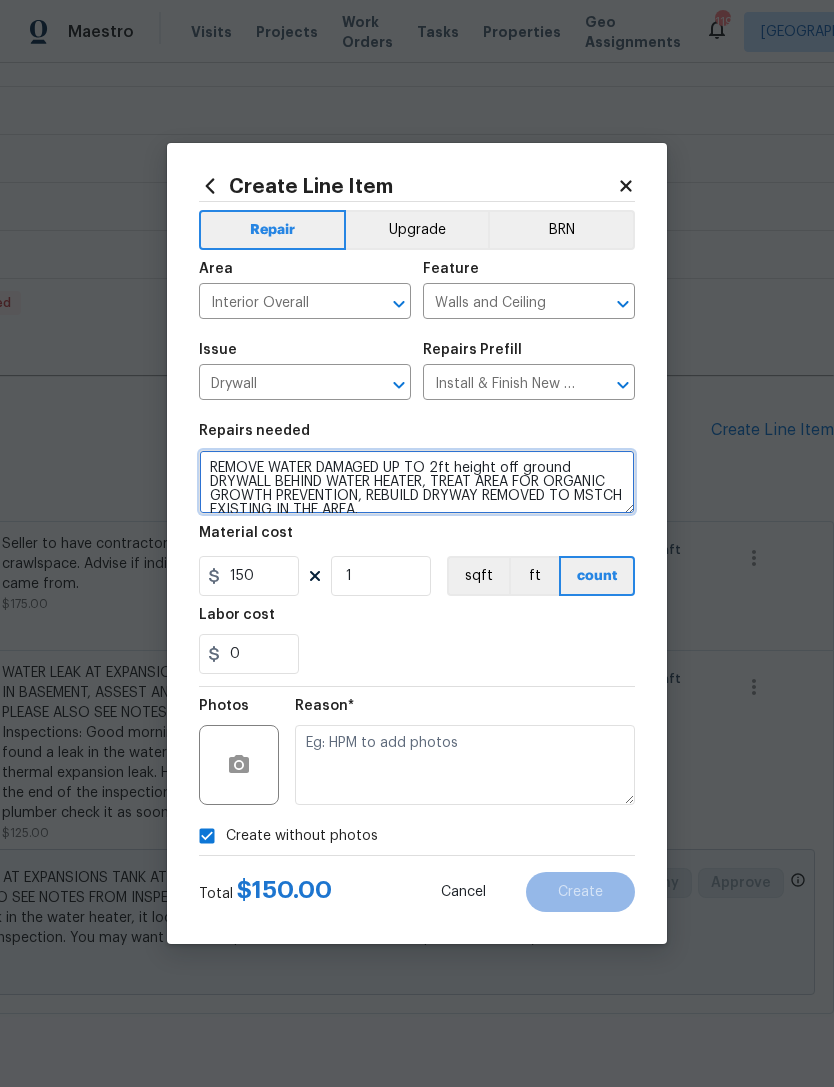 click on "REMOVE WATER DAMAGED UP TO 2ft height off ground DRYWALL BEHIND WATER HEATER, TREAT AREA FOR ORGANIC GROWTH PREVENTION, REBUILD DRYWAY REMOVED TO MSTCH EXISTING IN THE AREA.
Remove the existing damaged drywall and replace with new. Ensure that the new drywall is secured to the framing with the proper fasteners, all seams are taped, mudded, sanded and textured to match the existing finish. Haul away and dispose of all debris properly." at bounding box center (417, 482) 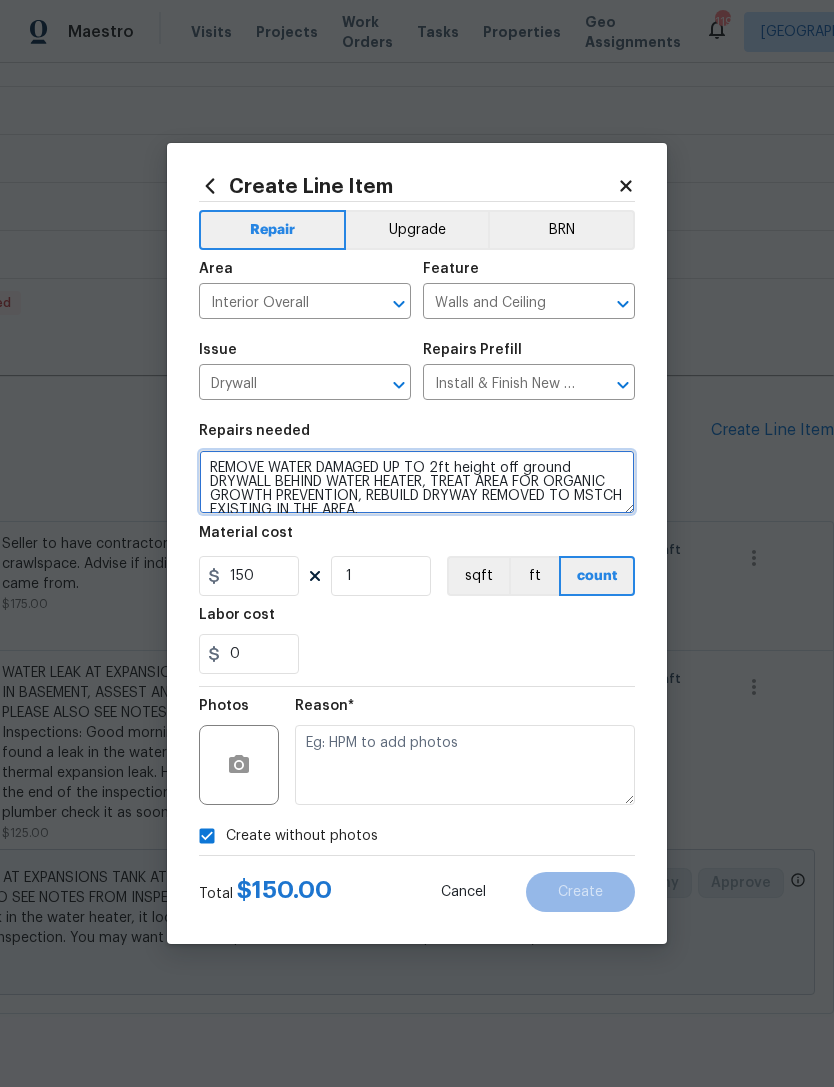 checkbox on "false" 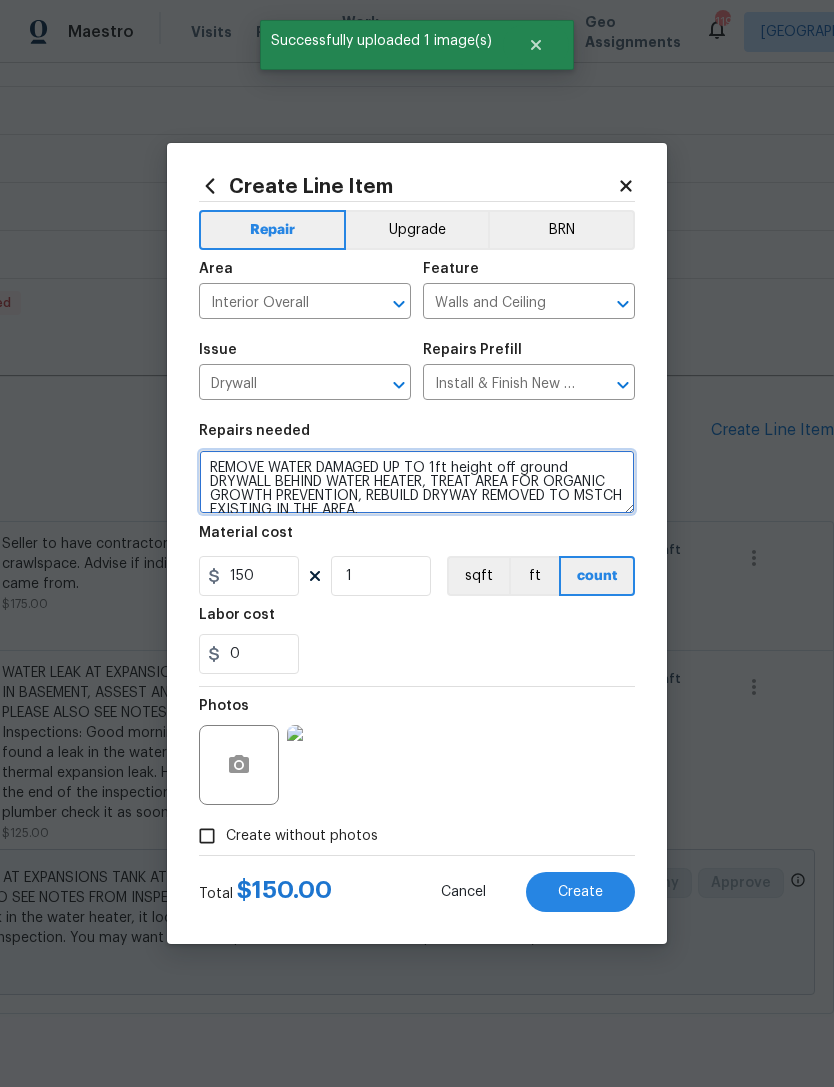 type on "REMOVE WATER DAMAGED UP TO 1ft height off ground DRYWALL BEHIND WATER HEATER, TREAT AREA FOR ORGANIC GROWTH PREVENTION, REBUILD DRYWAY REMOVED TO MSTCH EXISTING IN THE AREA.
Remove the existing damaged drywall and replace with new. Ensure that the new drywall is secured to the framing with the proper fasteners, all seams are taped, mudded, sanded and textured to match the existing finish. Haul away and dispose of all debris properly." 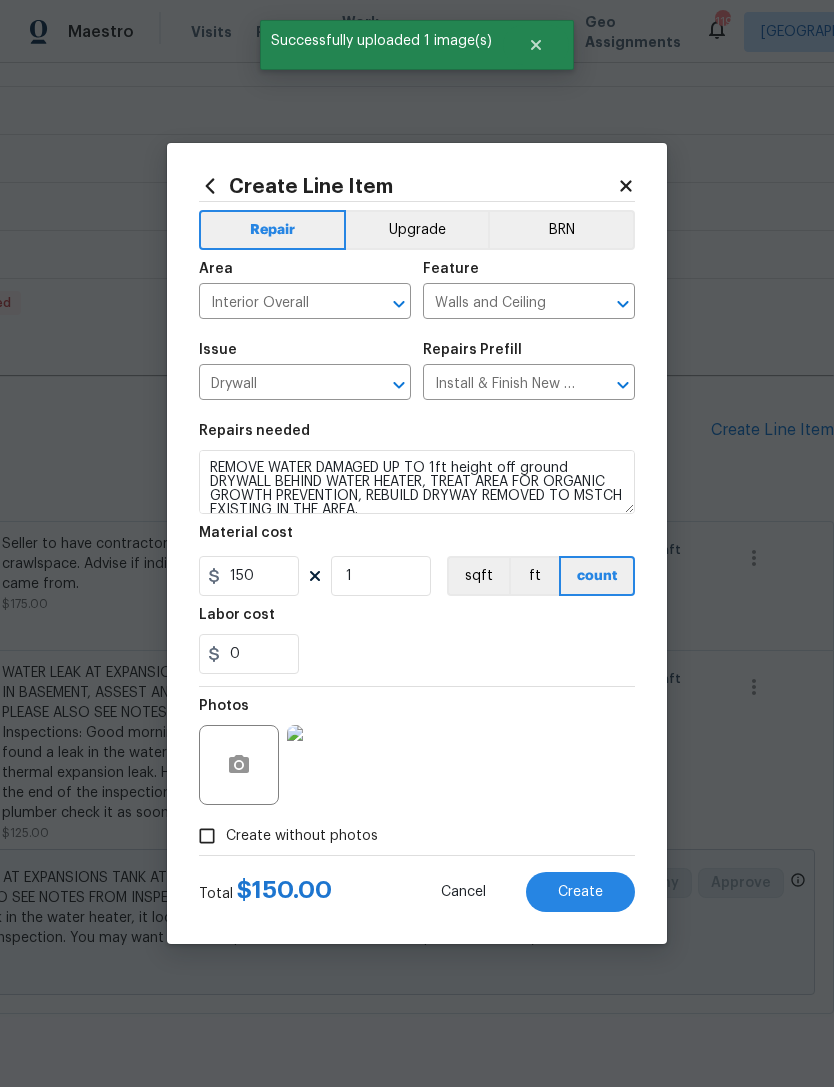 click on "0" at bounding box center (417, 654) 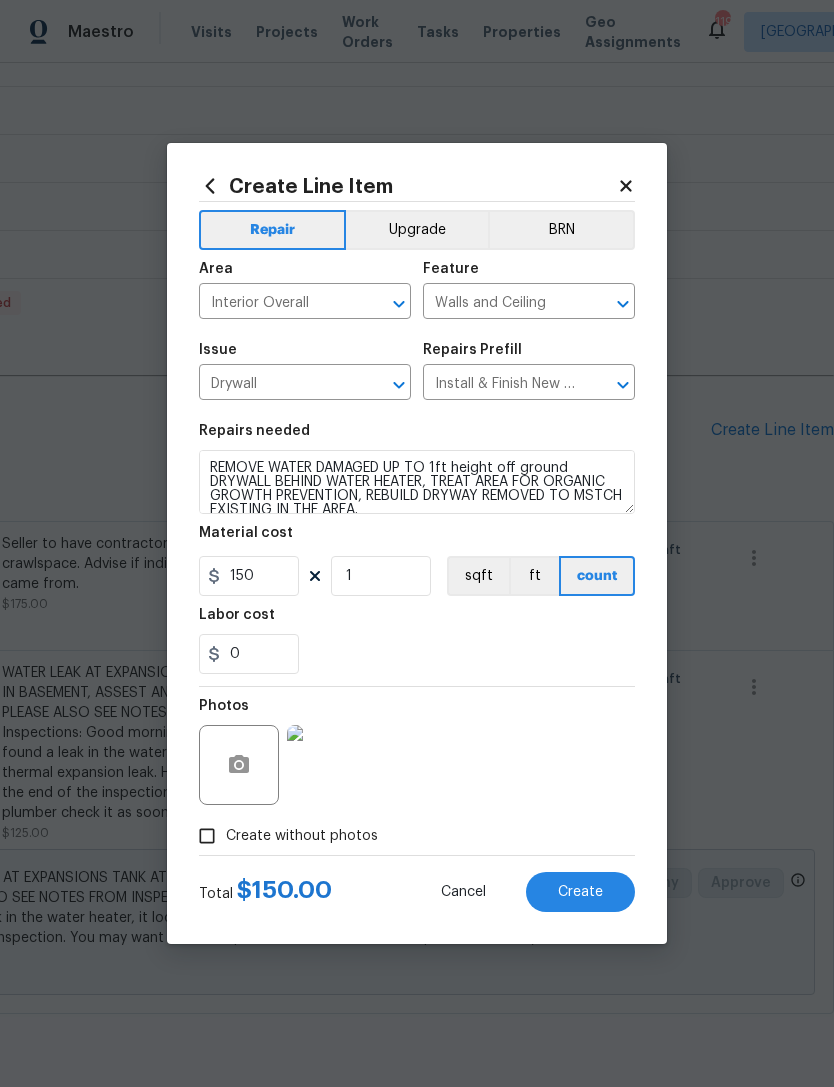 click on "Create" at bounding box center (580, 892) 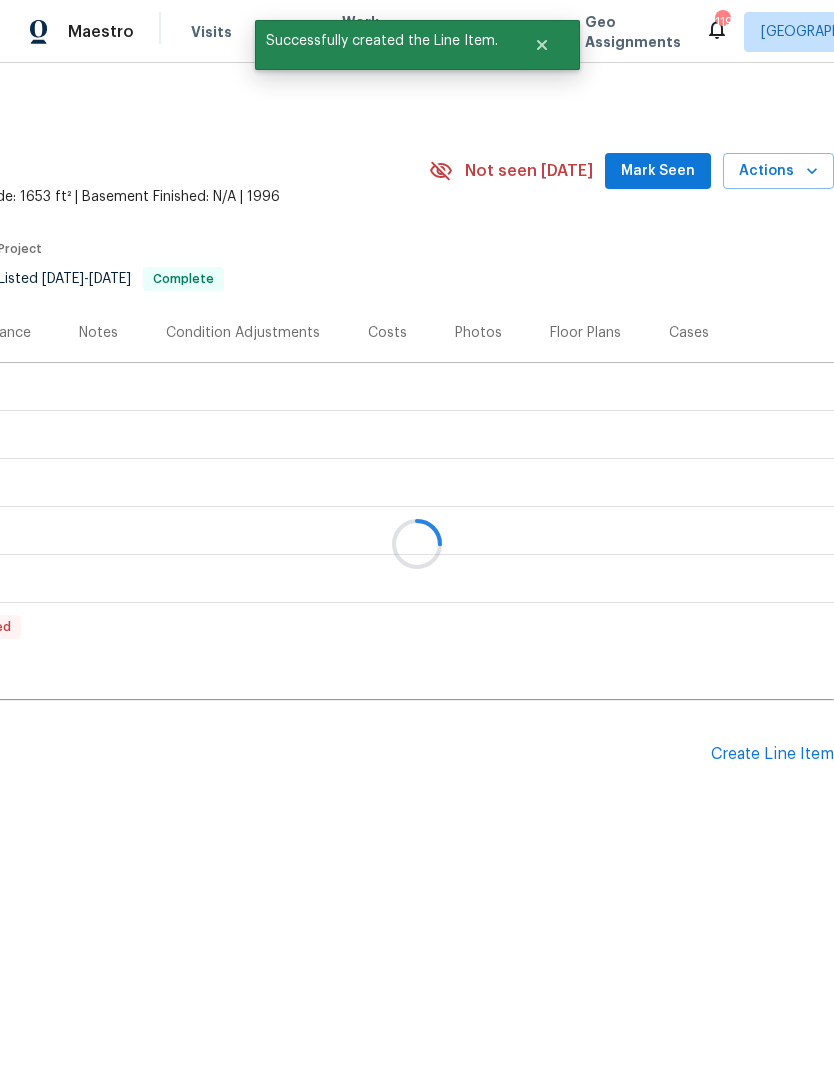 scroll, scrollTop: 0, scrollLeft: 0, axis: both 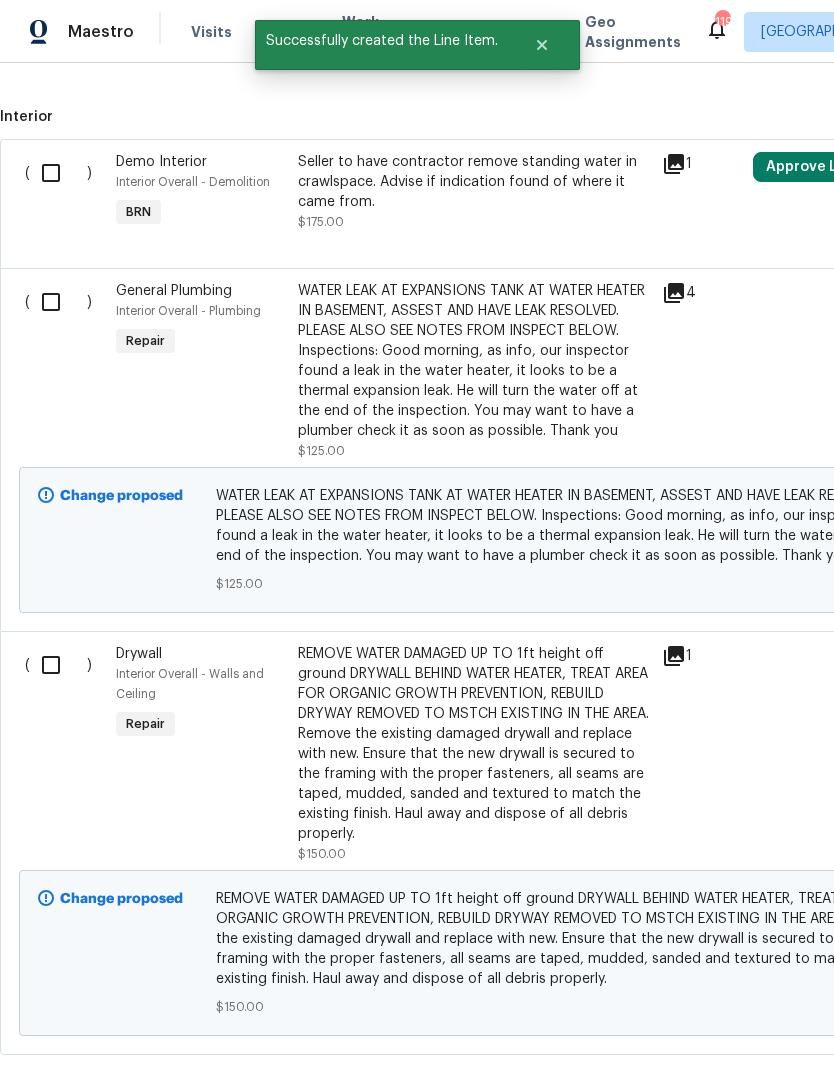 click at bounding box center [58, 302] 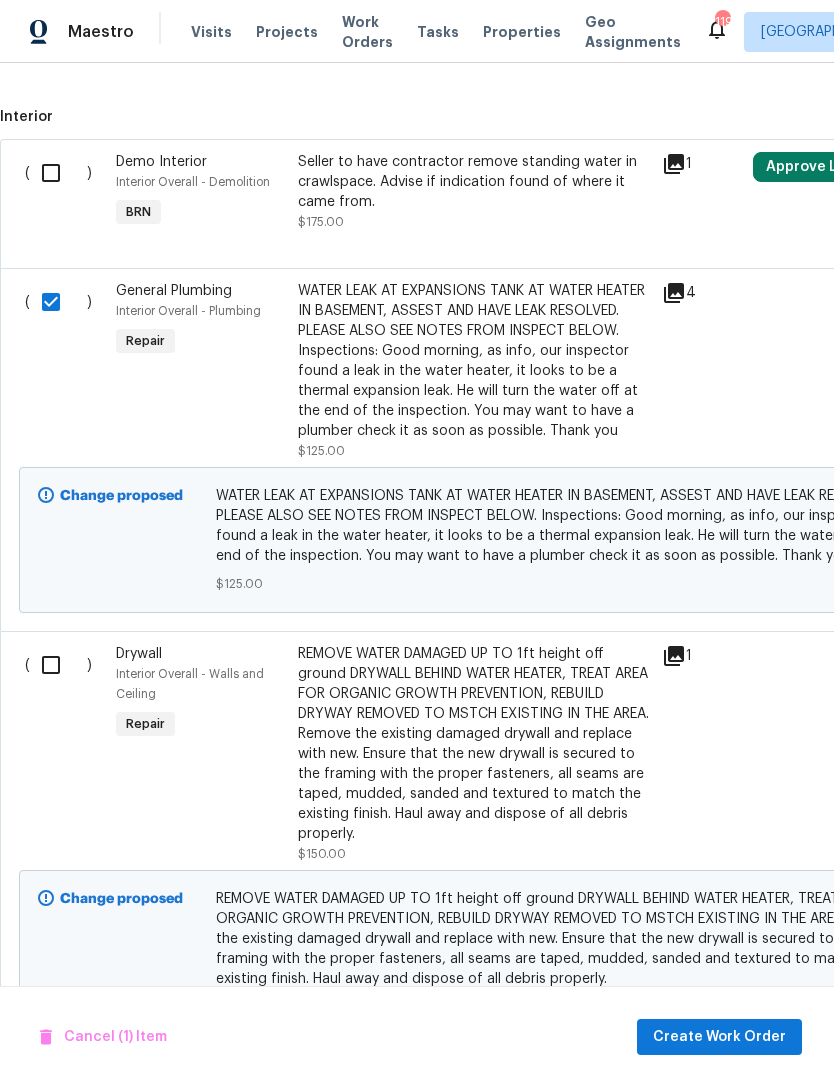 click at bounding box center (58, 665) 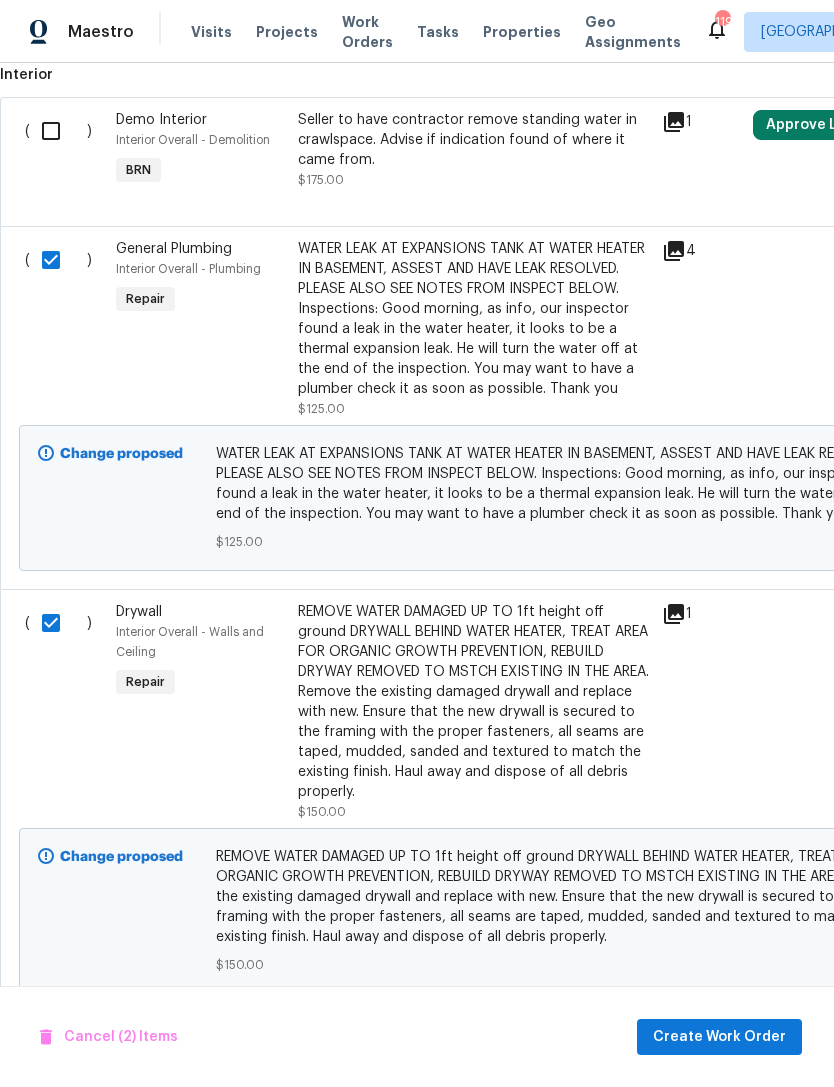 scroll, scrollTop: 748, scrollLeft: 0, axis: vertical 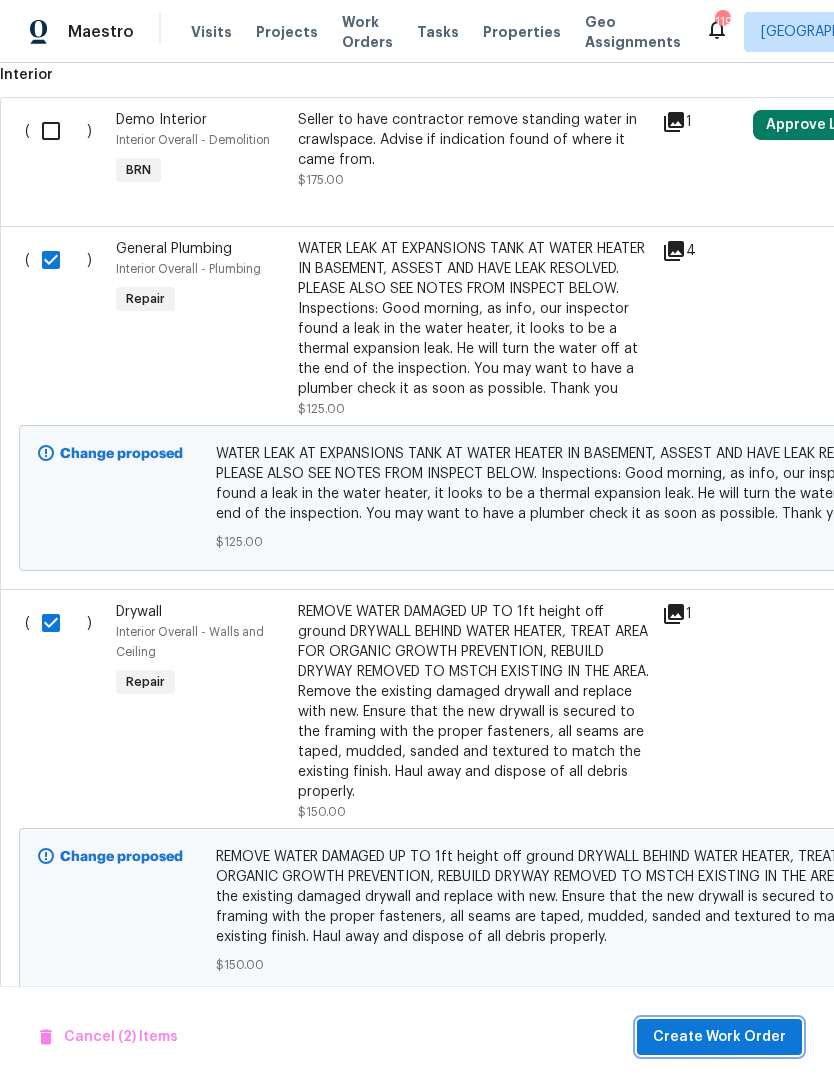 click on "Create Work Order" at bounding box center (719, 1037) 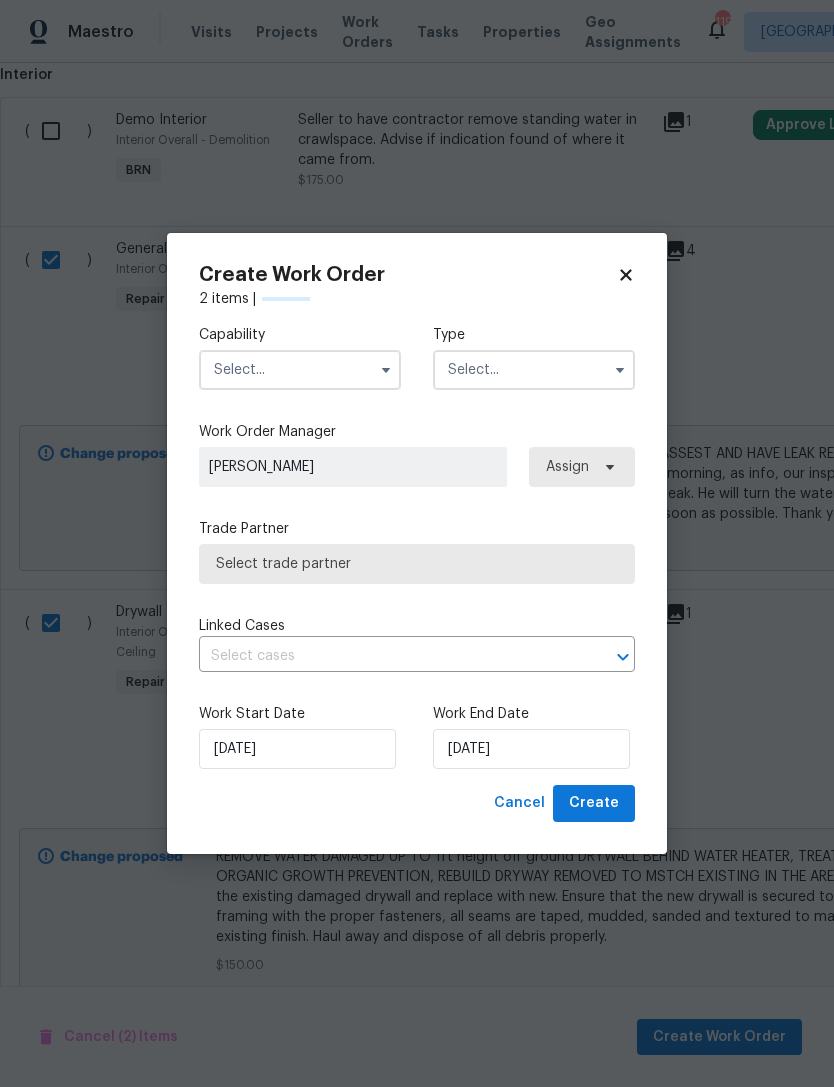 checkbox on "false" 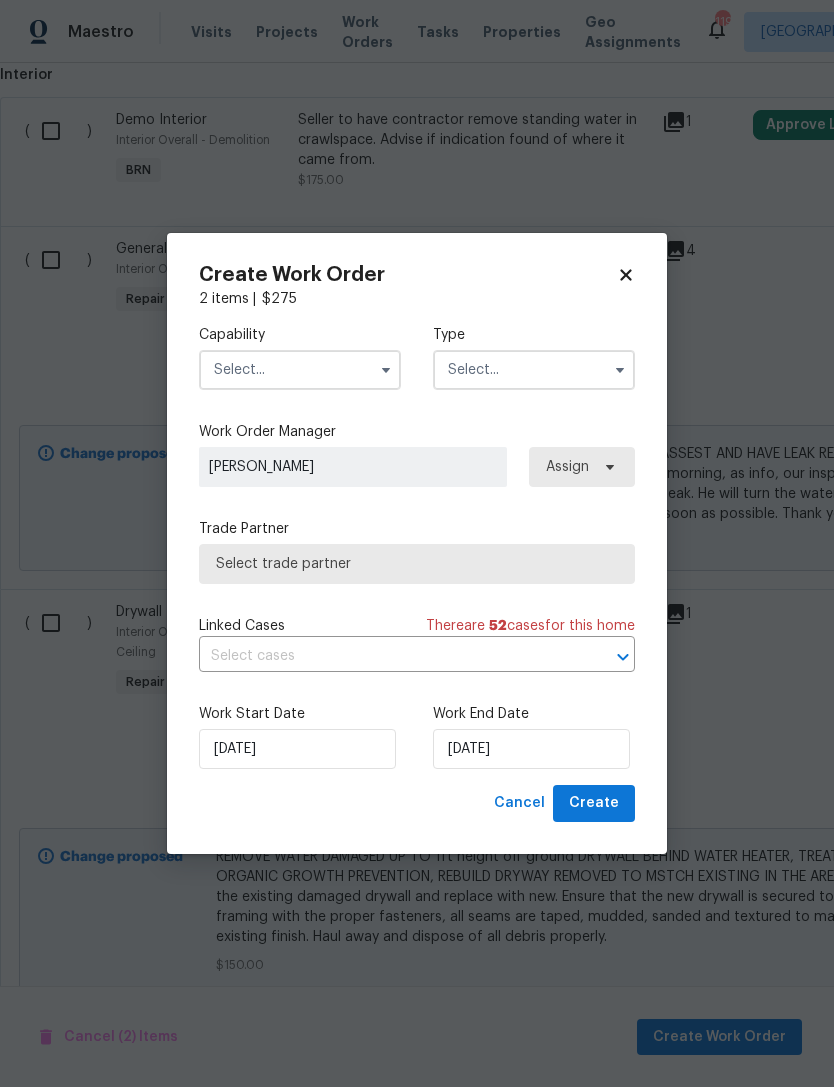 click at bounding box center [300, 370] 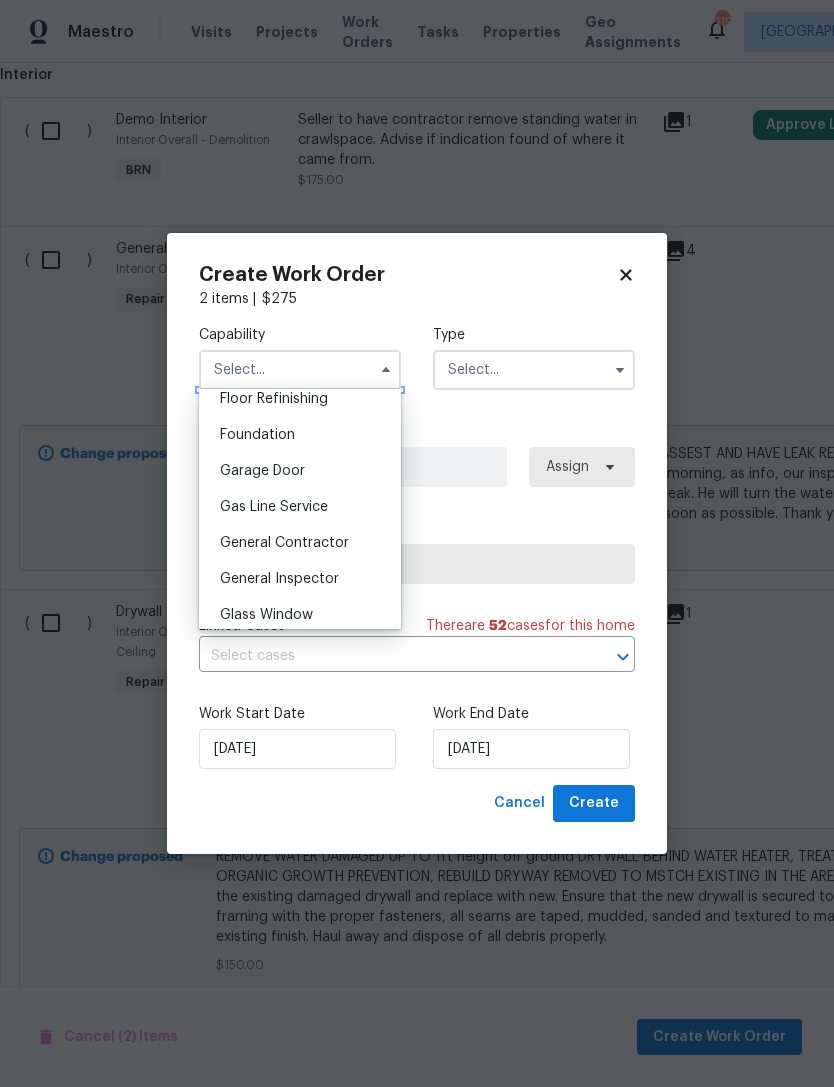 scroll, scrollTop: 831, scrollLeft: 0, axis: vertical 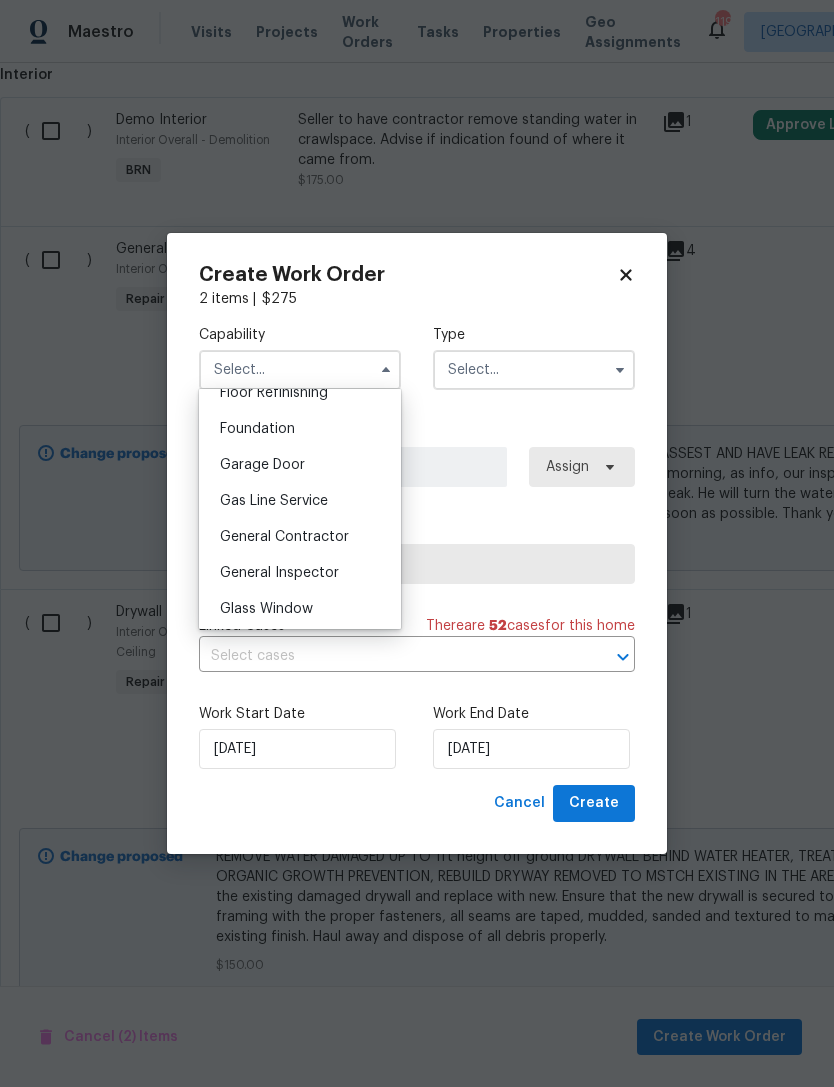 click on "General Contractor" at bounding box center (284, 537) 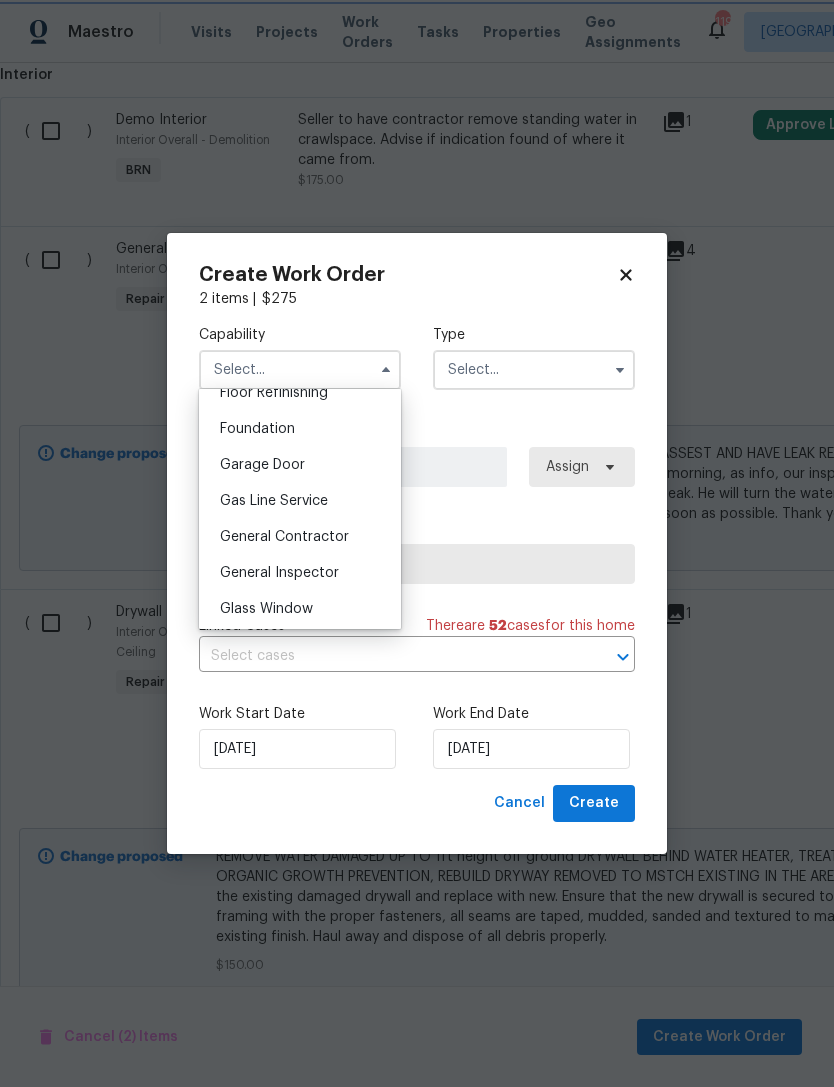 type on "General Contractor" 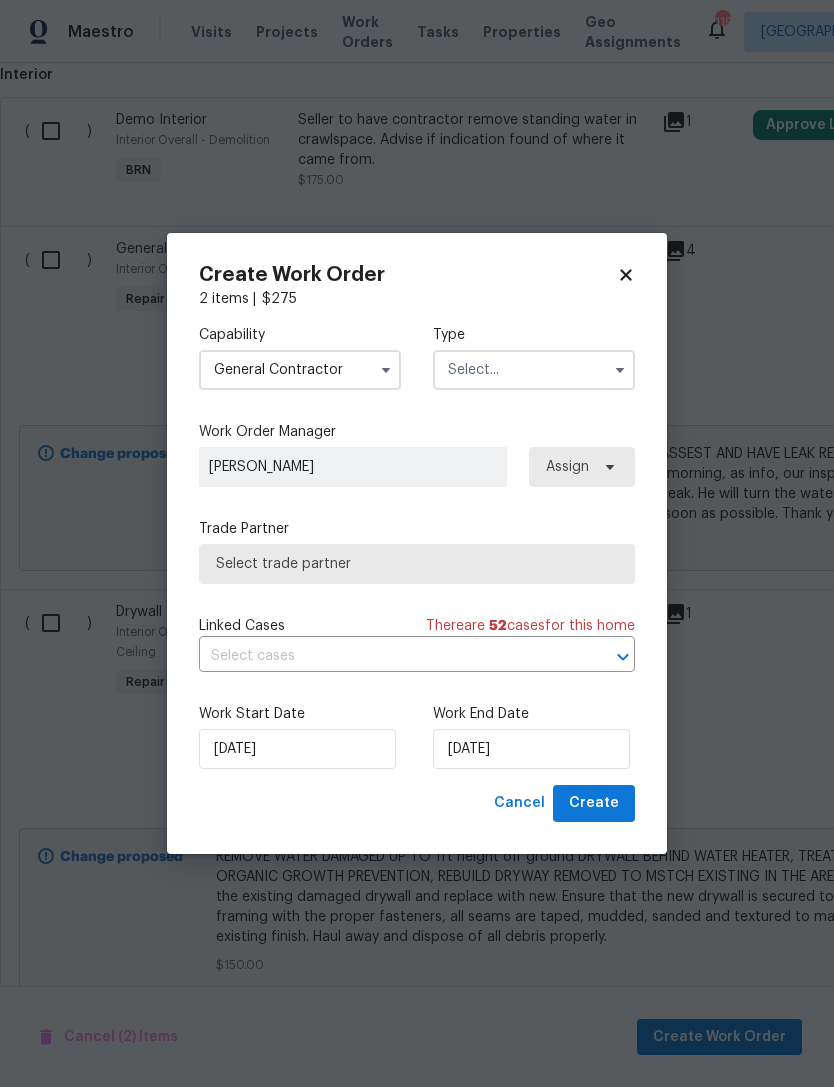 click at bounding box center (534, 370) 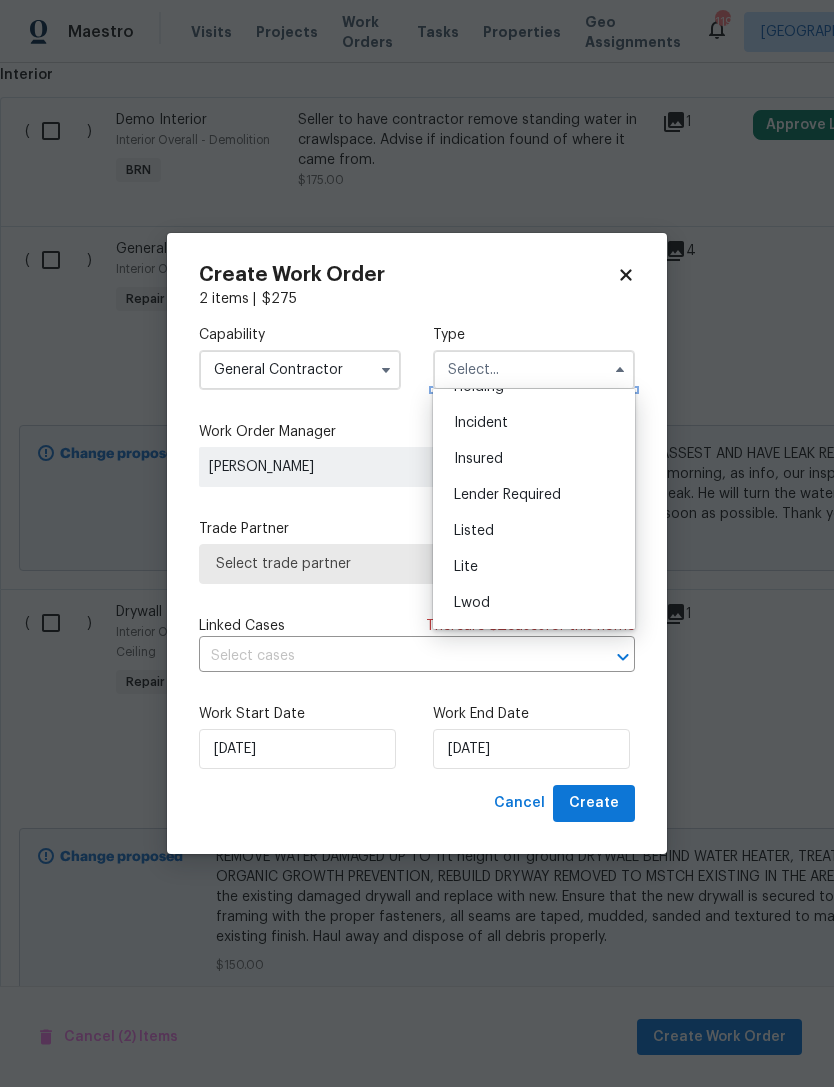scroll, scrollTop: 99, scrollLeft: 0, axis: vertical 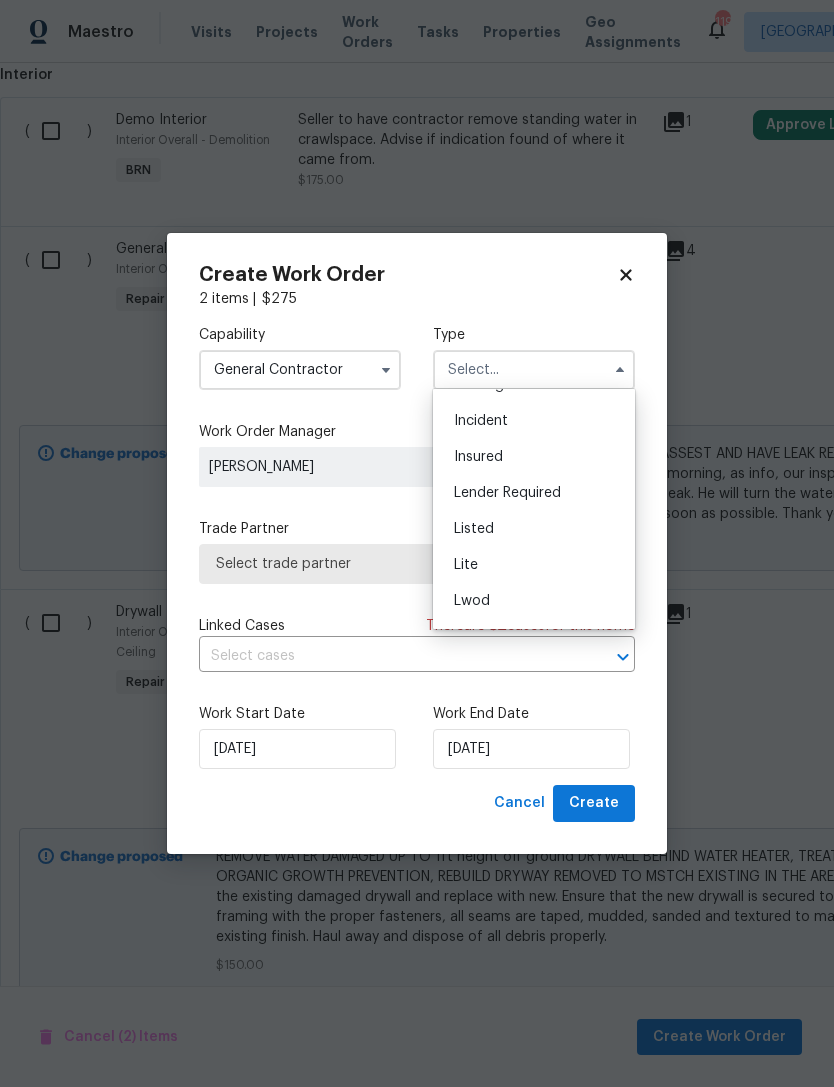 click on "Listed" at bounding box center (534, 529) 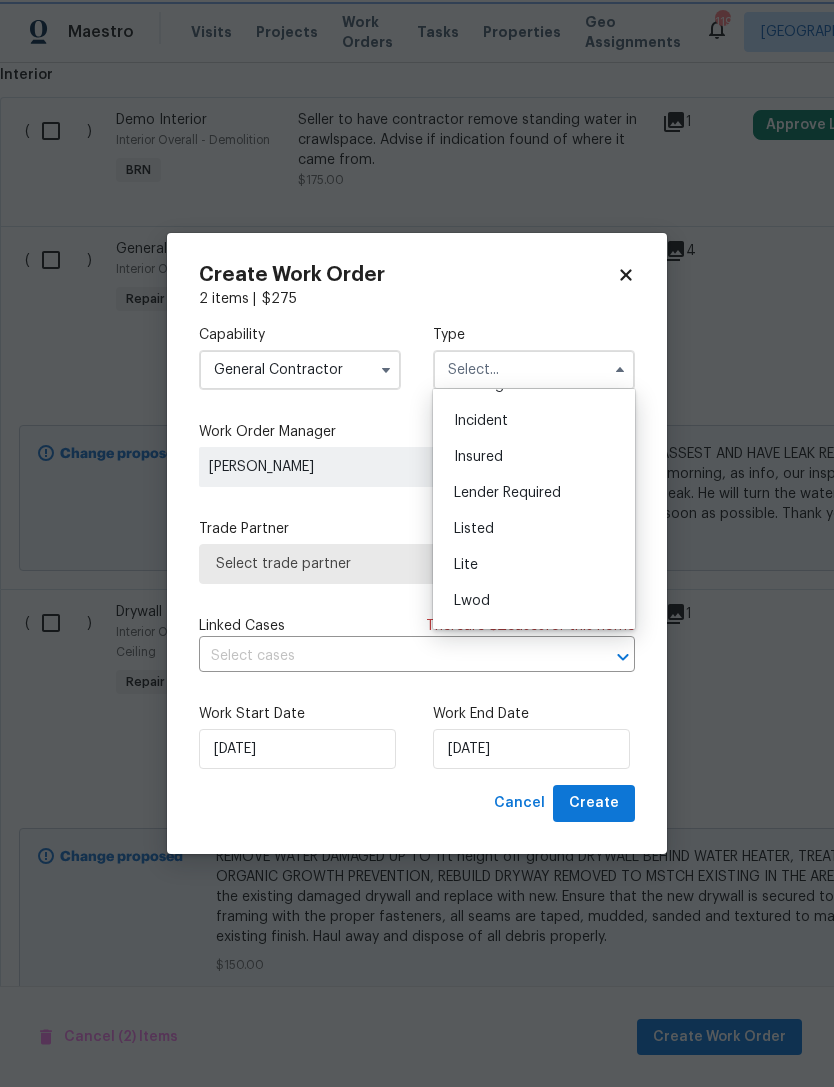 type on "Listed" 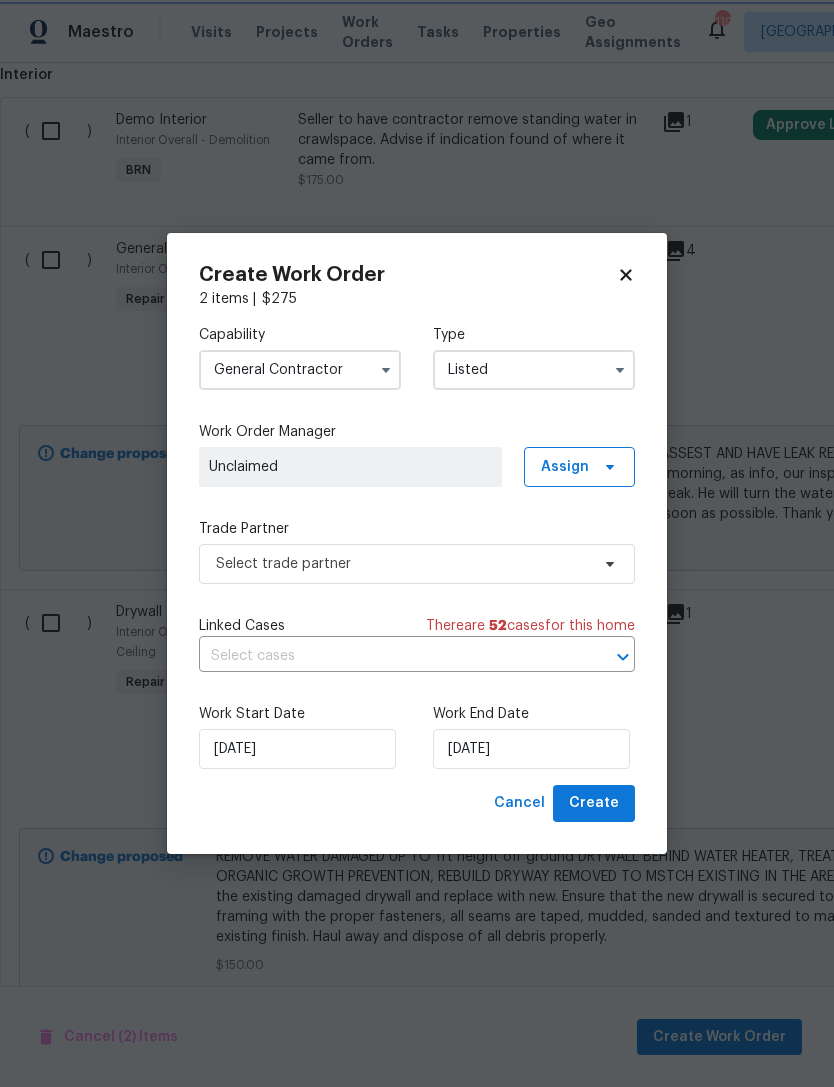 scroll, scrollTop: 0, scrollLeft: 0, axis: both 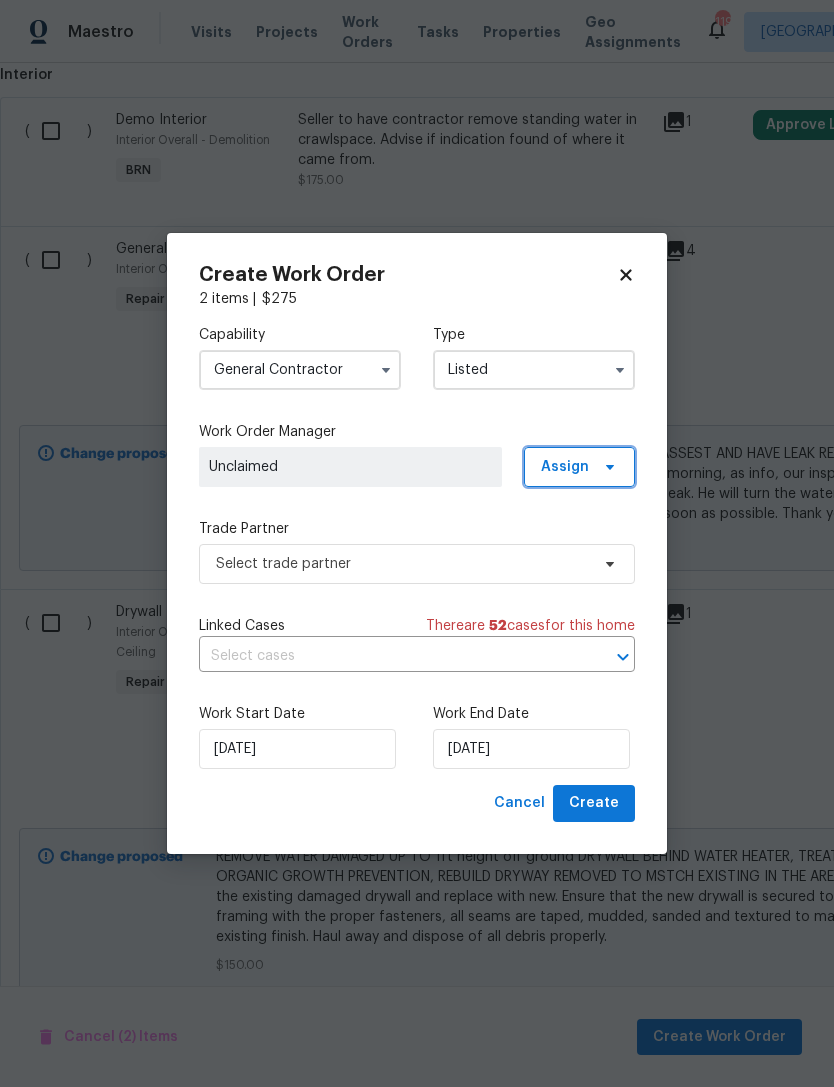 click 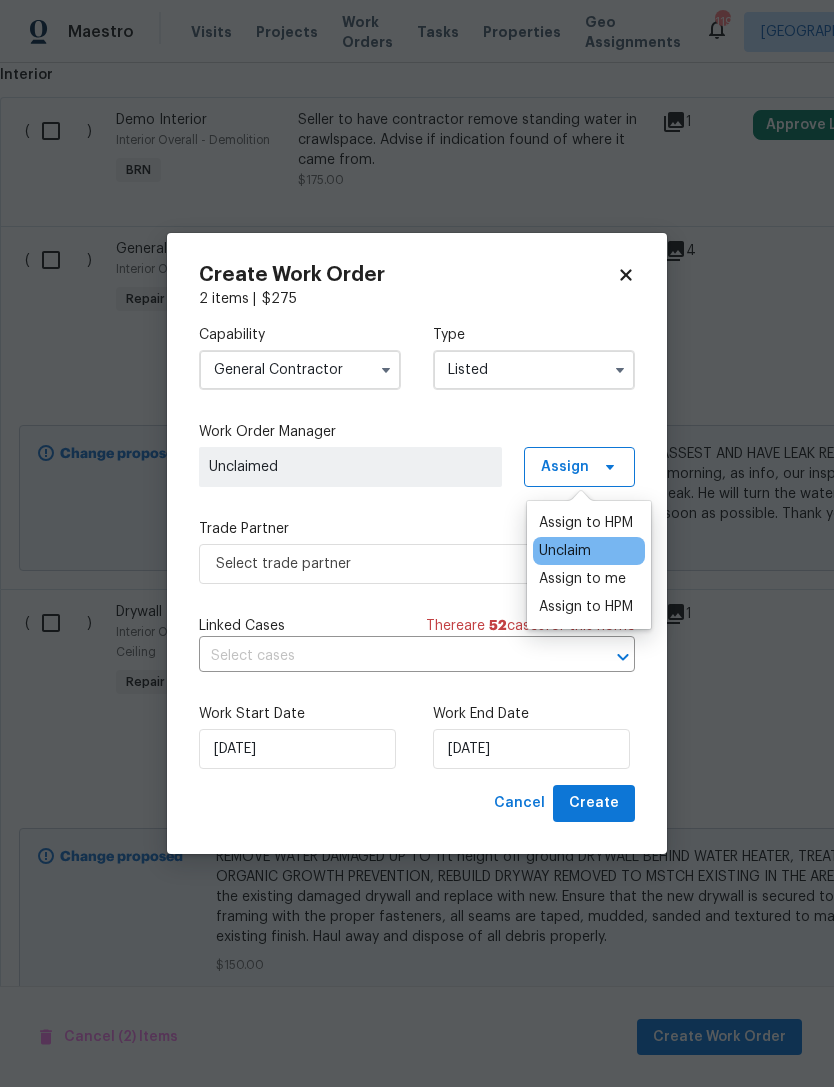 click on "Assign to HPM" at bounding box center [586, 607] 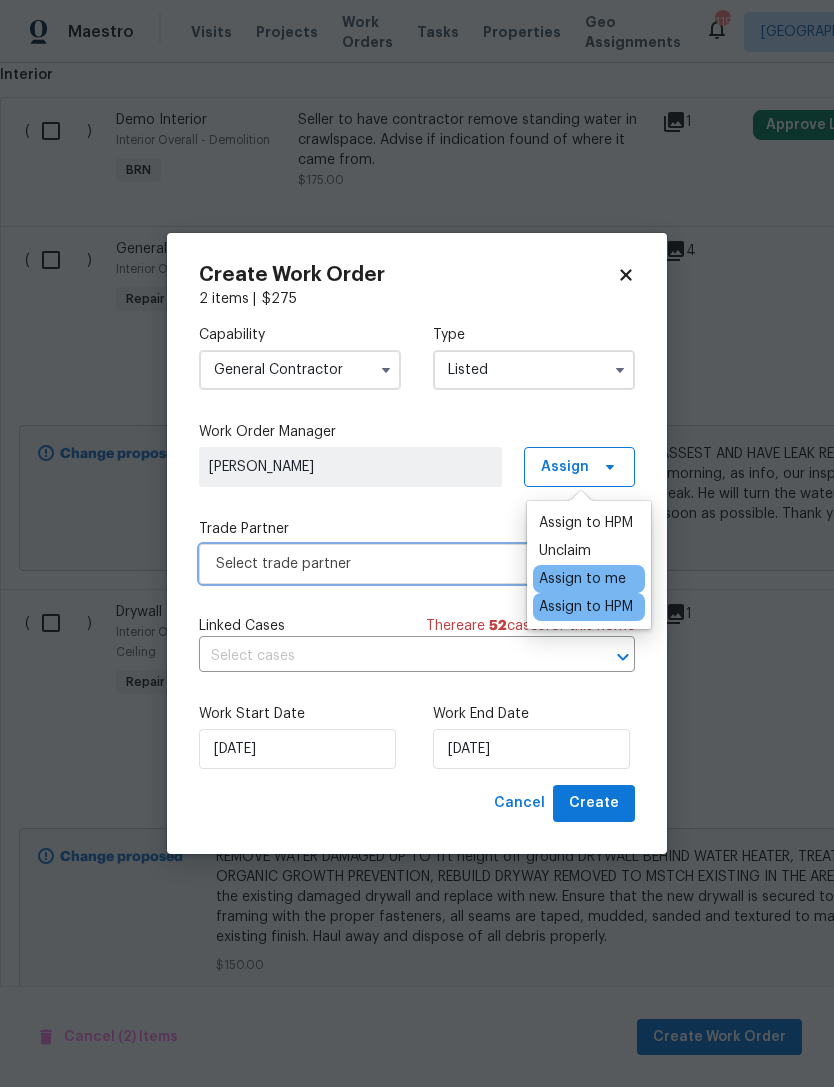 click on "Select trade partner" at bounding box center (402, 564) 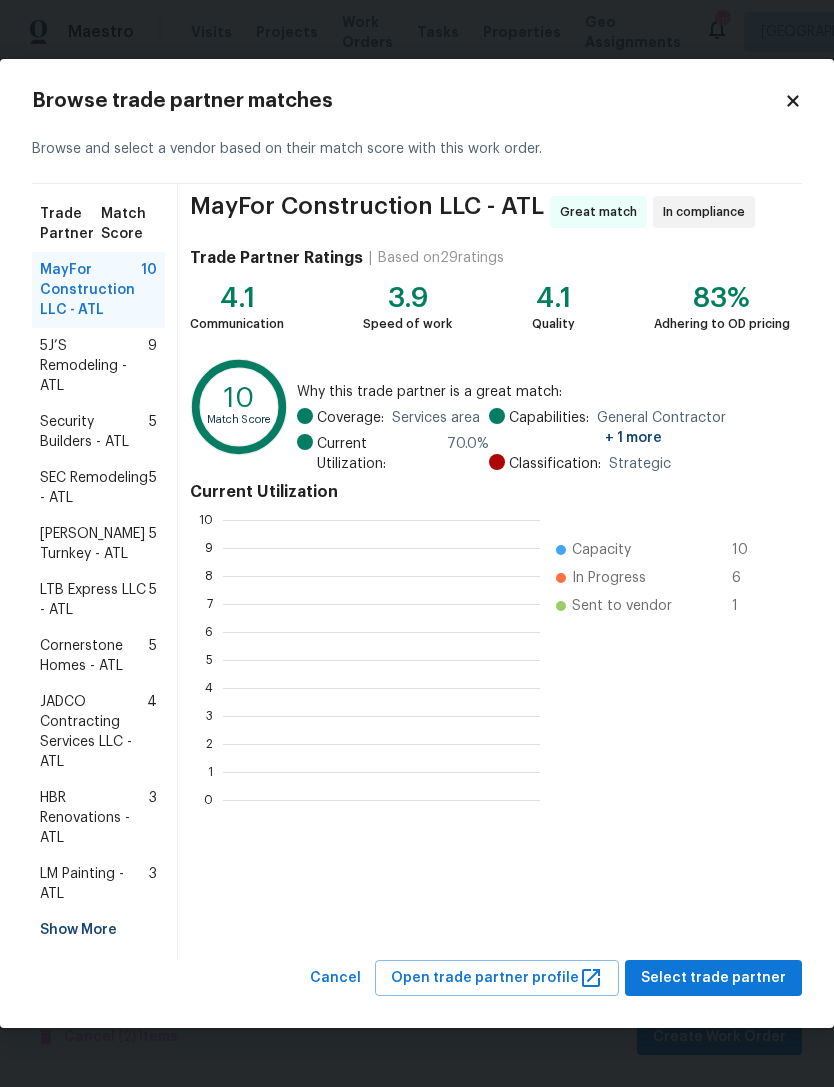 scroll, scrollTop: 280, scrollLeft: 317, axis: both 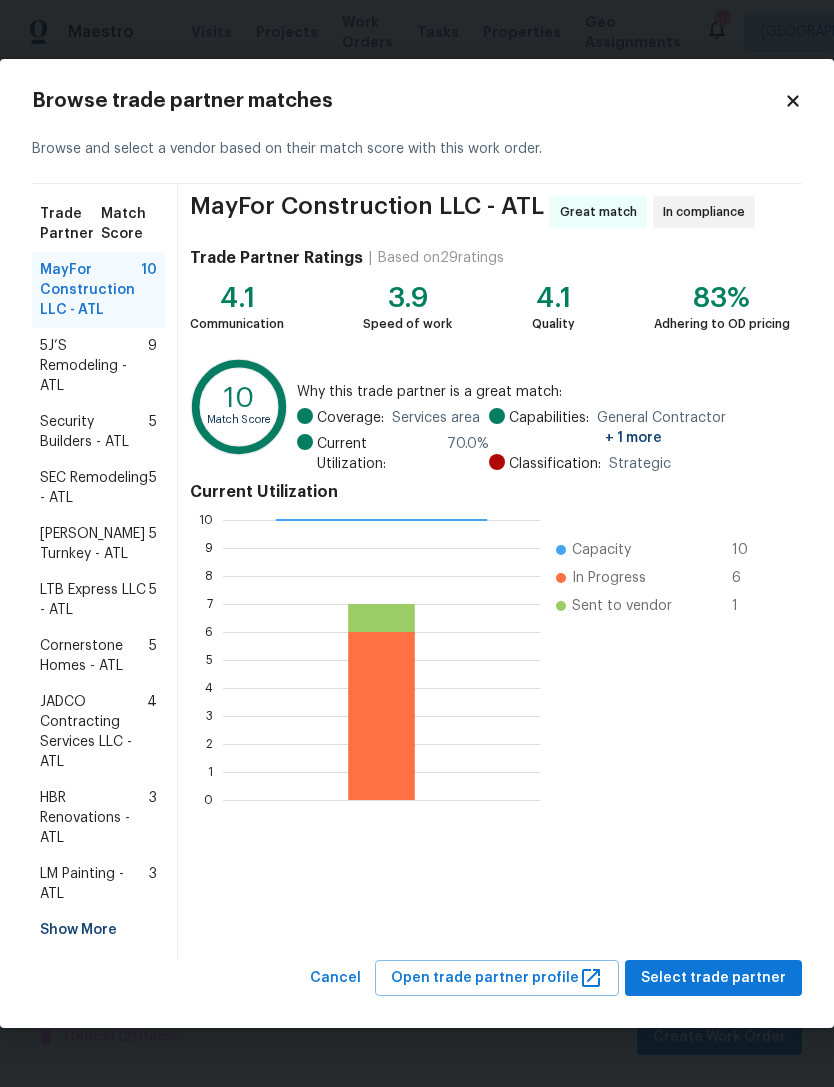 click on "Show More" at bounding box center [98, 930] 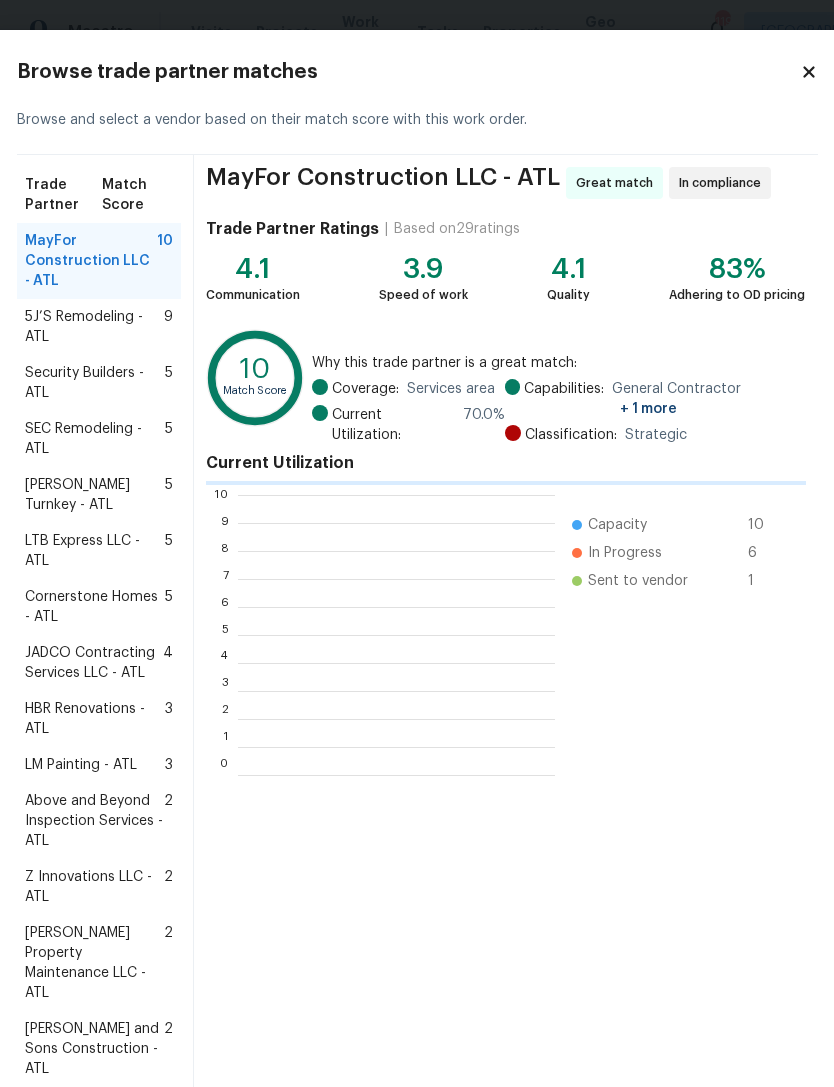 scroll, scrollTop: 2, scrollLeft: 2, axis: both 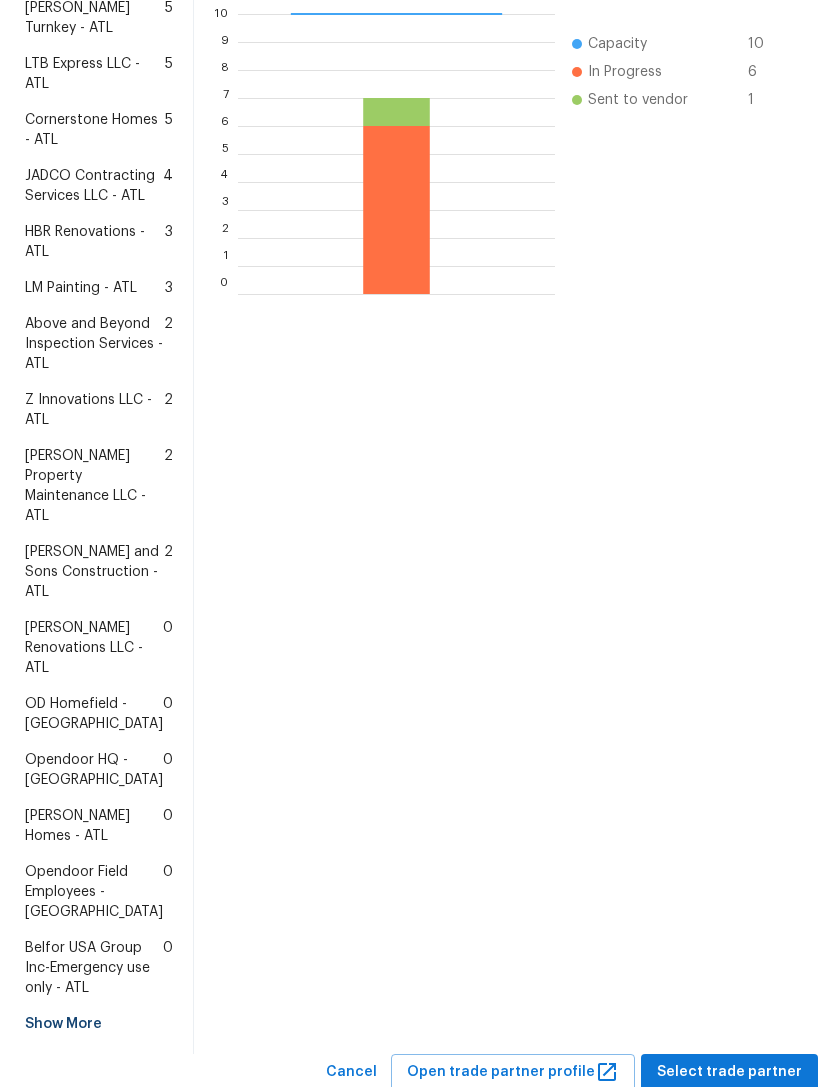 click on "[PERSON_NAME] Property Maintenance LLC - ATL" at bounding box center (94, 486) 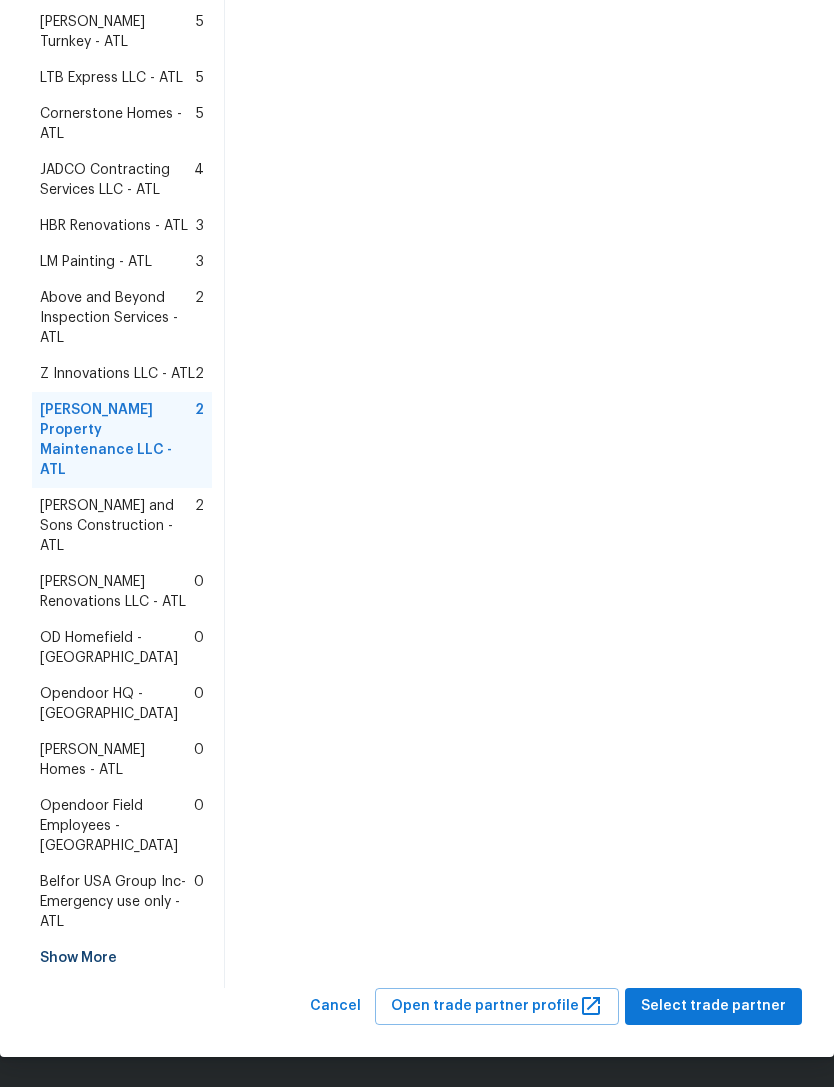 scroll, scrollTop: 222, scrollLeft: 0, axis: vertical 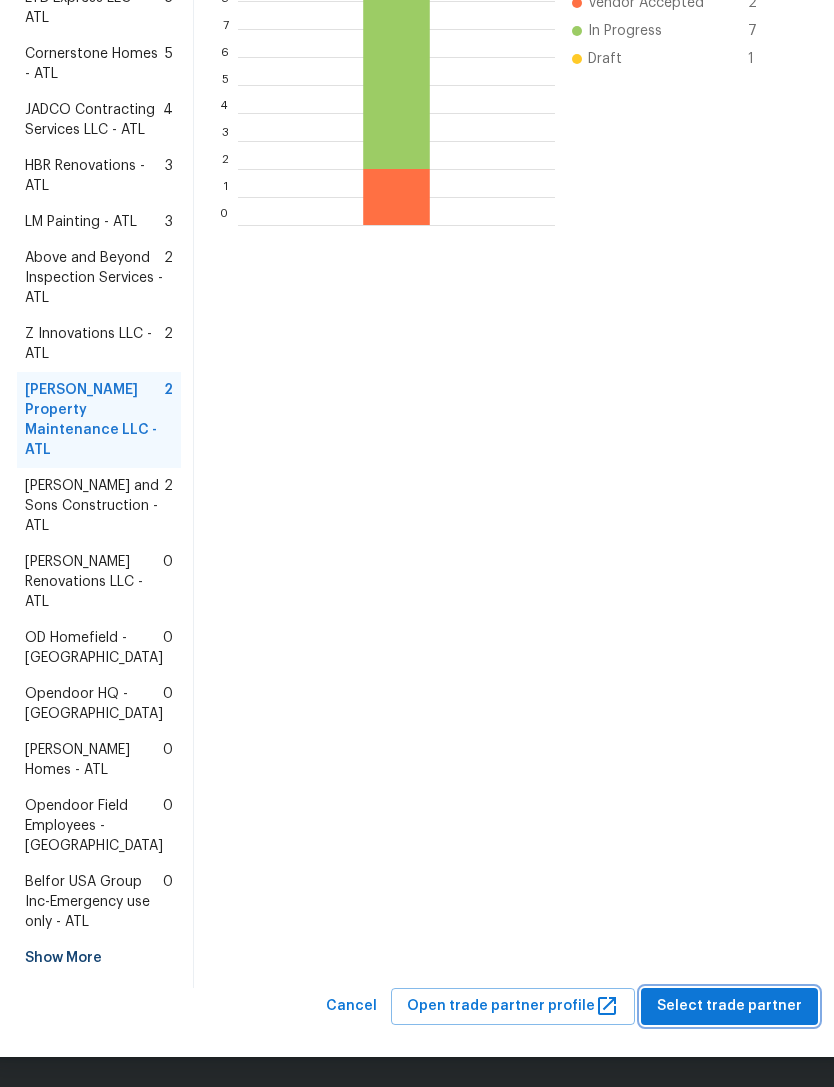 click on "Select trade partner" at bounding box center (729, 1006) 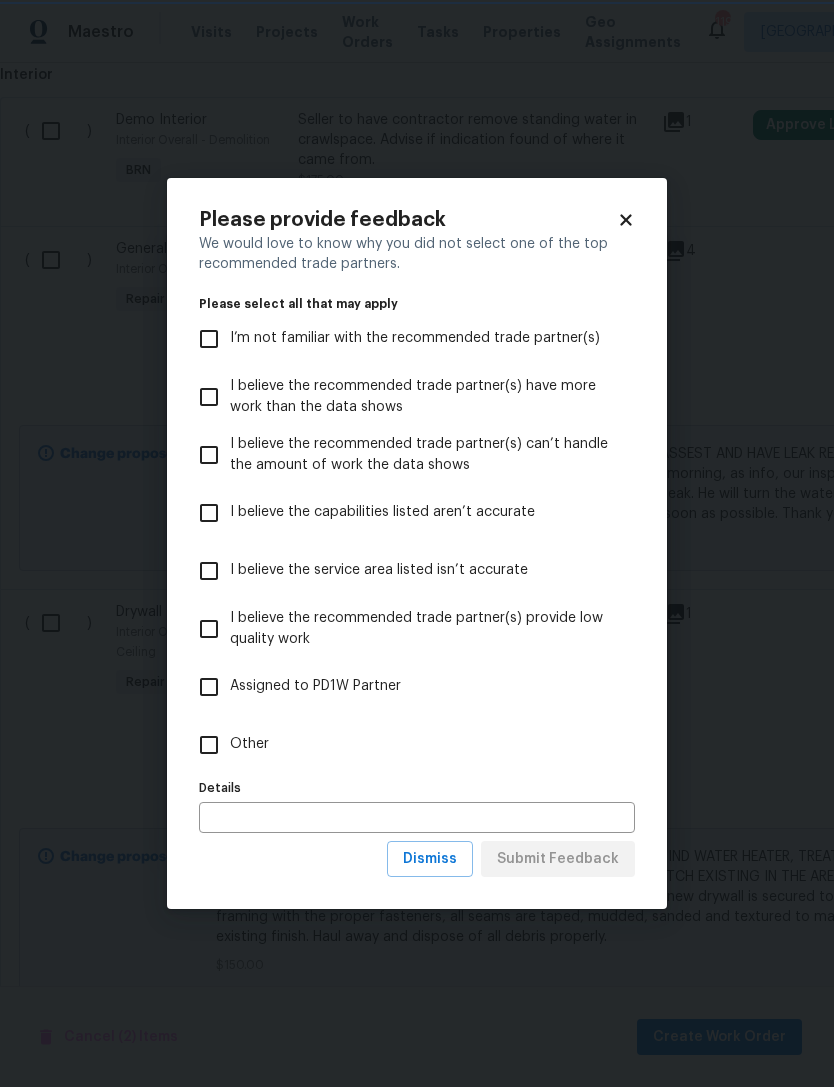 scroll, scrollTop: 0, scrollLeft: 0, axis: both 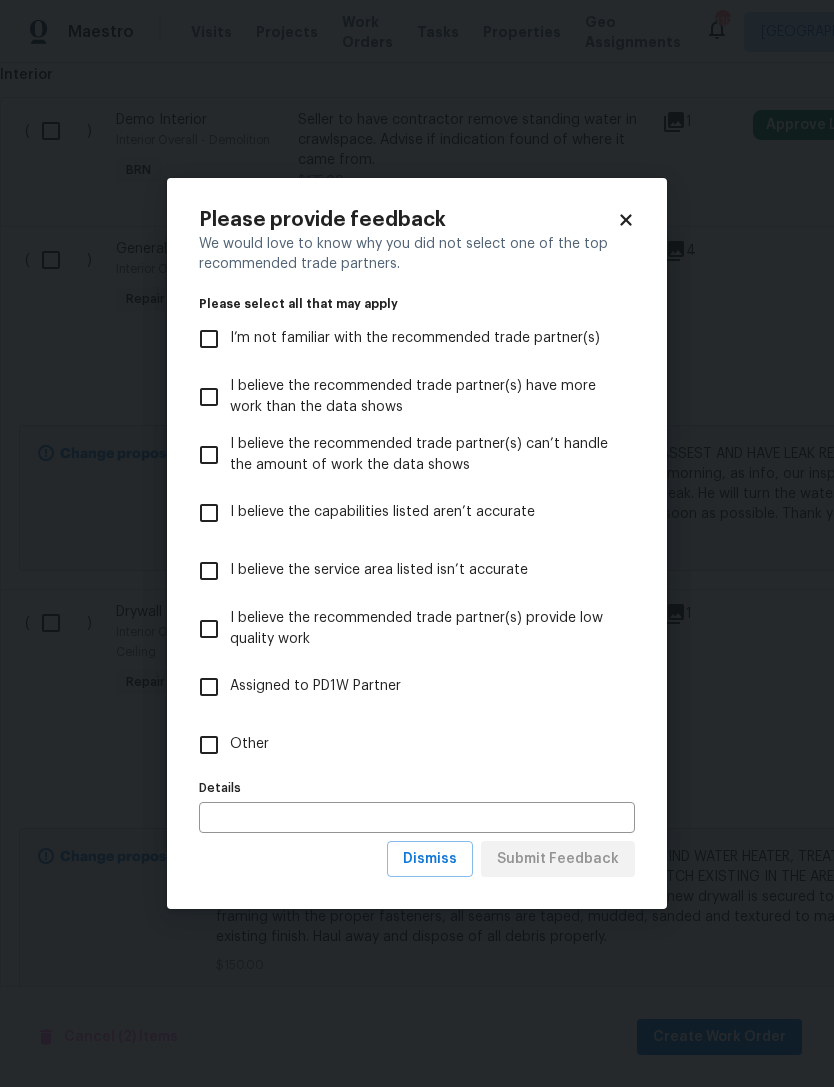 click on "Other" at bounding box center [209, 745] 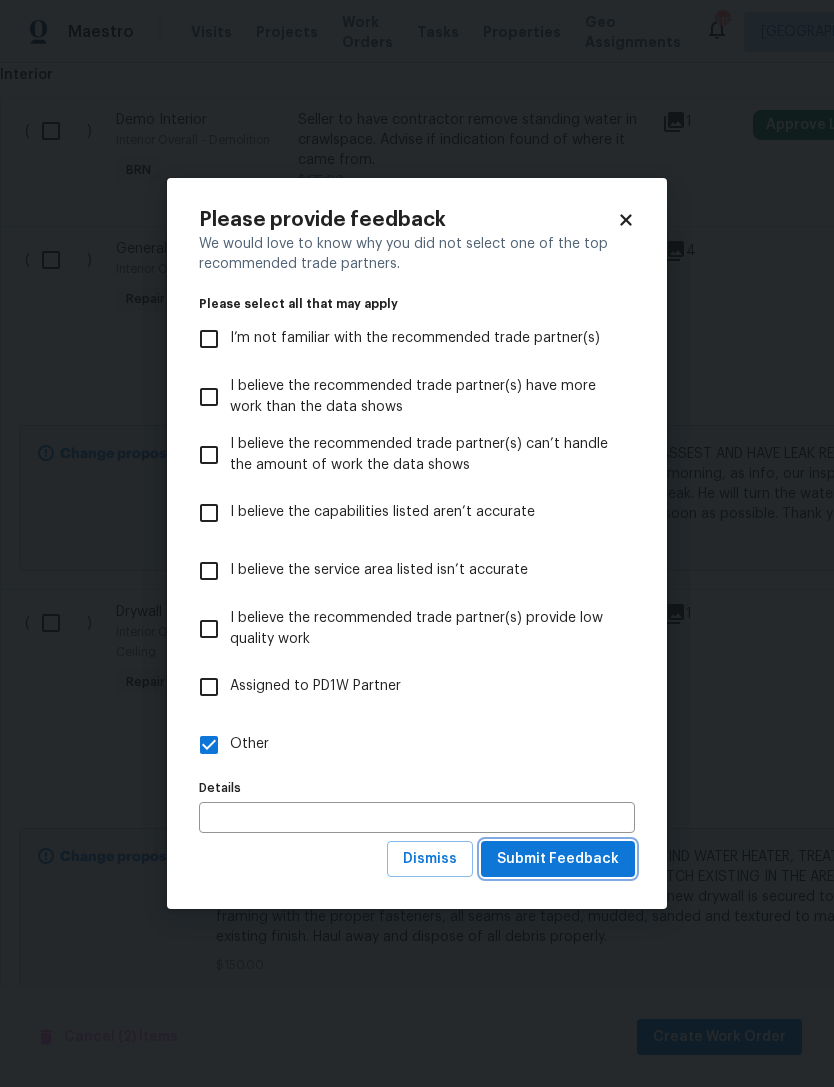 click on "Submit Feedback" at bounding box center [558, 859] 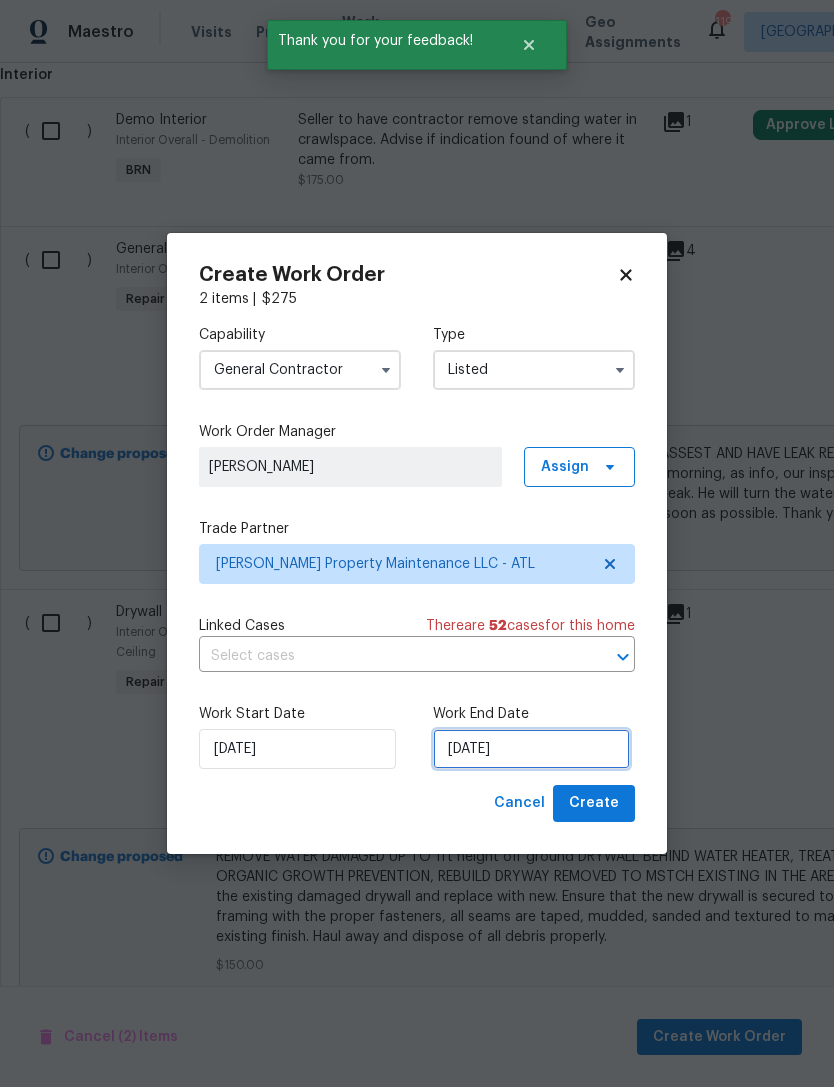 click on "[DATE]" at bounding box center (531, 749) 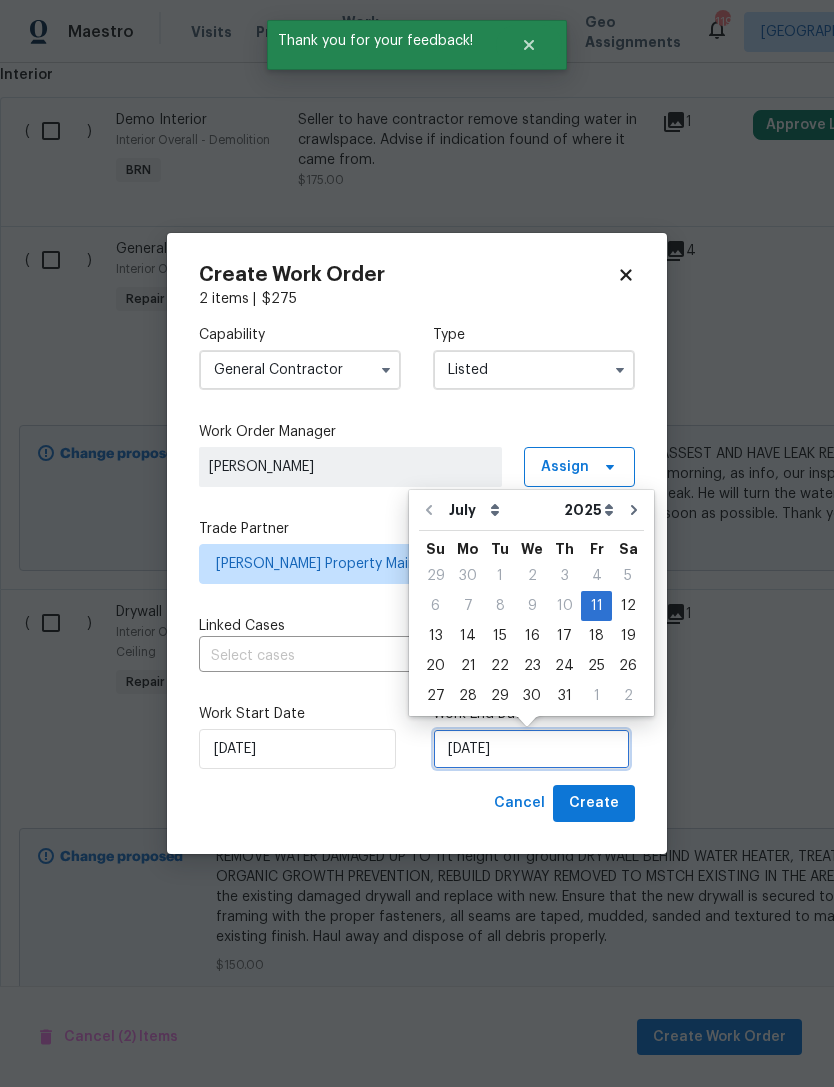 scroll, scrollTop: 37, scrollLeft: 0, axis: vertical 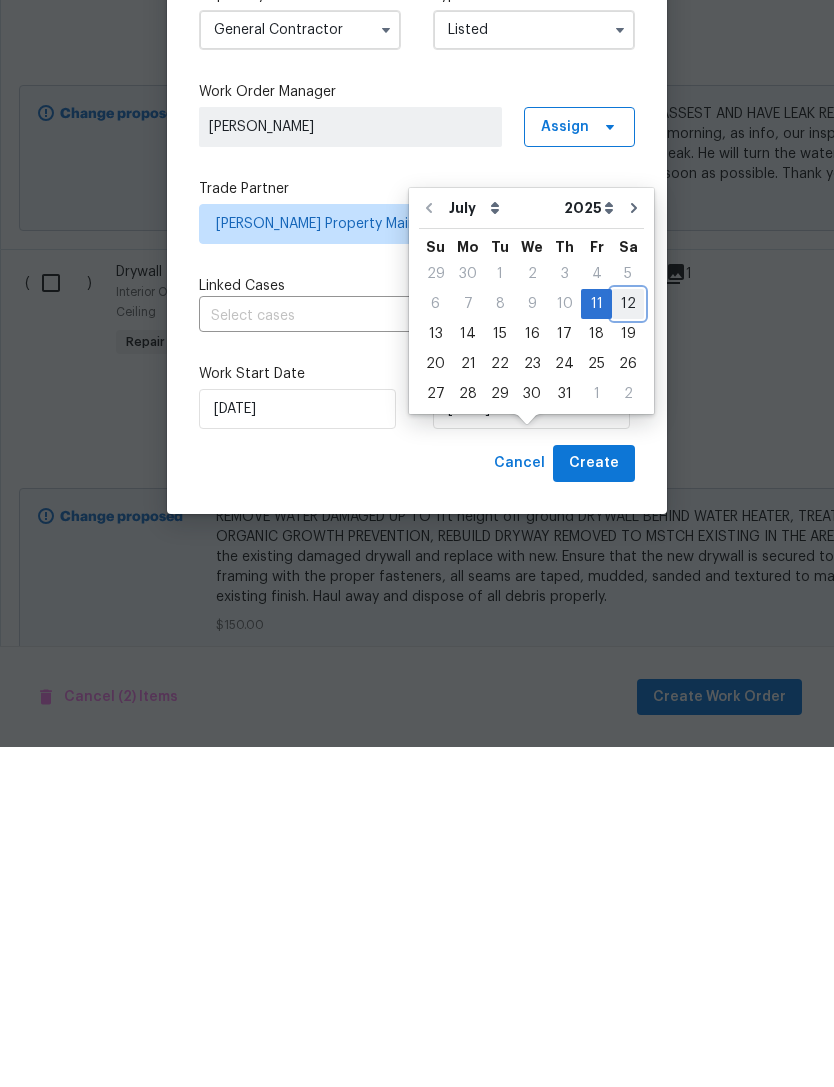 click on "12" at bounding box center (628, 644) 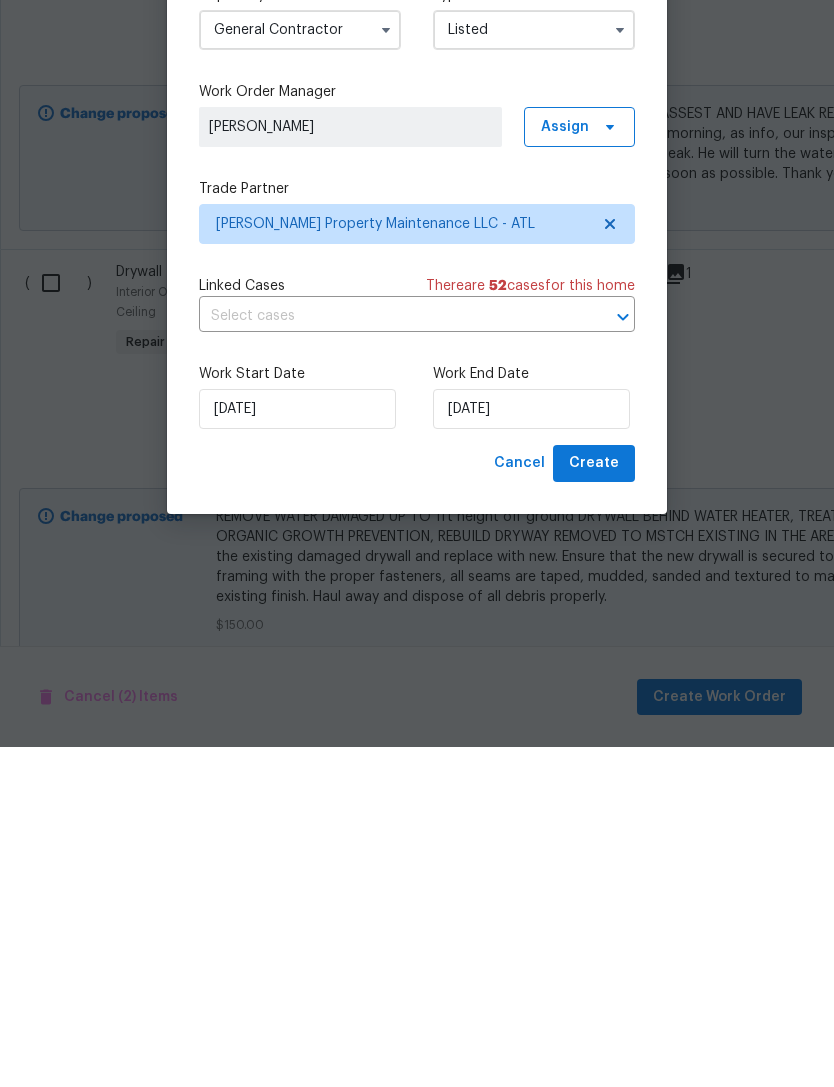 scroll, scrollTop: 64, scrollLeft: 0, axis: vertical 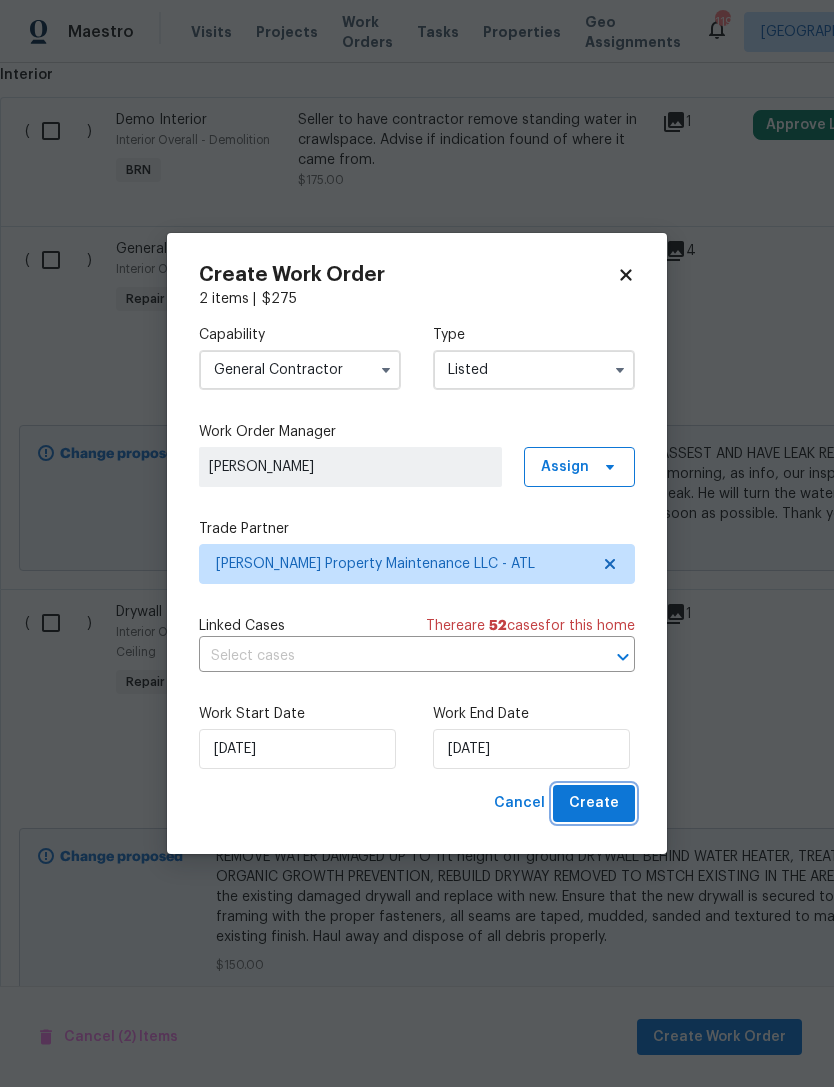 click on "Create" at bounding box center [594, 803] 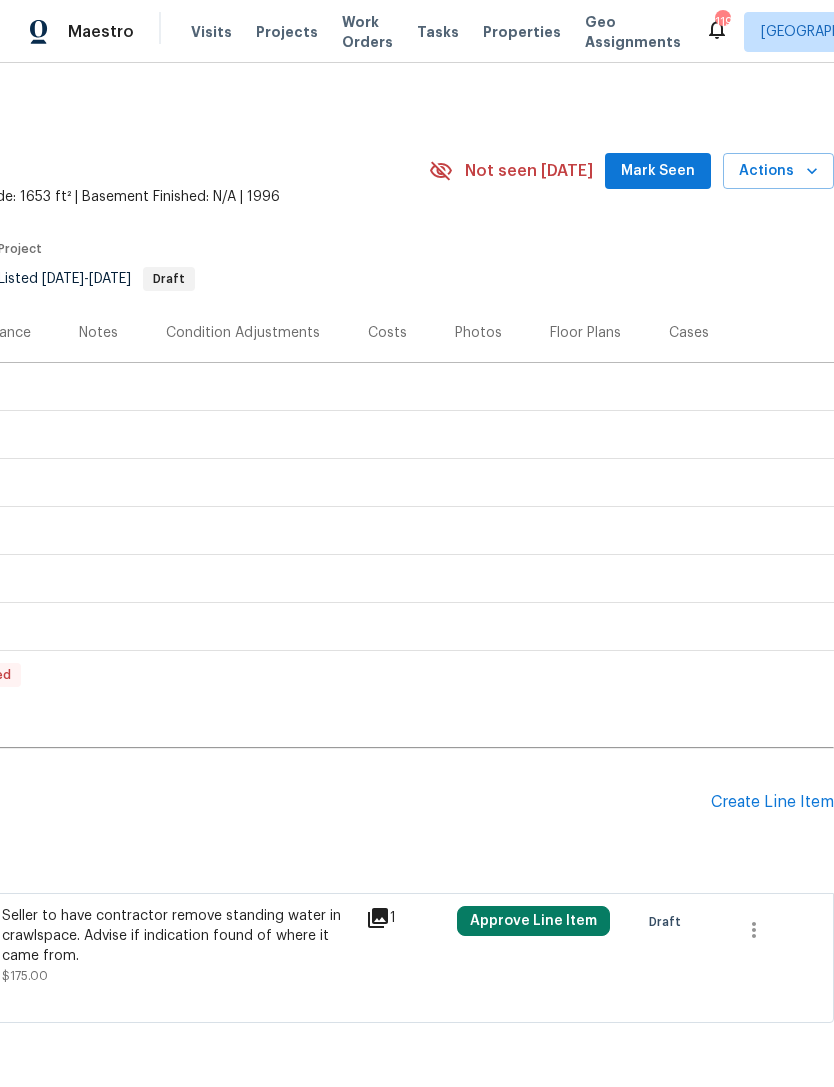 scroll, scrollTop: 0, scrollLeft: 296, axis: horizontal 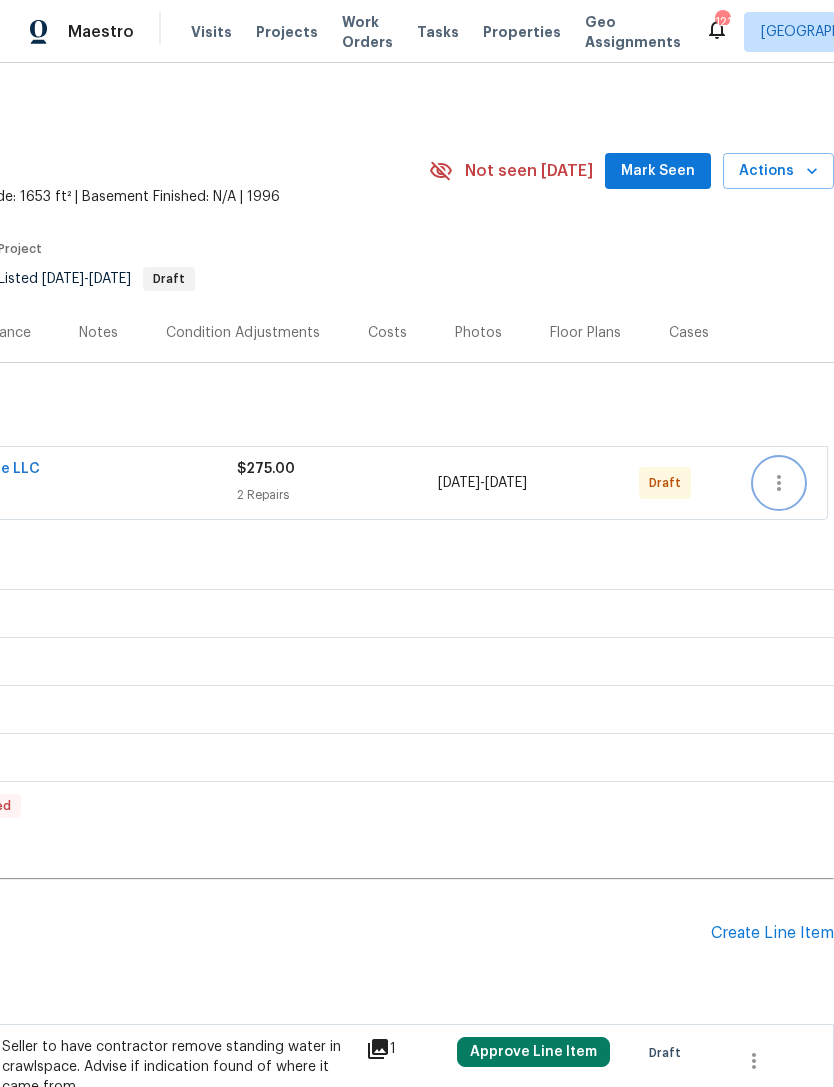 click 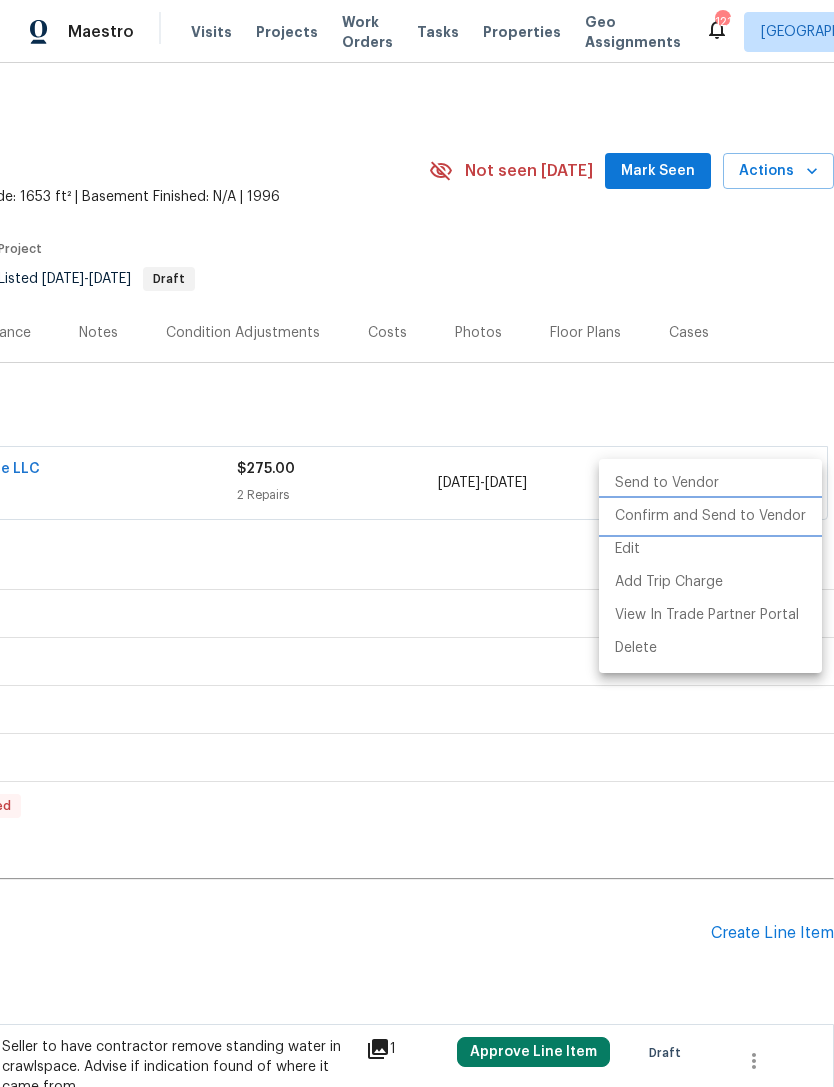 click on "Confirm and Send to Vendor" at bounding box center [710, 516] 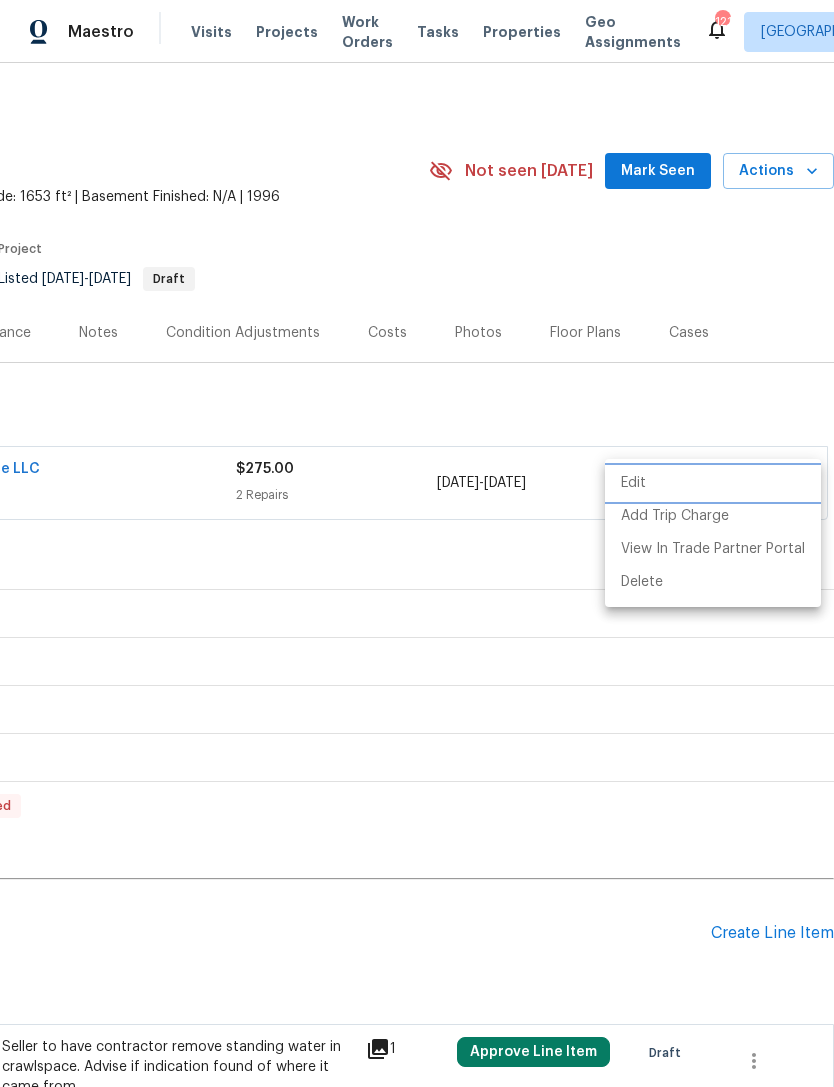 scroll, scrollTop: 64, scrollLeft: 0, axis: vertical 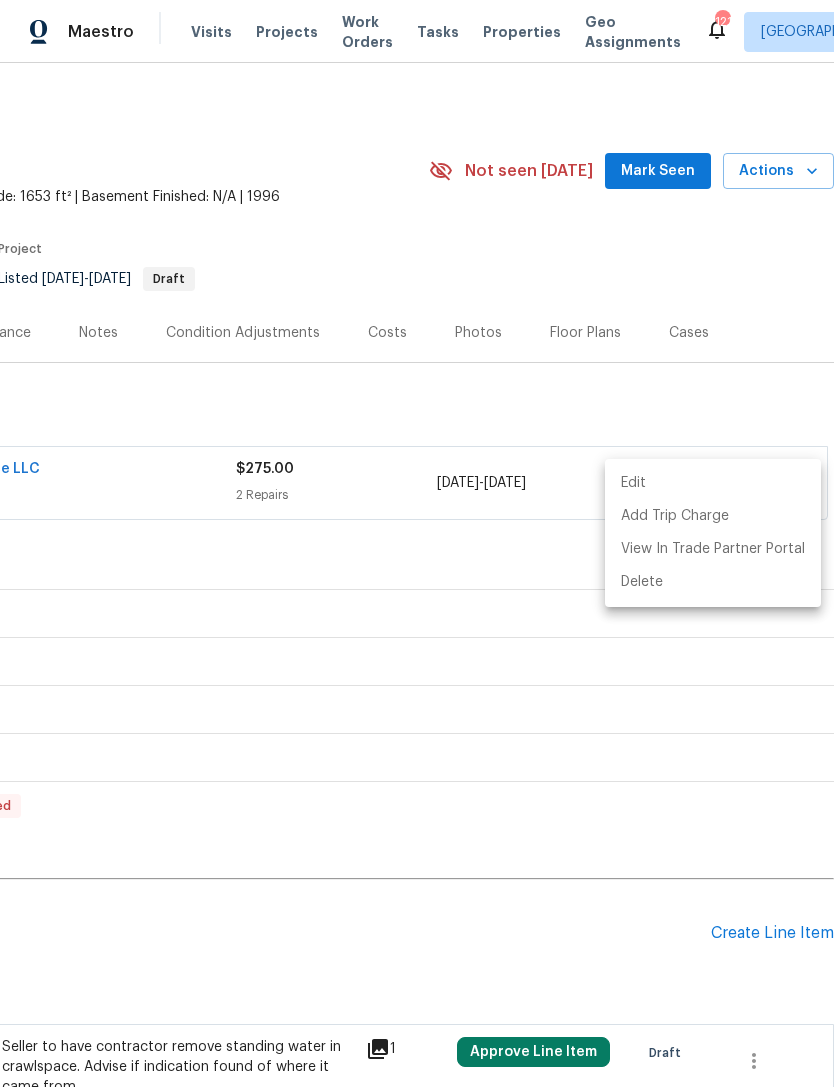 click at bounding box center (417, 543) 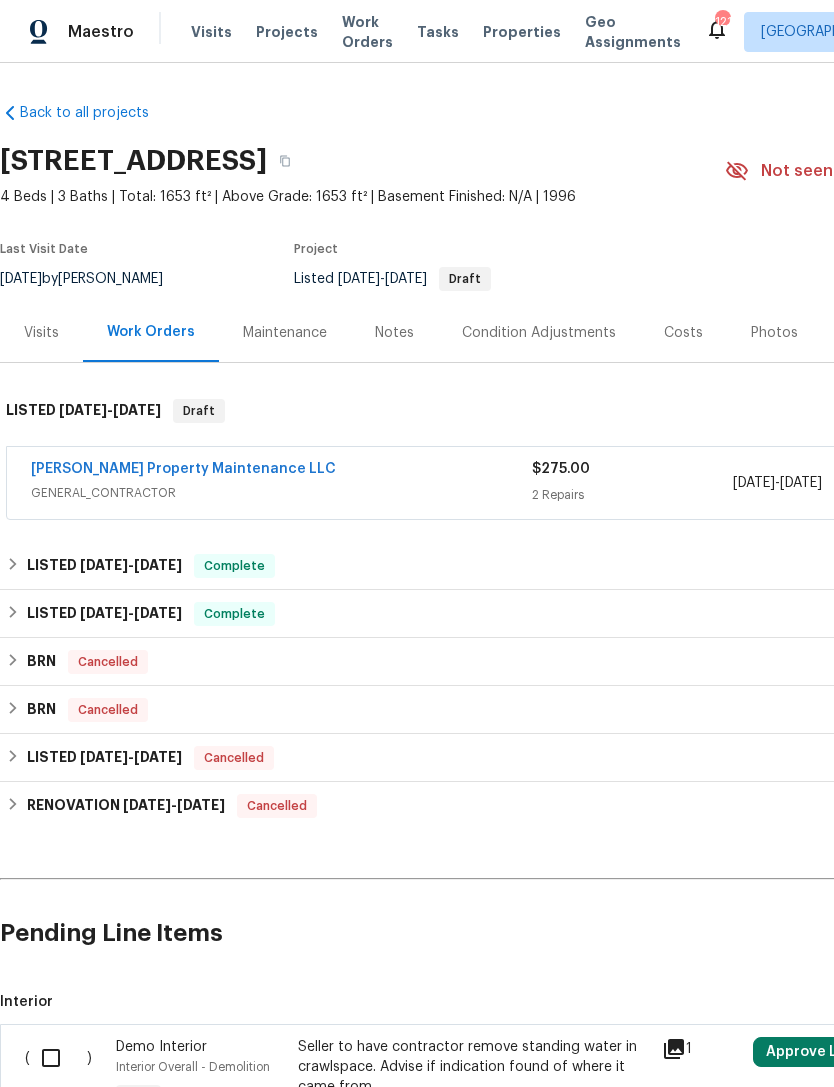 scroll, scrollTop: 0, scrollLeft: 0, axis: both 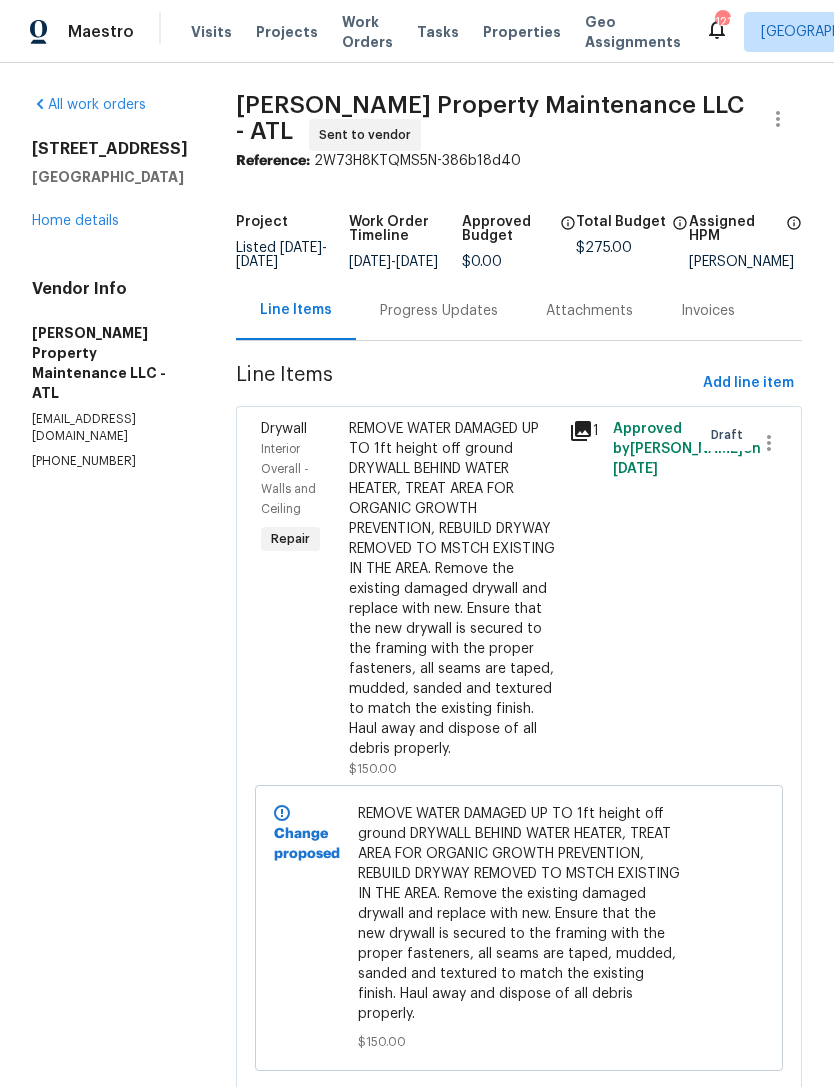 click on "Progress Updates" at bounding box center (439, 311) 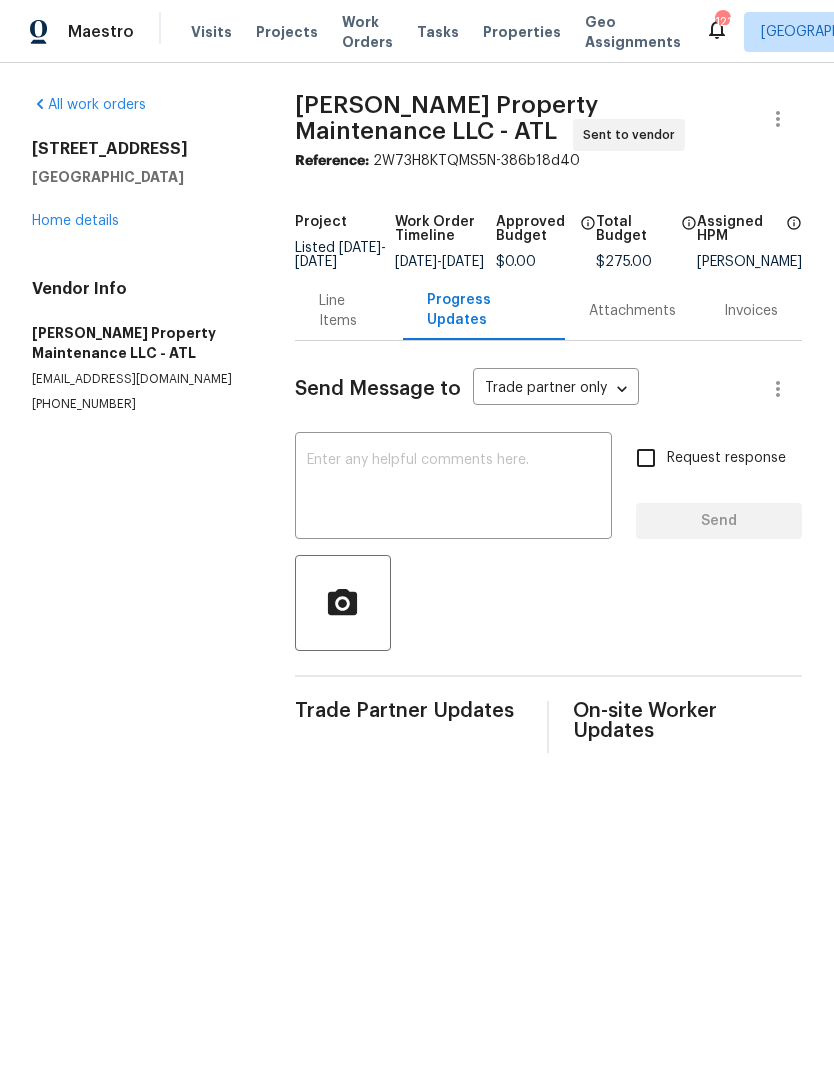 click at bounding box center (453, 488) 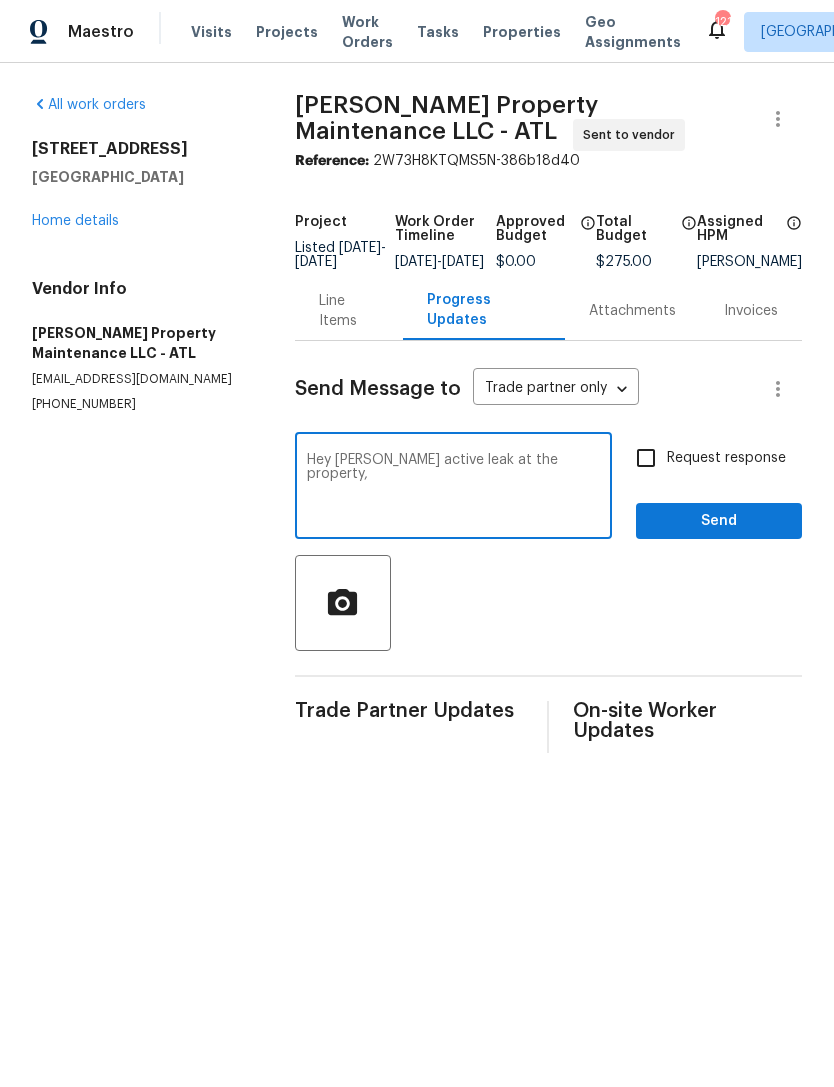 click on "Hey [PERSON_NAME] active leak at the property,  x ​" at bounding box center [453, 488] 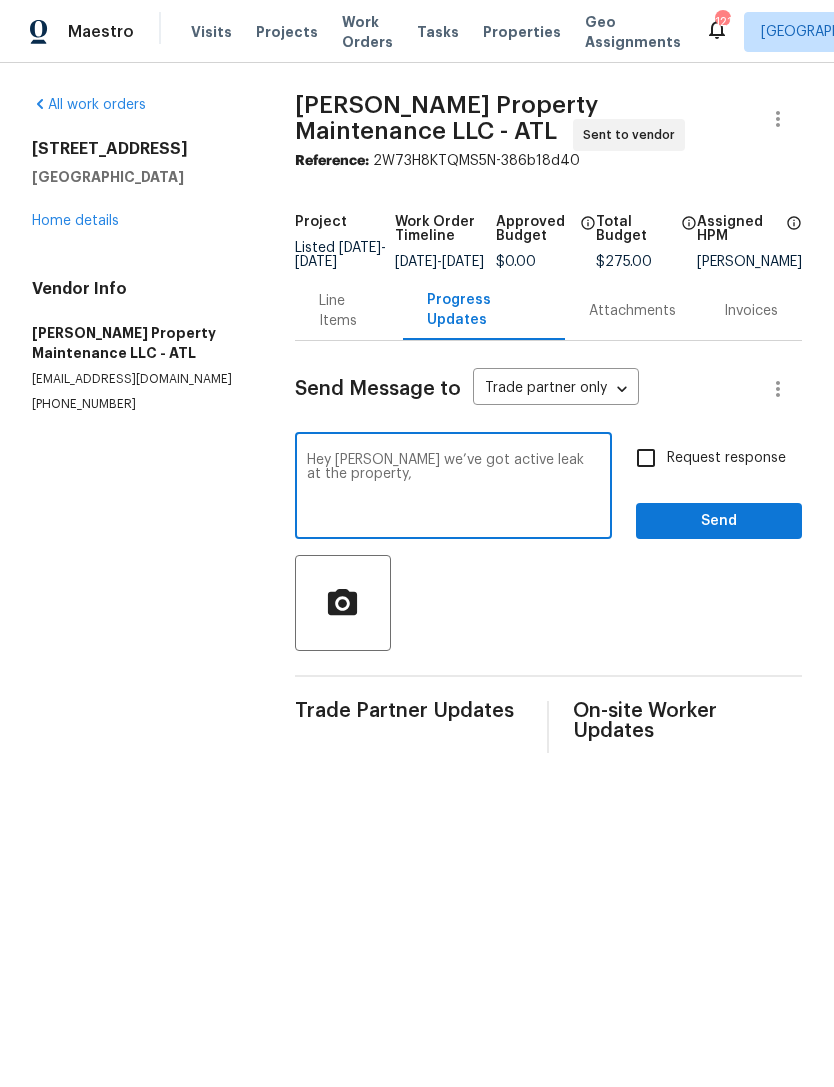 click on "Hey [PERSON_NAME] we’ve got active leak at the property," at bounding box center (453, 488) 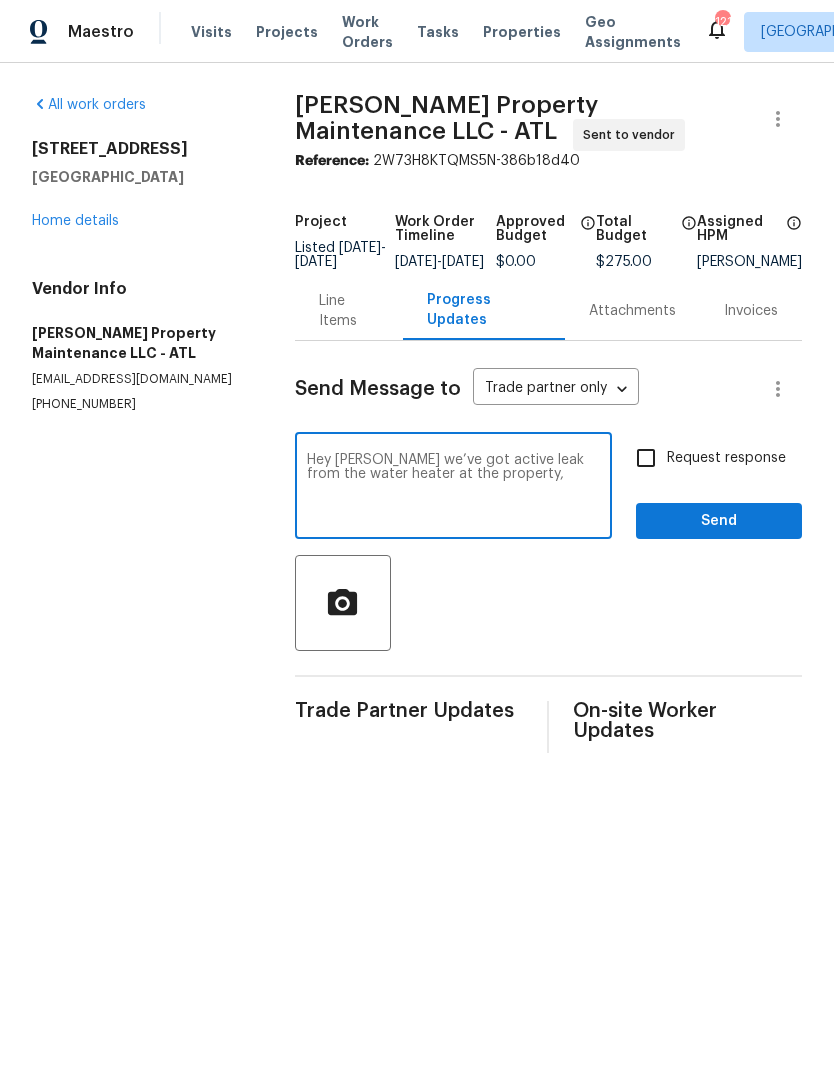 click on "Hey [PERSON_NAME] we’ve got active leak from the water heater at the property," at bounding box center (453, 488) 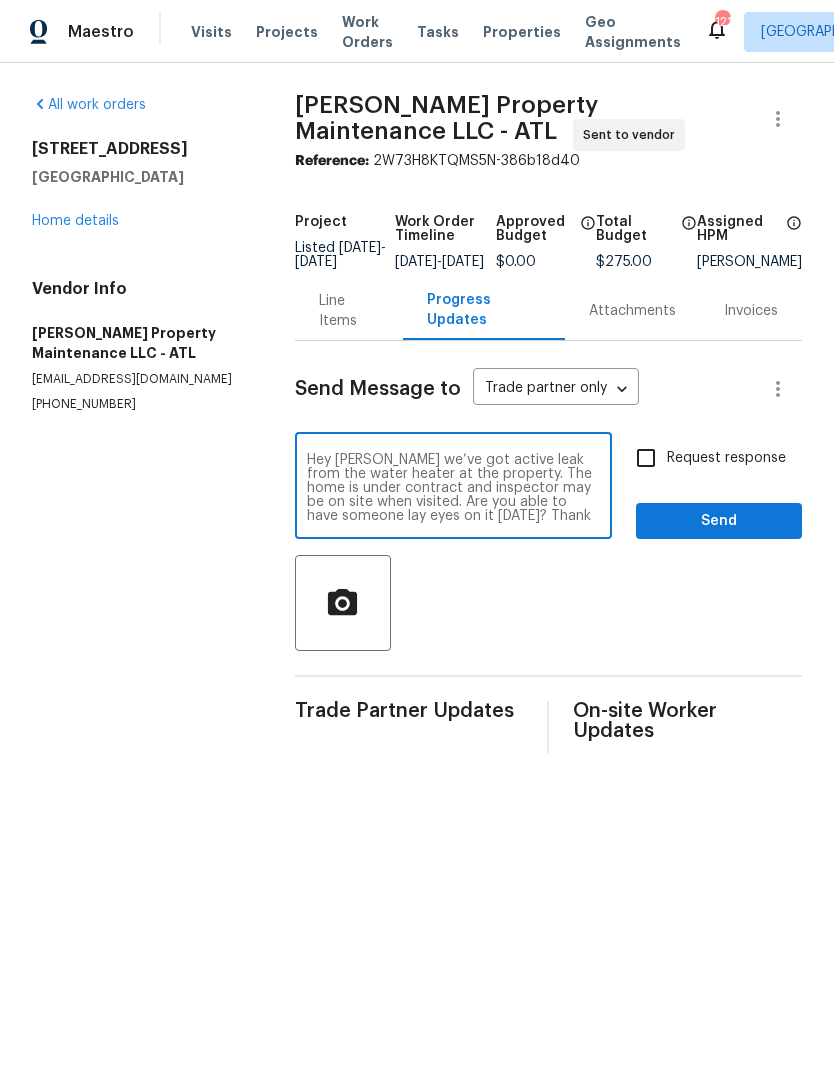click on "Hey [PERSON_NAME] we’ve got active leak from the water heater at the property. The home is under contract and inspector may be on site when visited. Are you able to have someone lay eyes on it [DATE]? Thank you." at bounding box center (453, 488) 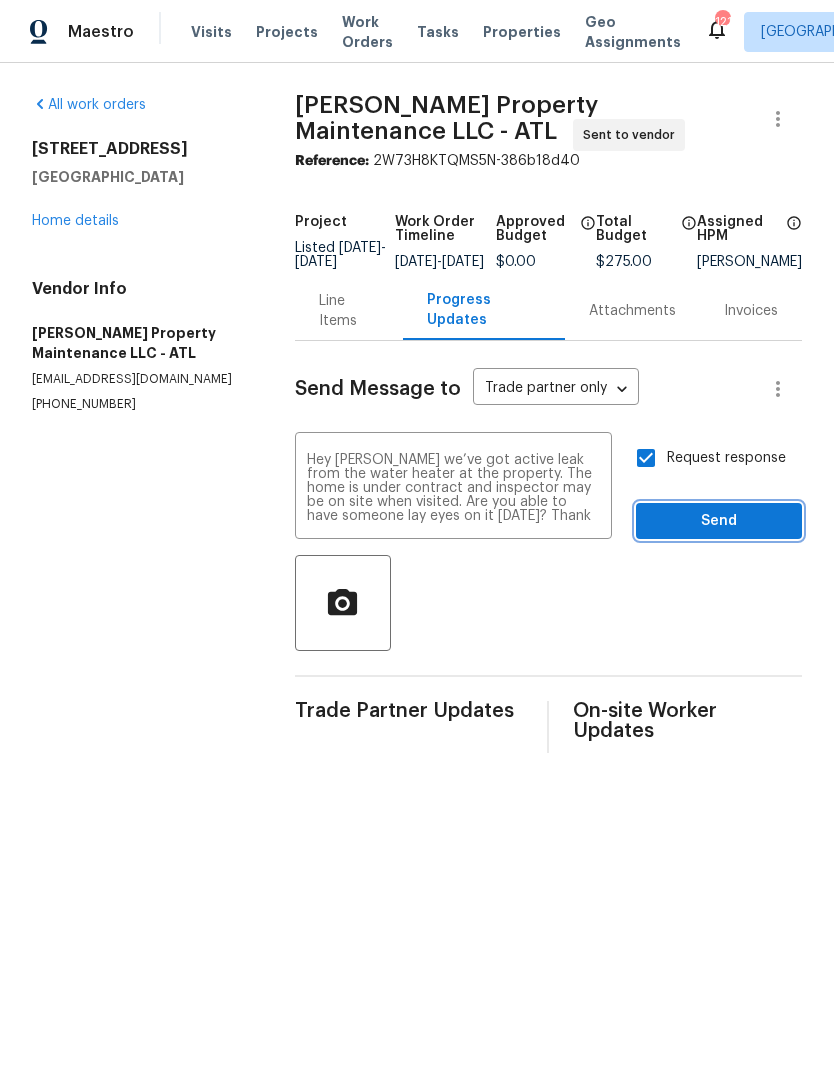 click on "Send" at bounding box center [719, 521] 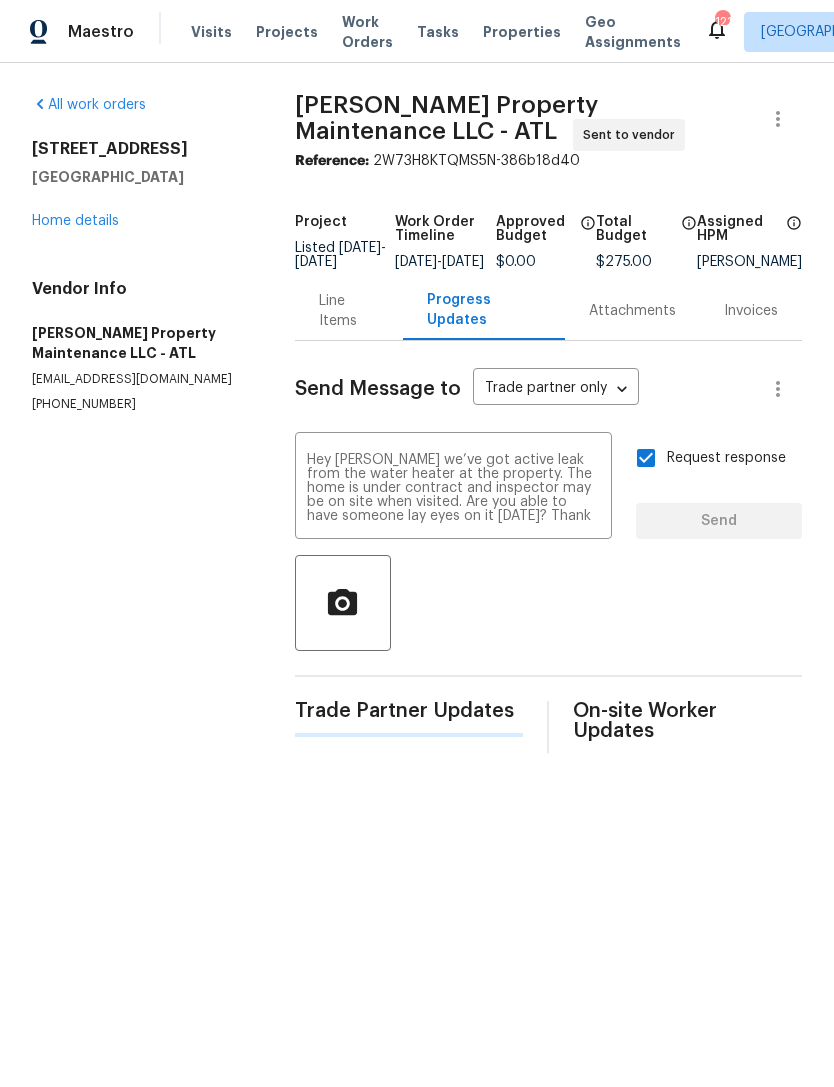 type 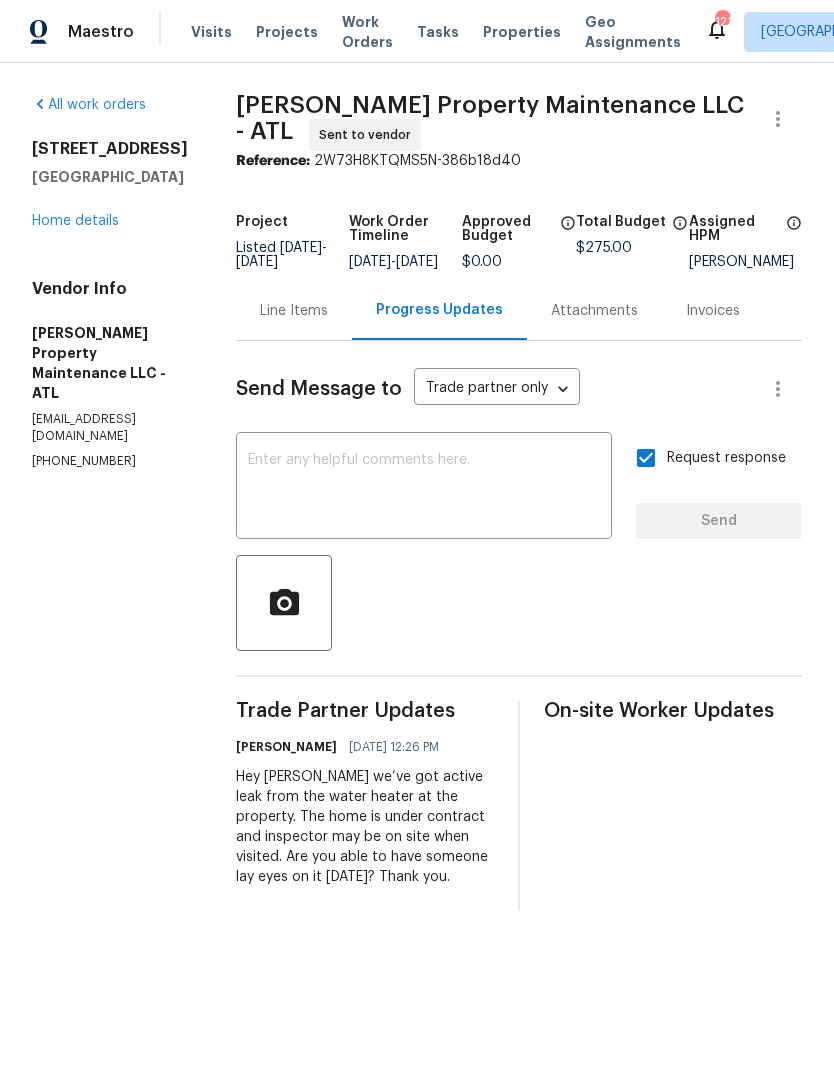 click on "Home details" at bounding box center [75, 221] 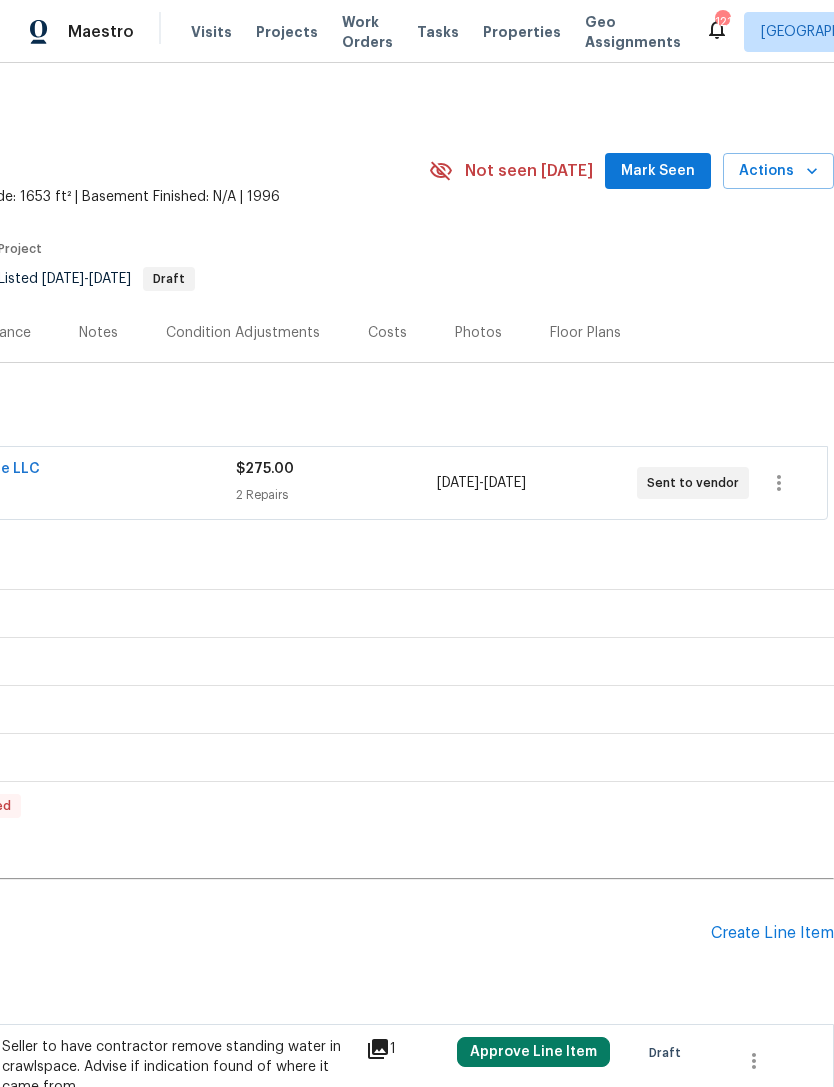 scroll, scrollTop: 0, scrollLeft: 296, axis: horizontal 